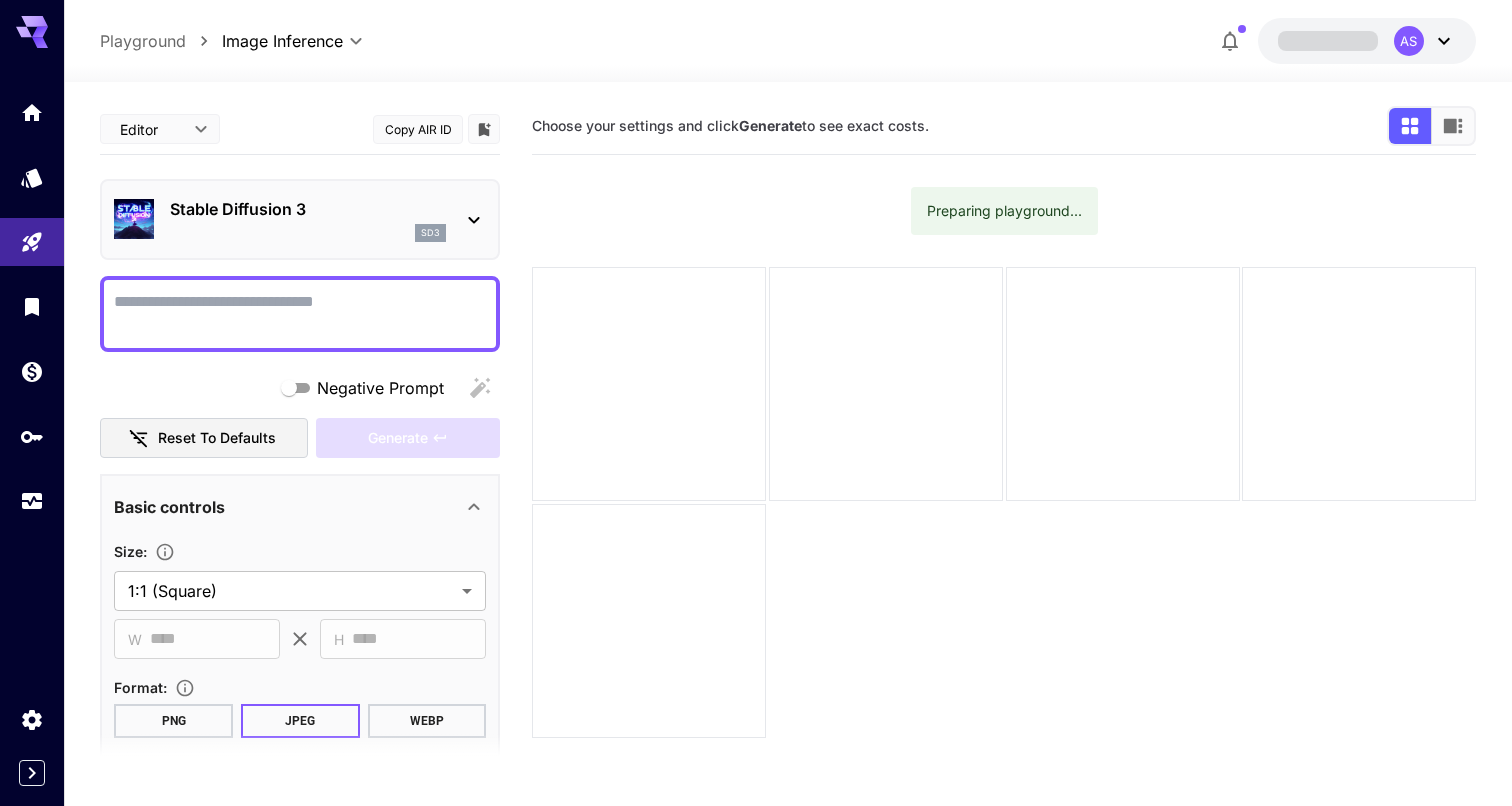 scroll, scrollTop: 0, scrollLeft: 0, axis: both 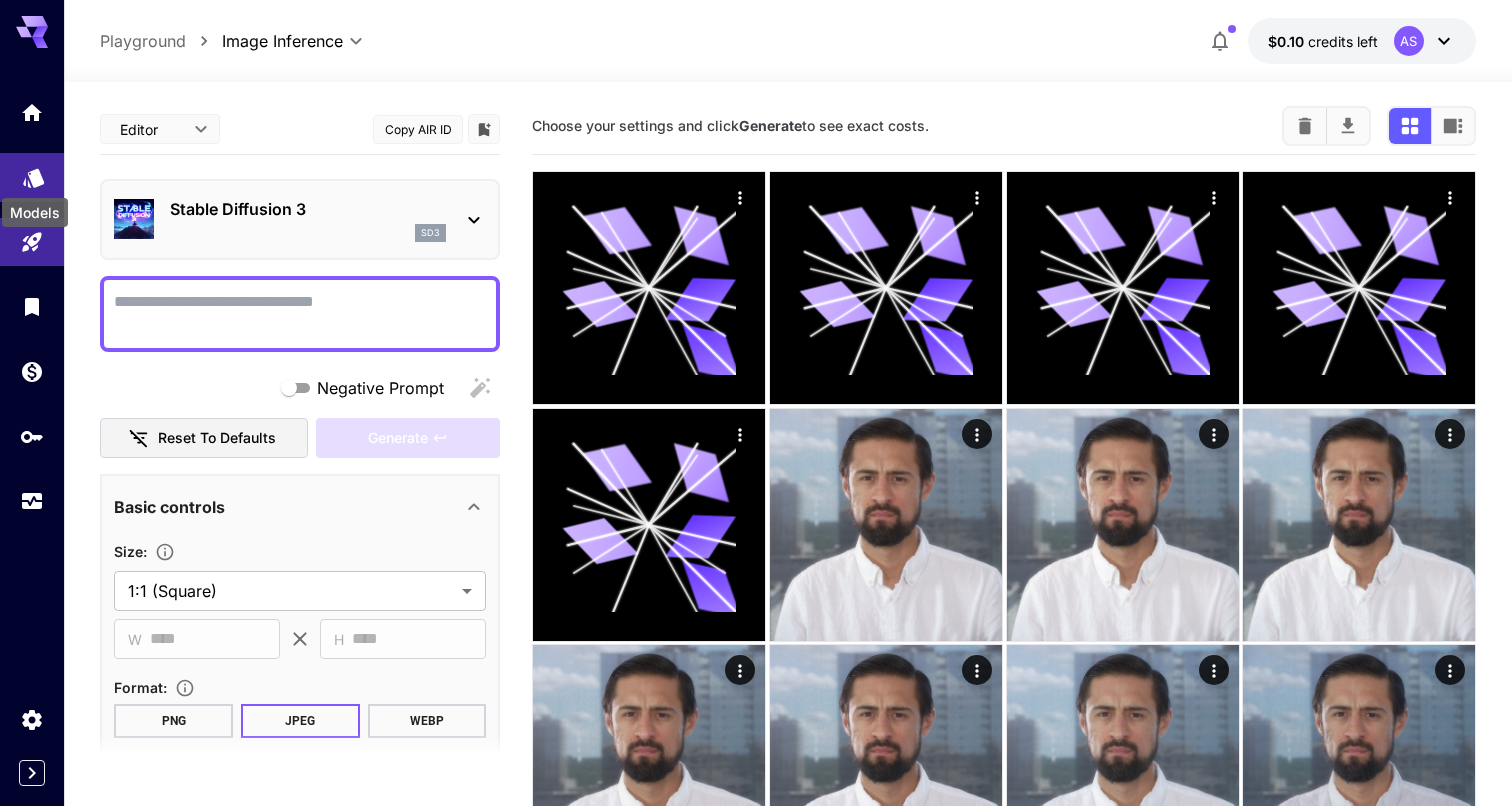 click at bounding box center (32, 177) 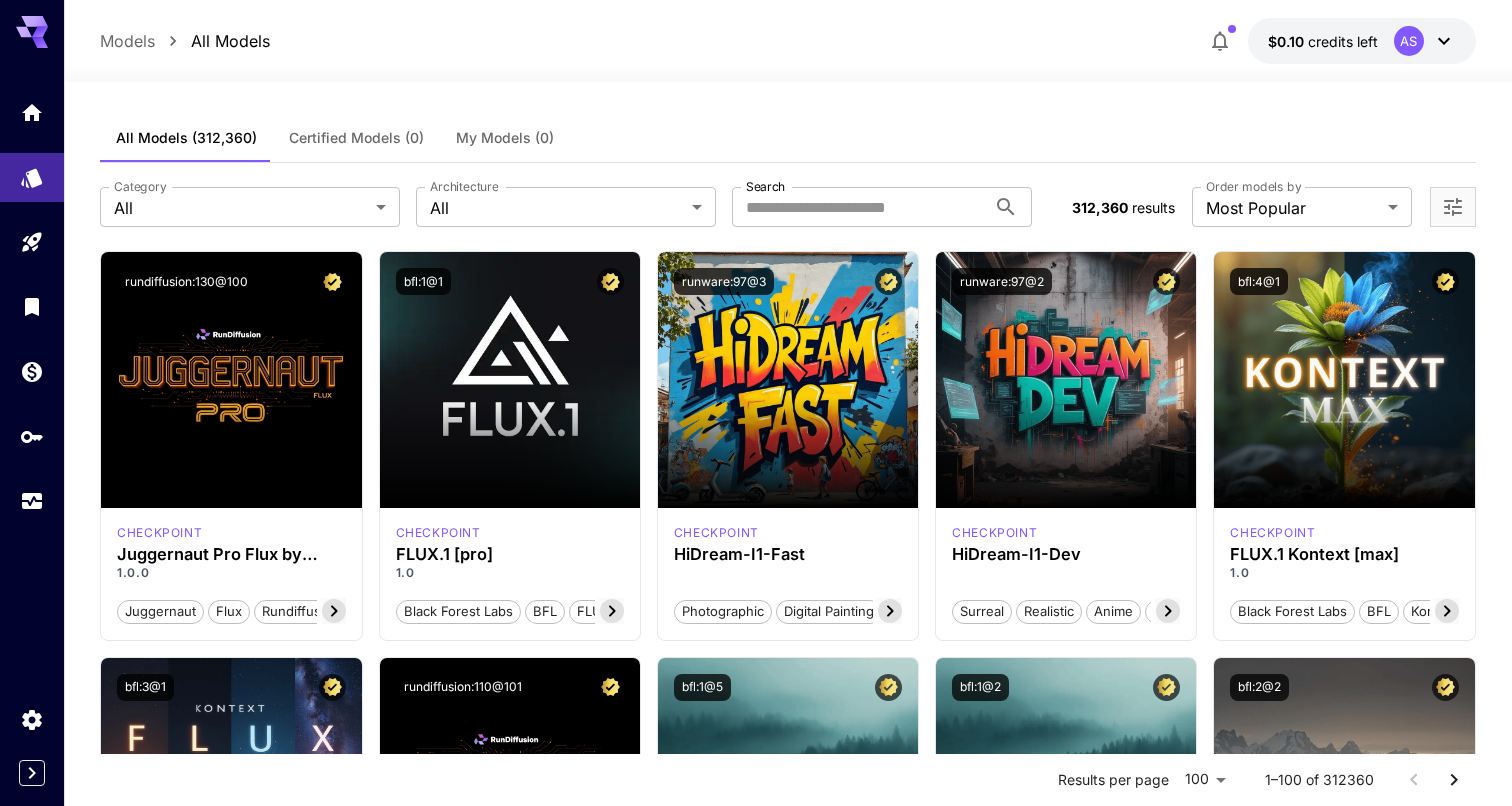 click on "My Models (0)" at bounding box center (505, 138) 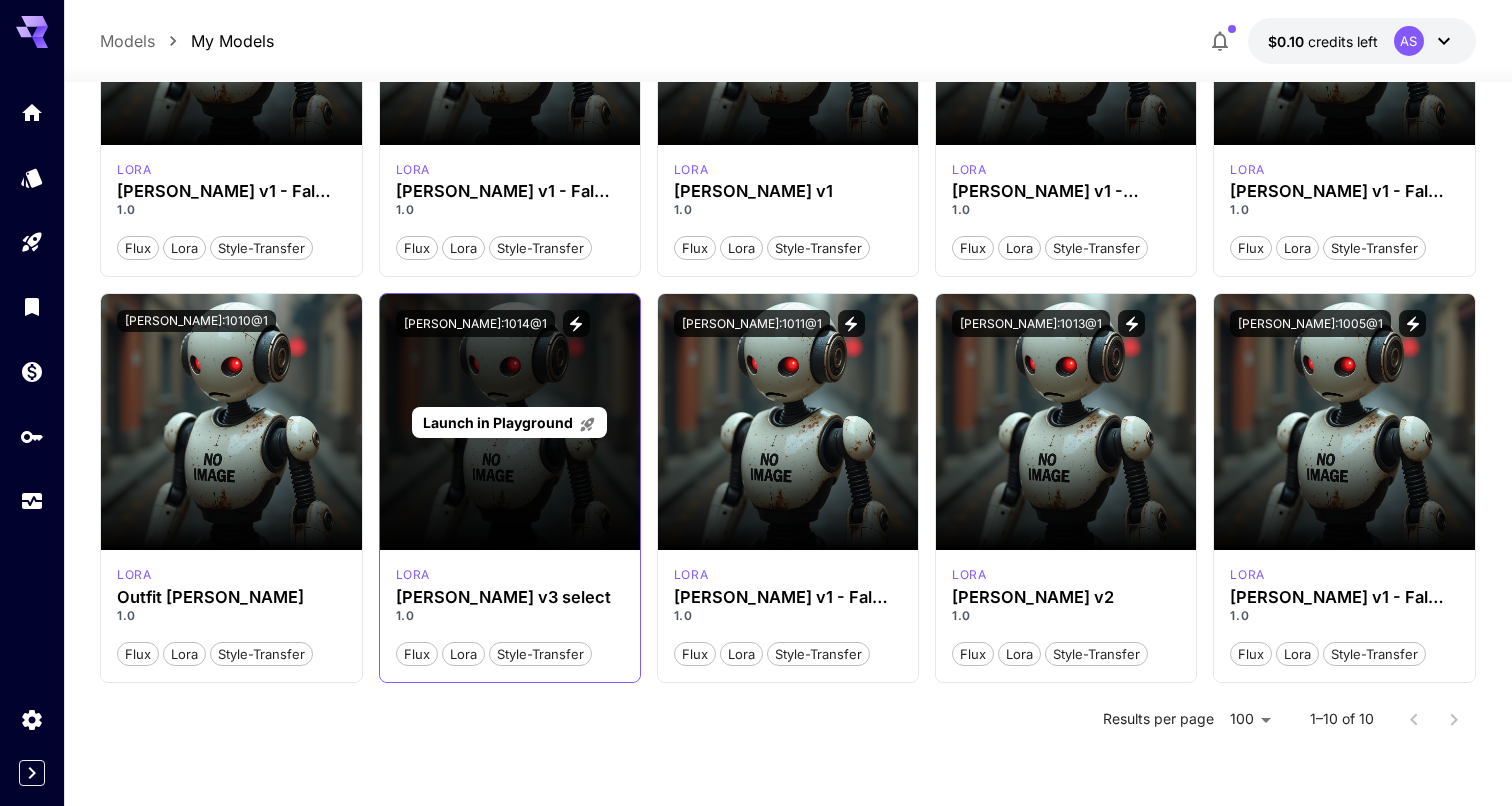 scroll, scrollTop: 355, scrollLeft: 0, axis: vertical 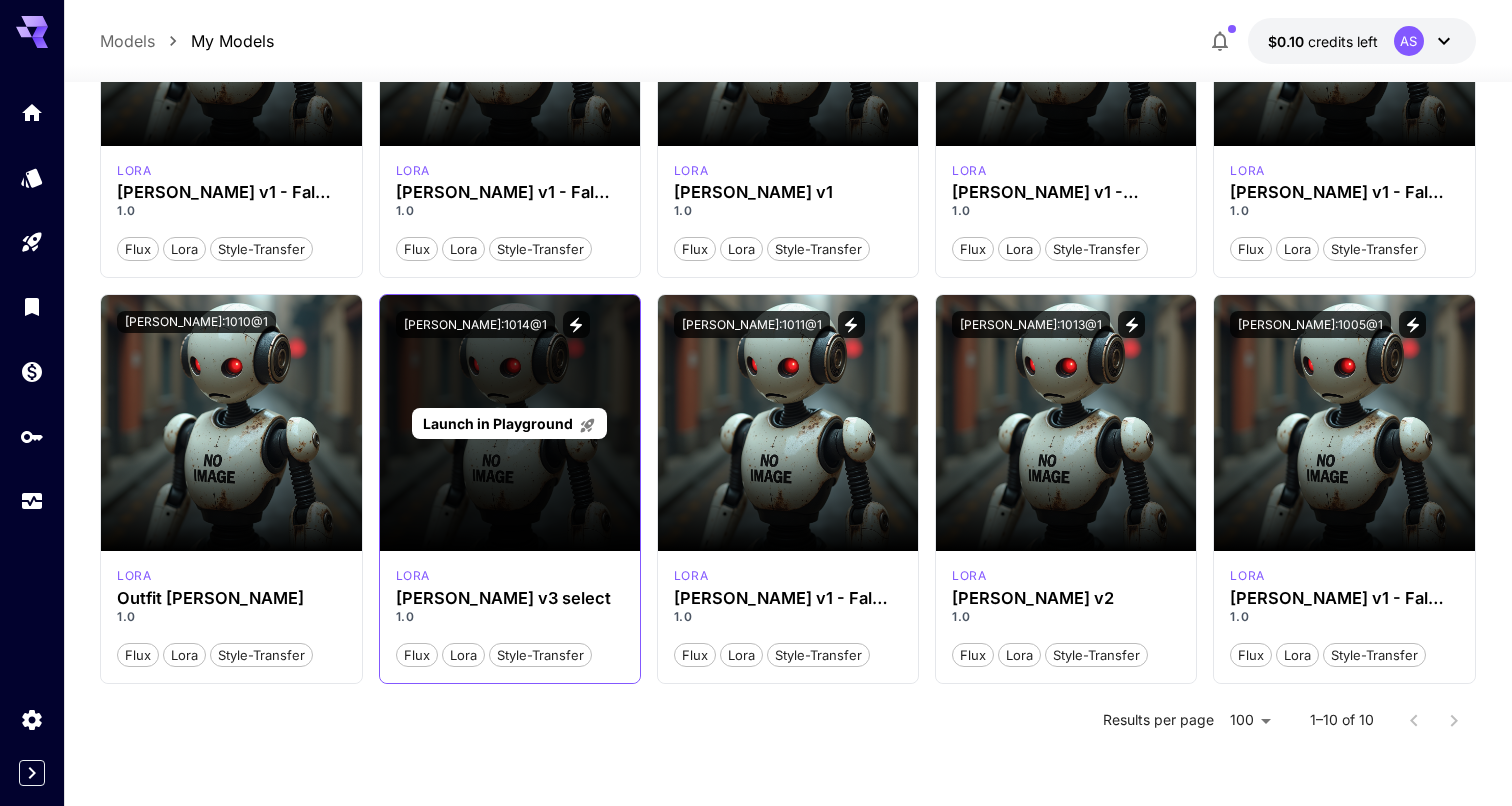 click on "Launch in Playground" at bounding box center [498, 423] 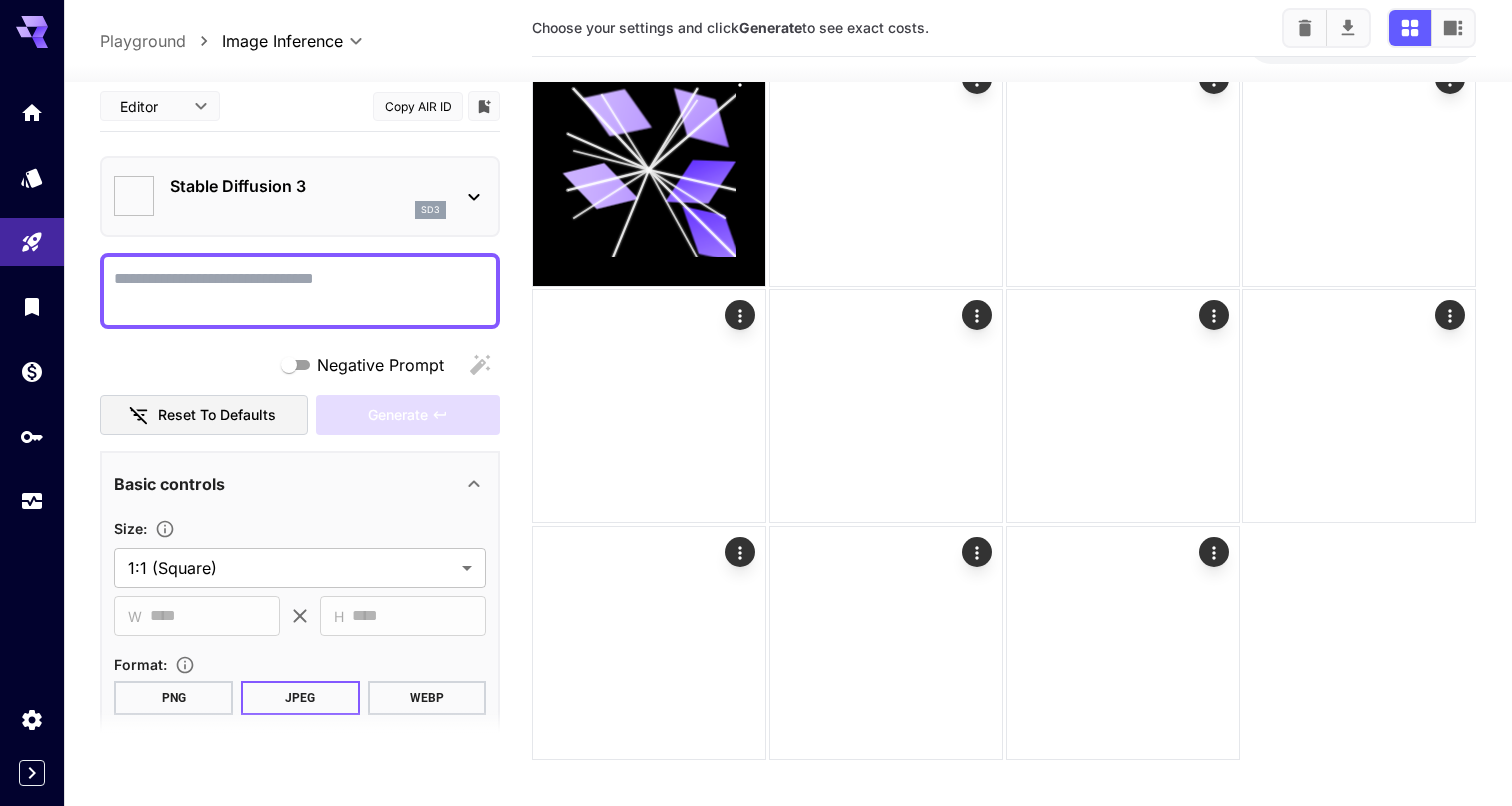 type on "***" 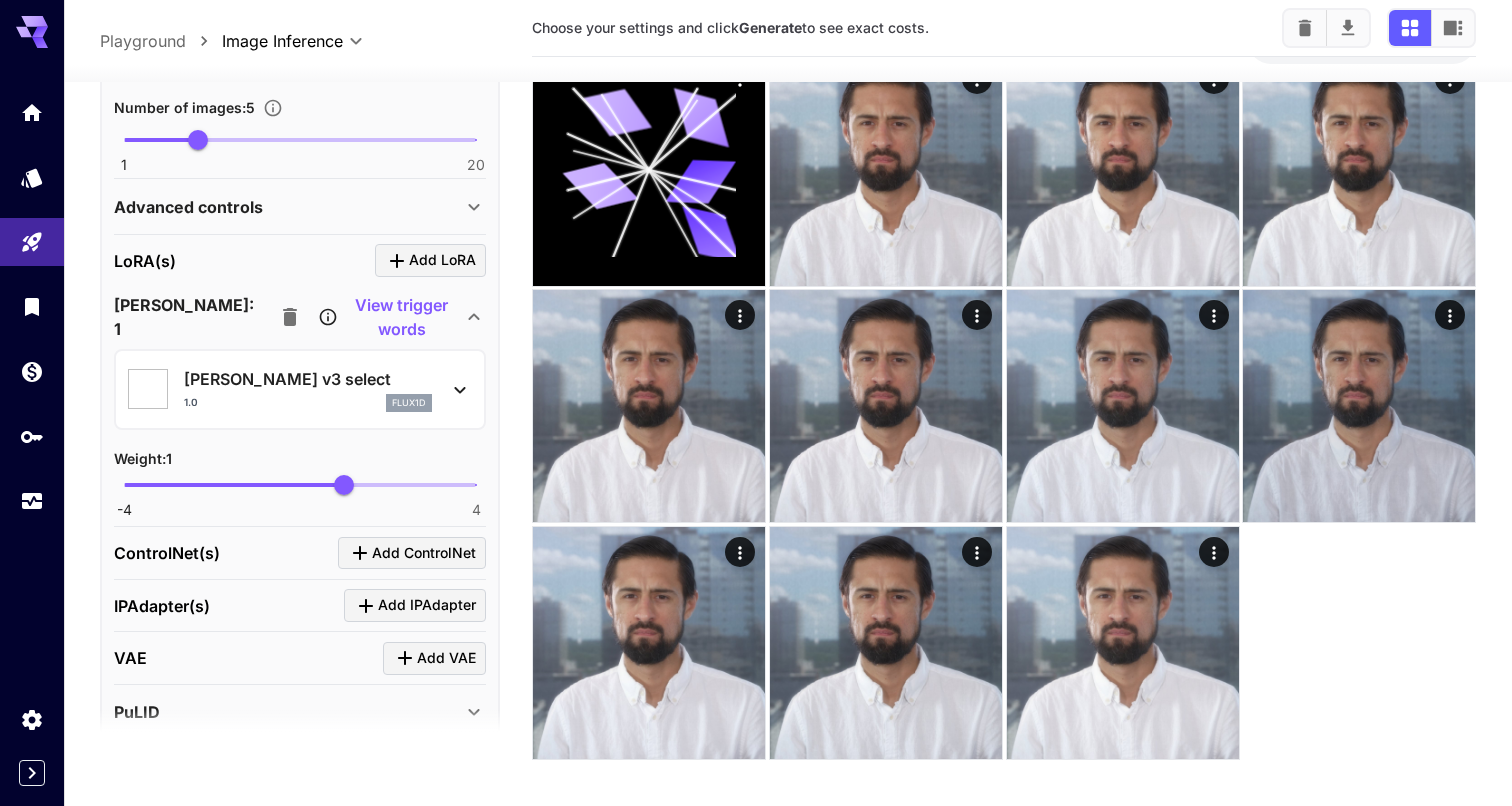 scroll, scrollTop: 648, scrollLeft: 0, axis: vertical 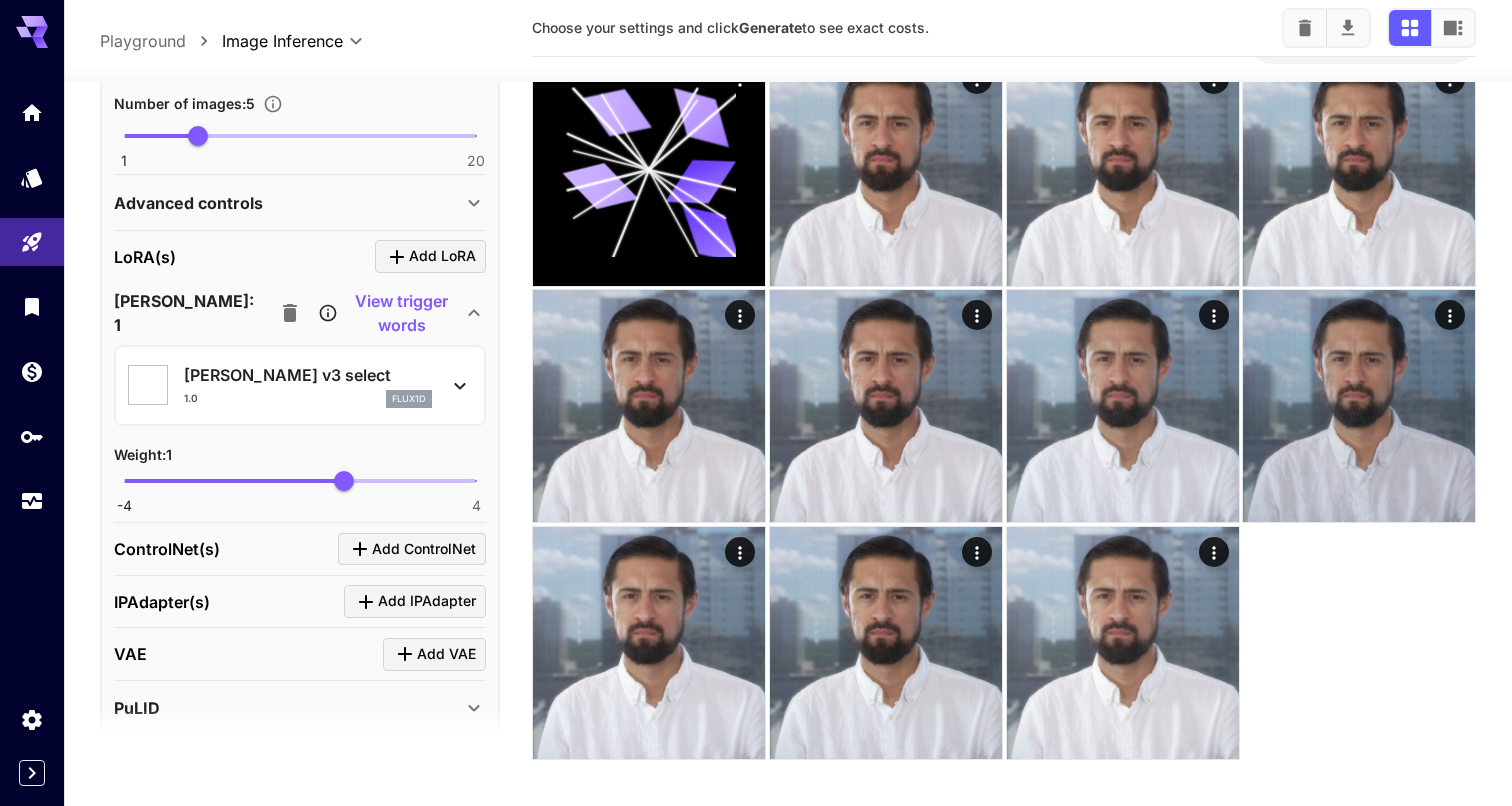 click on "Add LoRA" at bounding box center (442, 256) 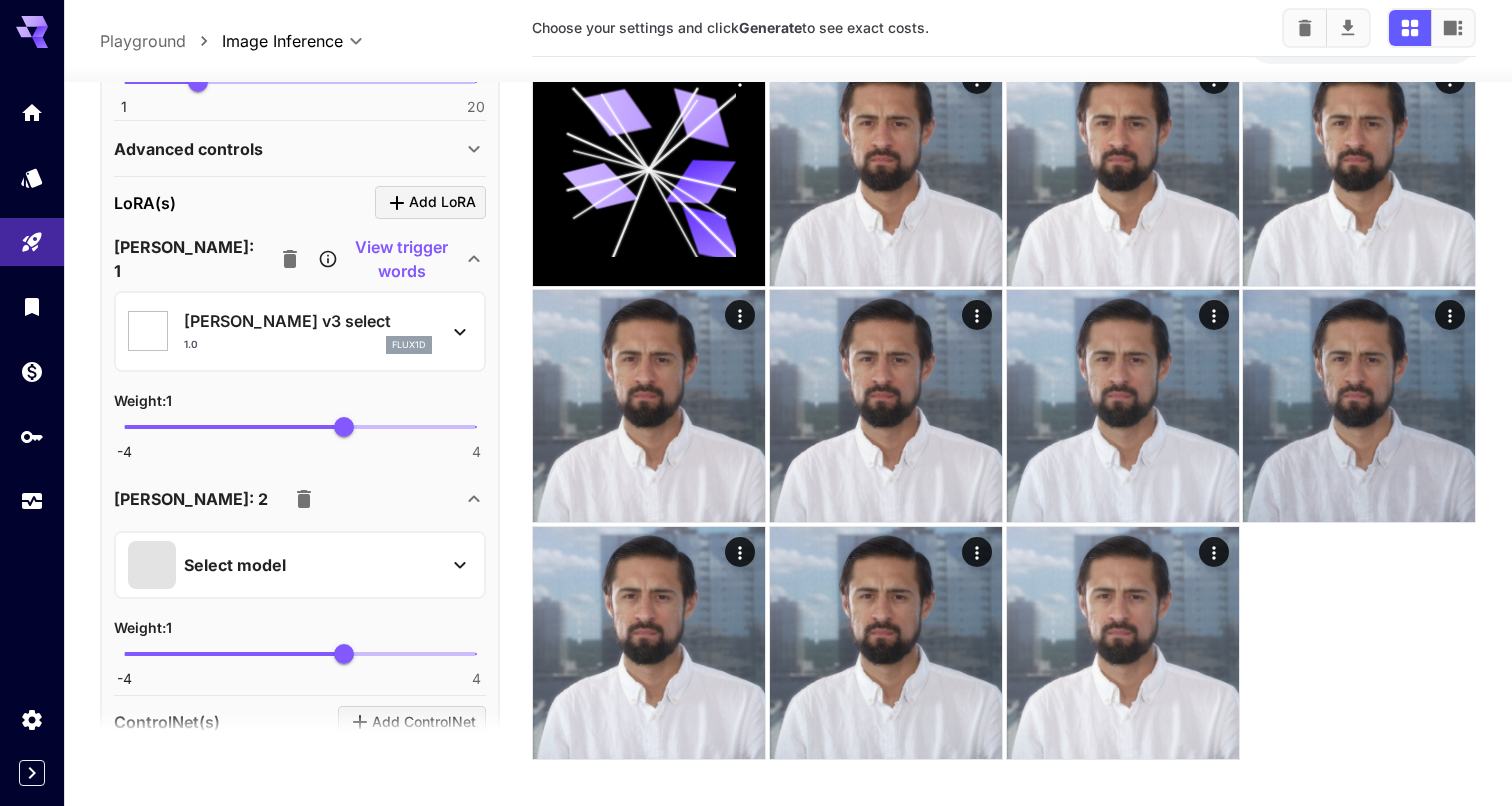 scroll, scrollTop: 733, scrollLeft: 0, axis: vertical 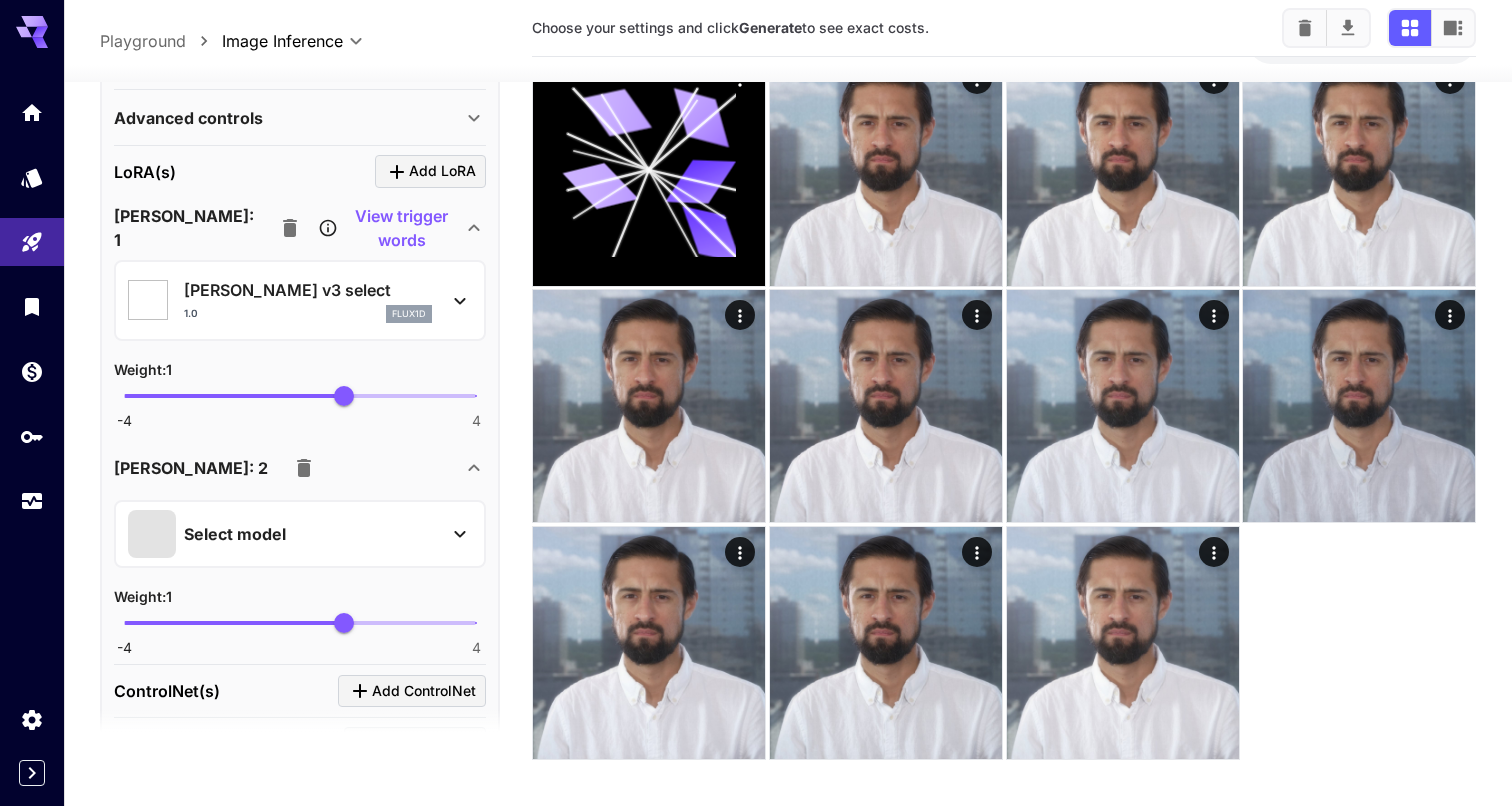 click on "Select model" at bounding box center [284, 533] 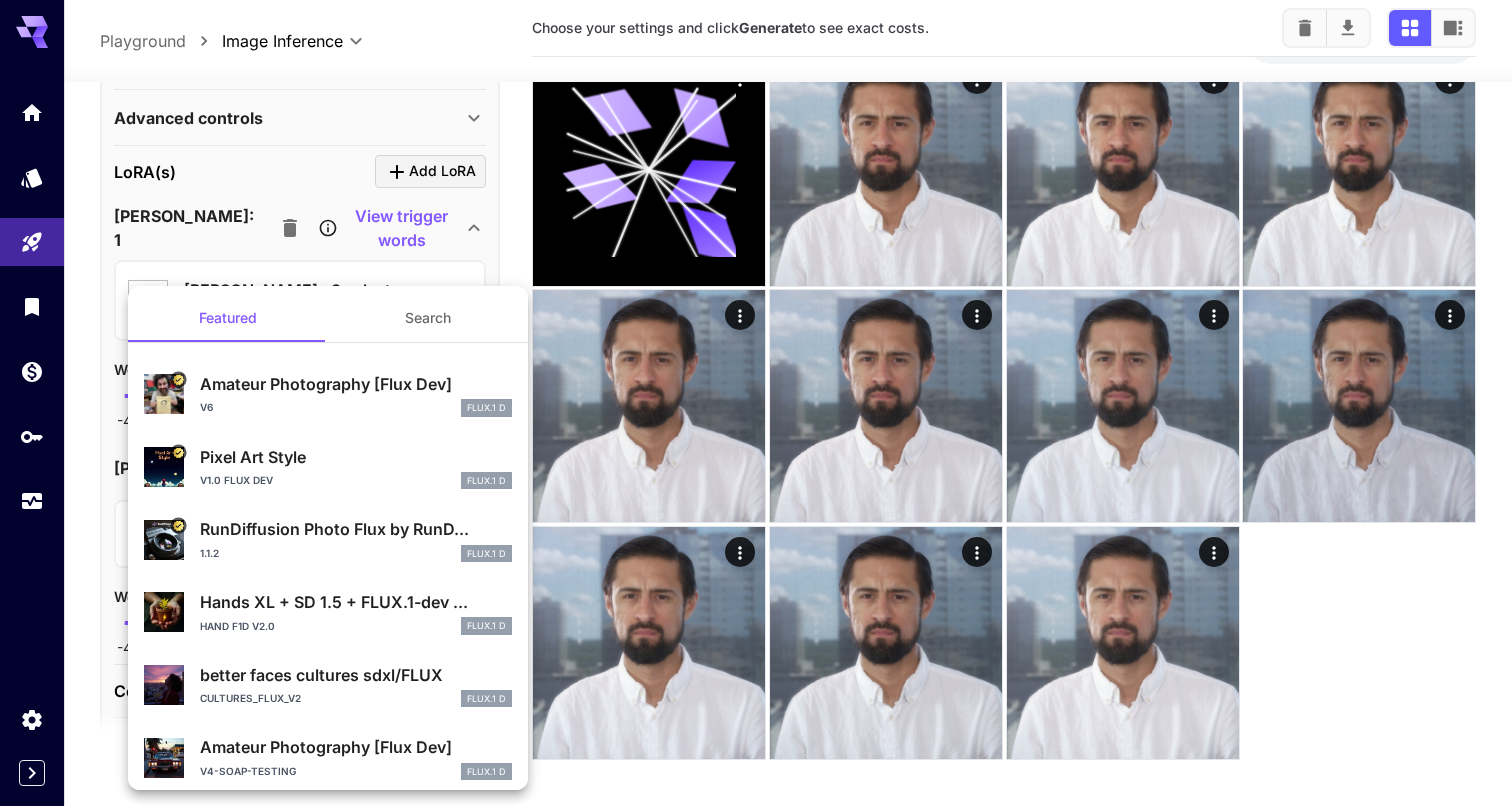 click on "Search" at bounding box center (428, 318) 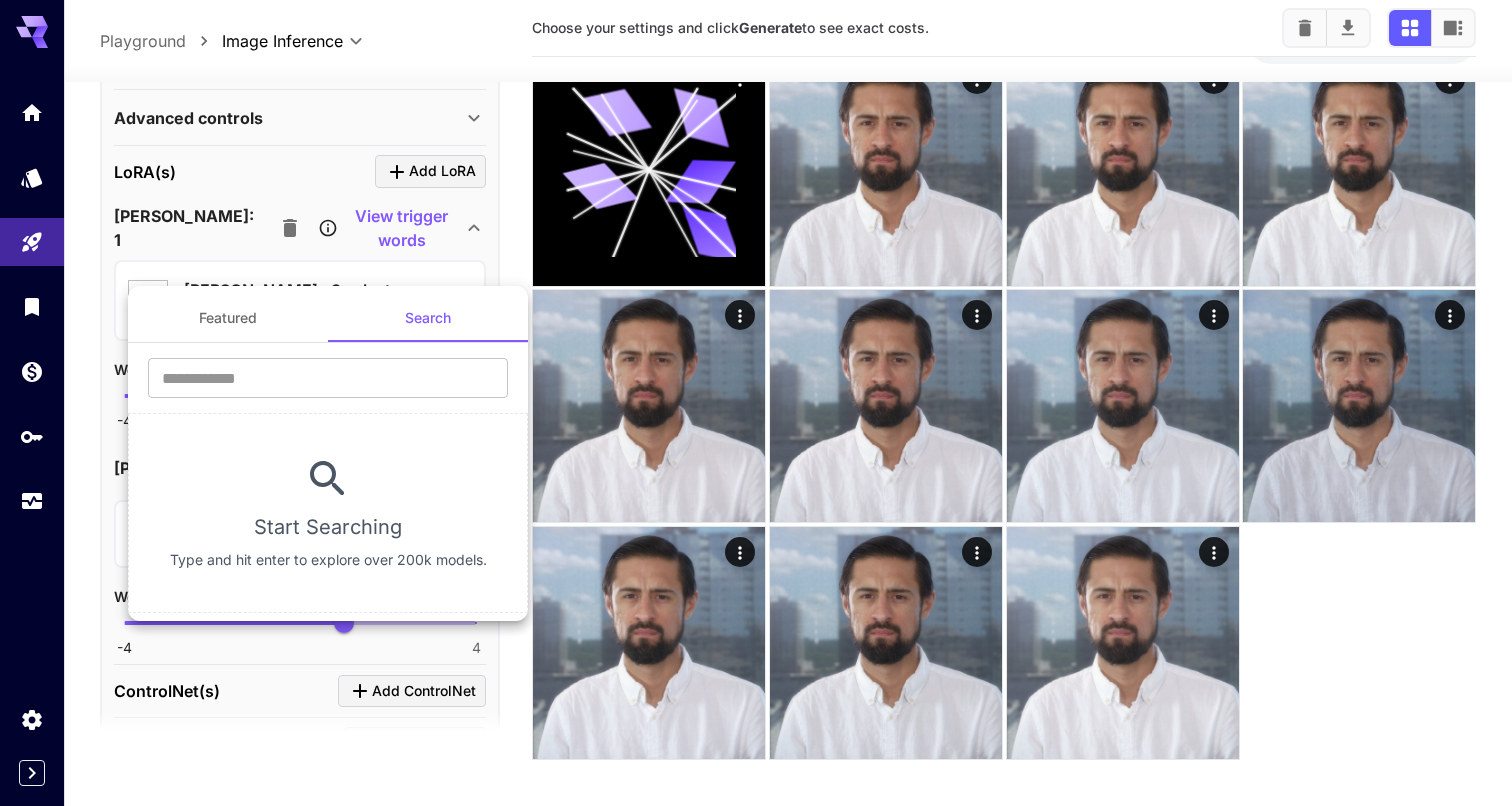 click on "​ Start Searching Type and hit enter to explore over 200k models." at bounding box center [328, 478] 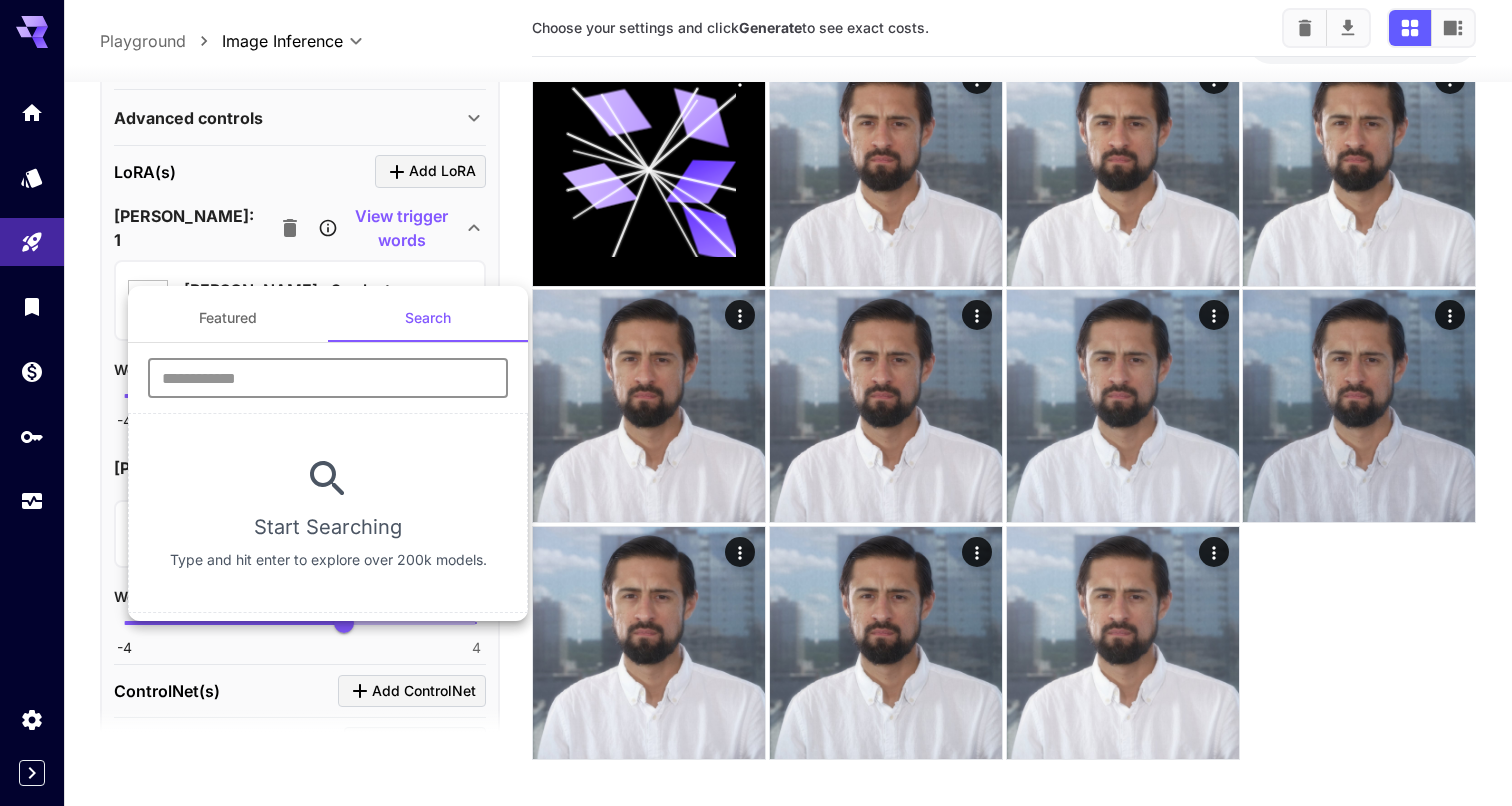 click at bounding box center [328, 378] 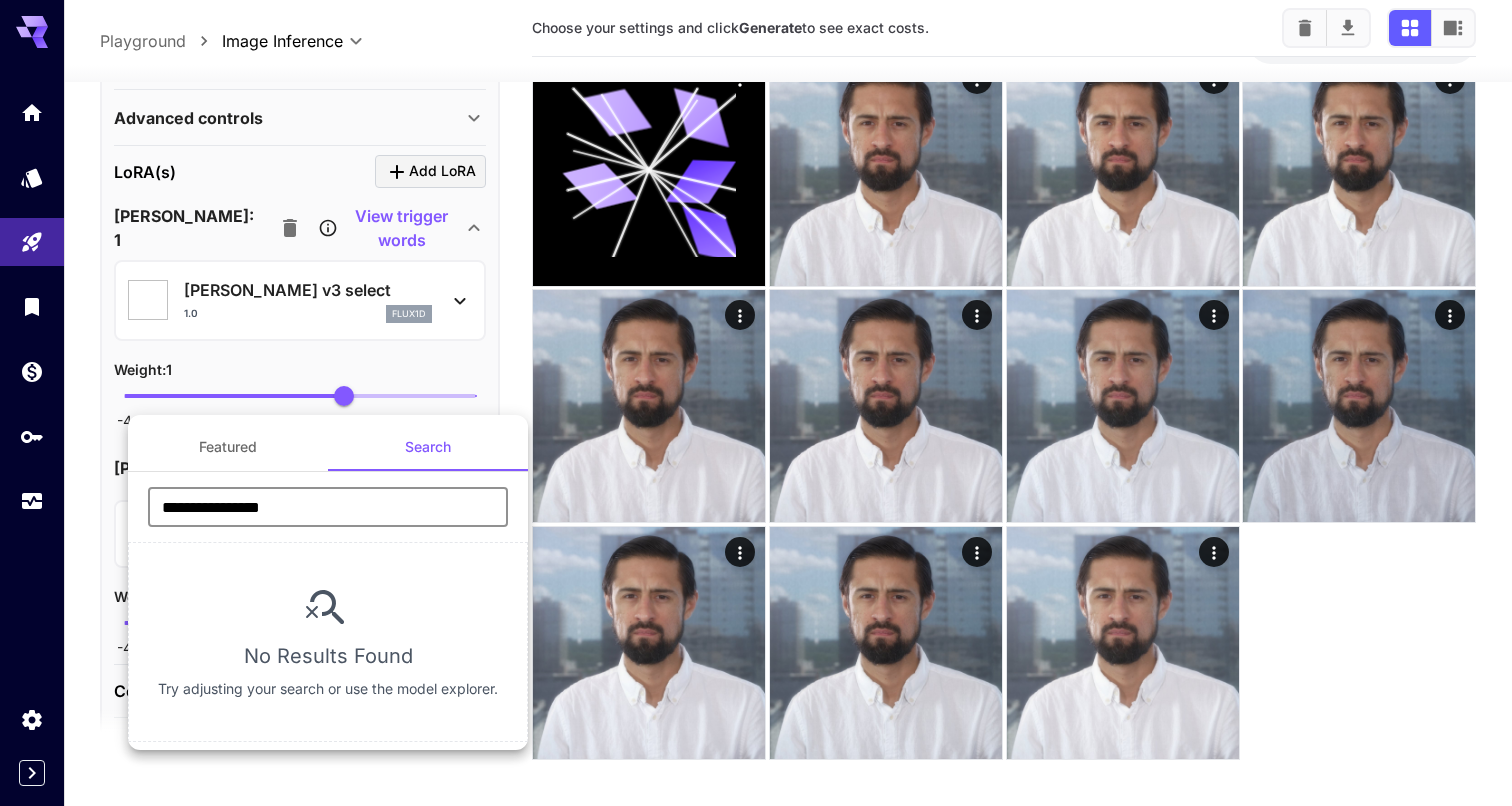 drag, startPoint x: 201, startPoint y: 509, endPoint x: 115, endPoint y: 509, distance: 86 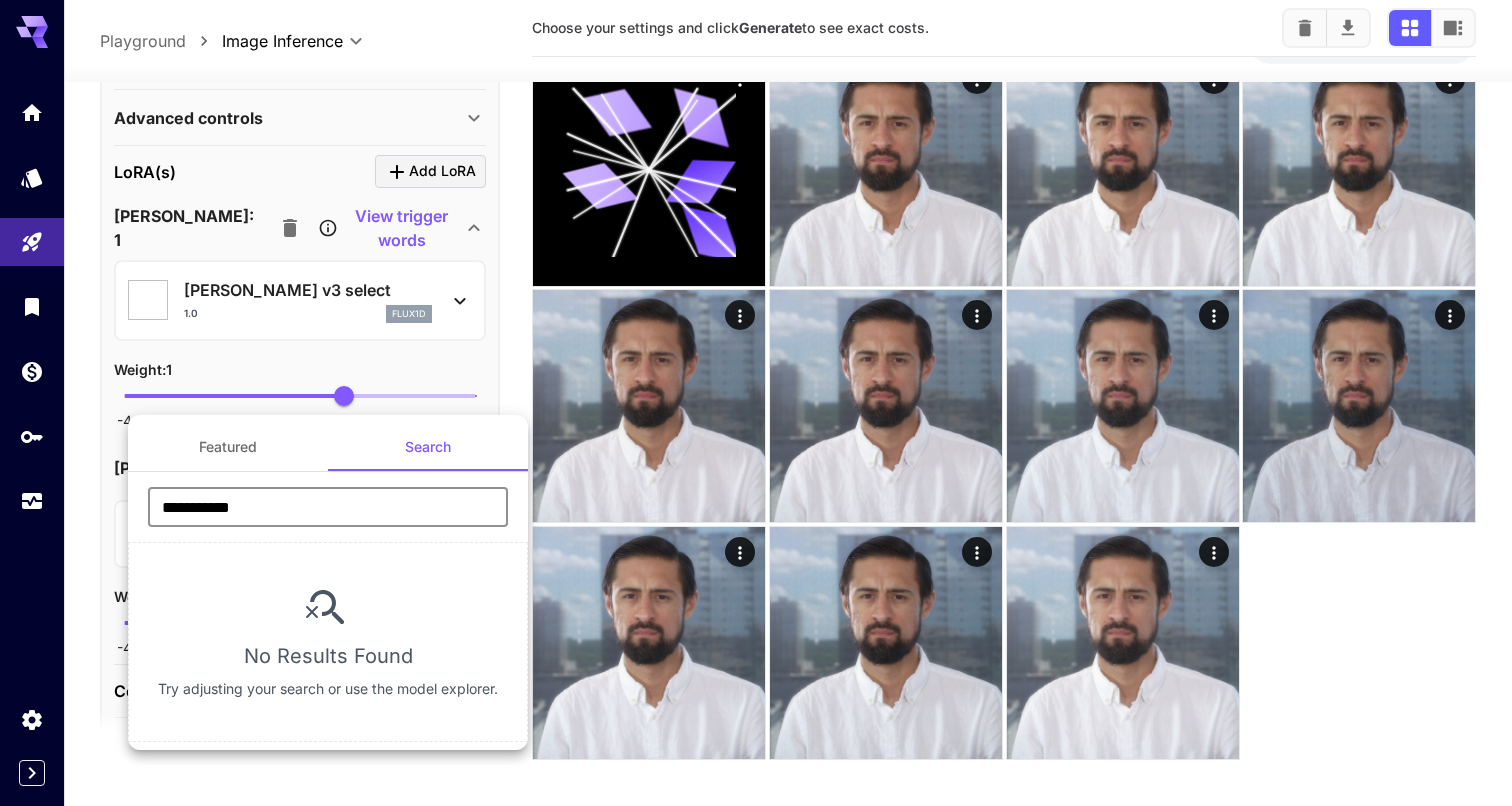 click on "**********" at bounding box center [328, 507] 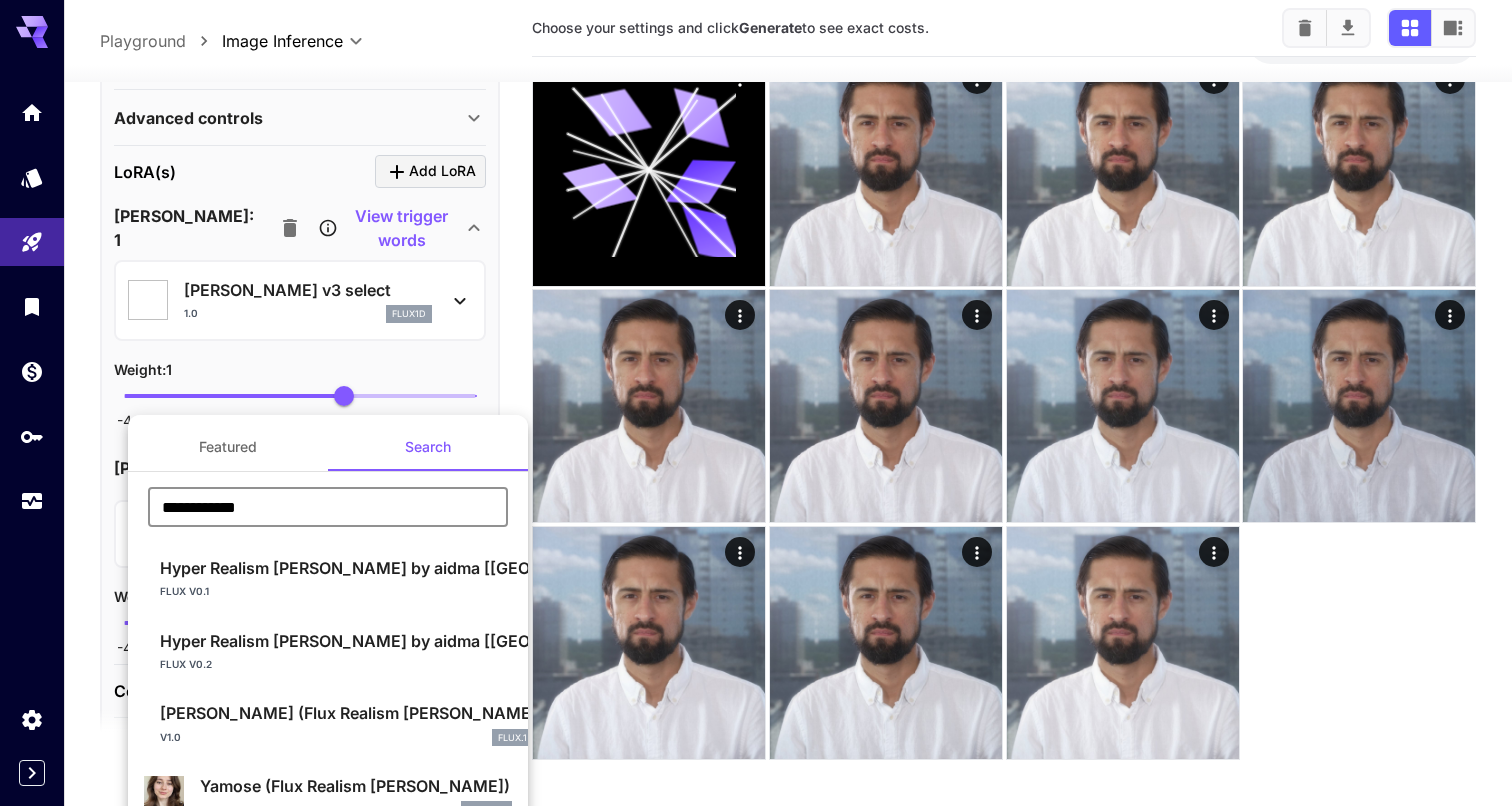 click on "**********" at bounding box center [328, 507] 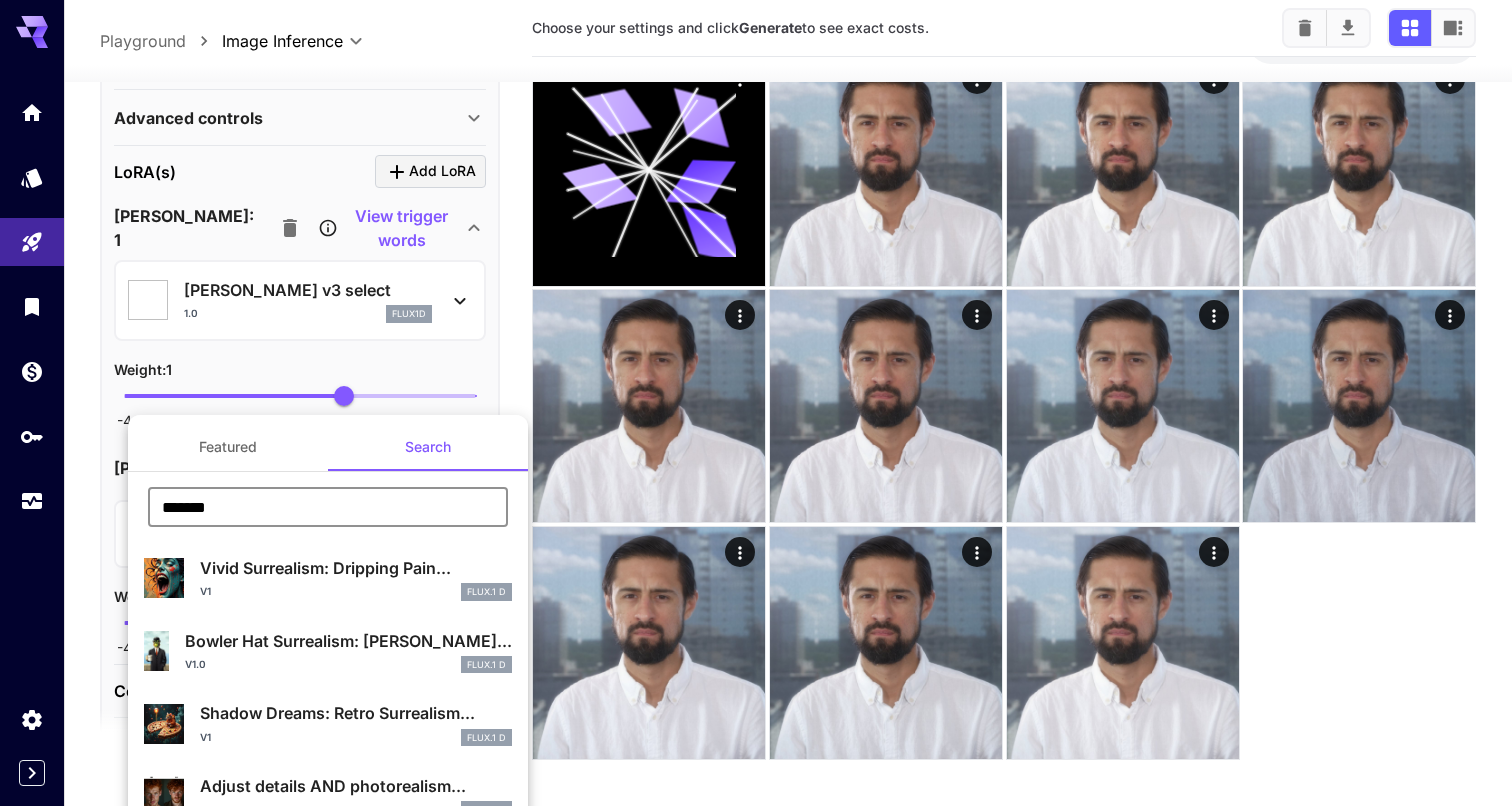 scroll, scrollTop: 0, scrollLeft: 0, axis: both 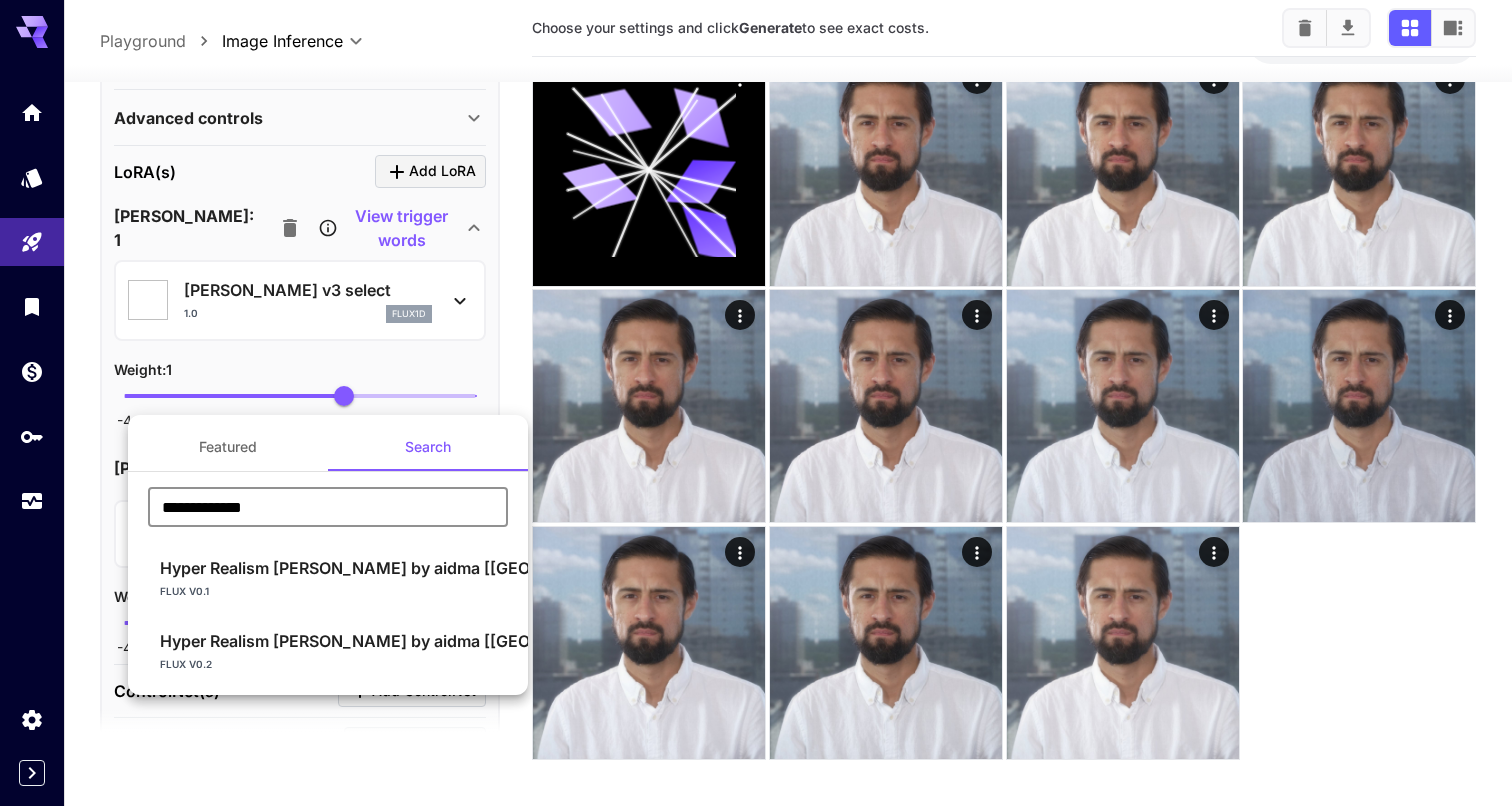 type on "**********" 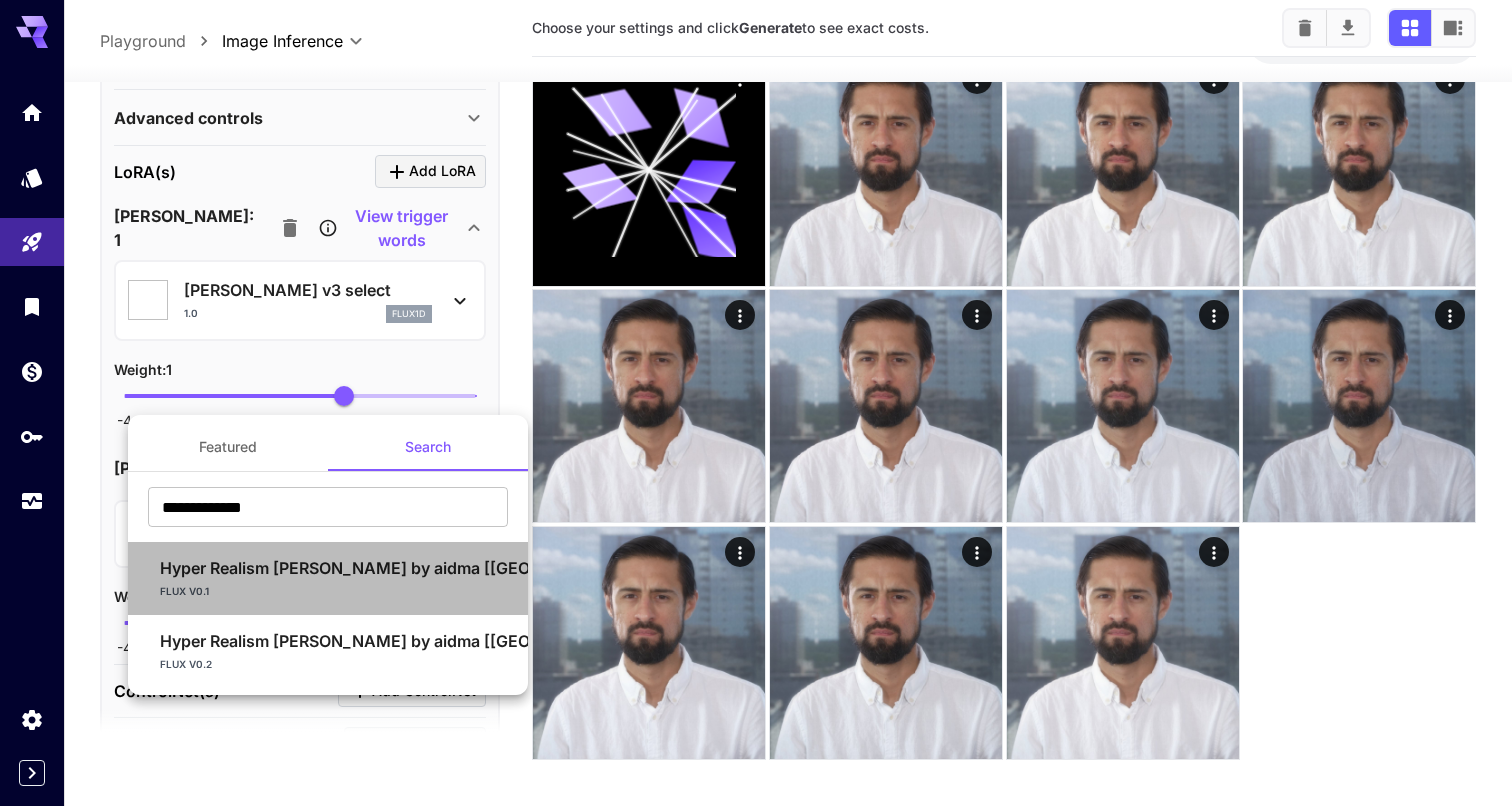 click on "Hyper Realism [PERSON_NAME] by aidma [[GEOGRAPHIC_DATA]..." at bounding box center [417, 568] 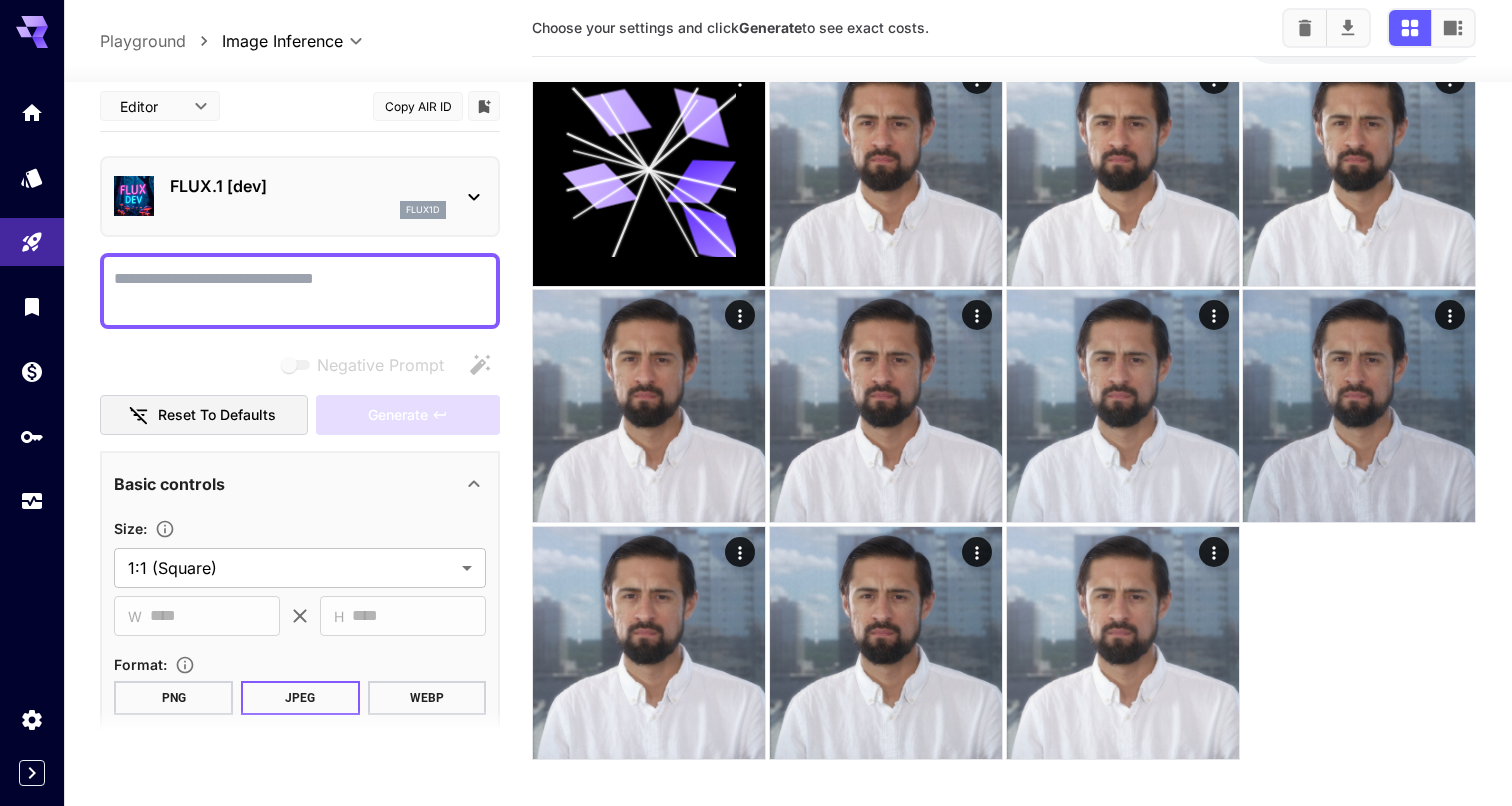 scroll, scrollTop: -1, scrollLeft: 0, axis: vertical 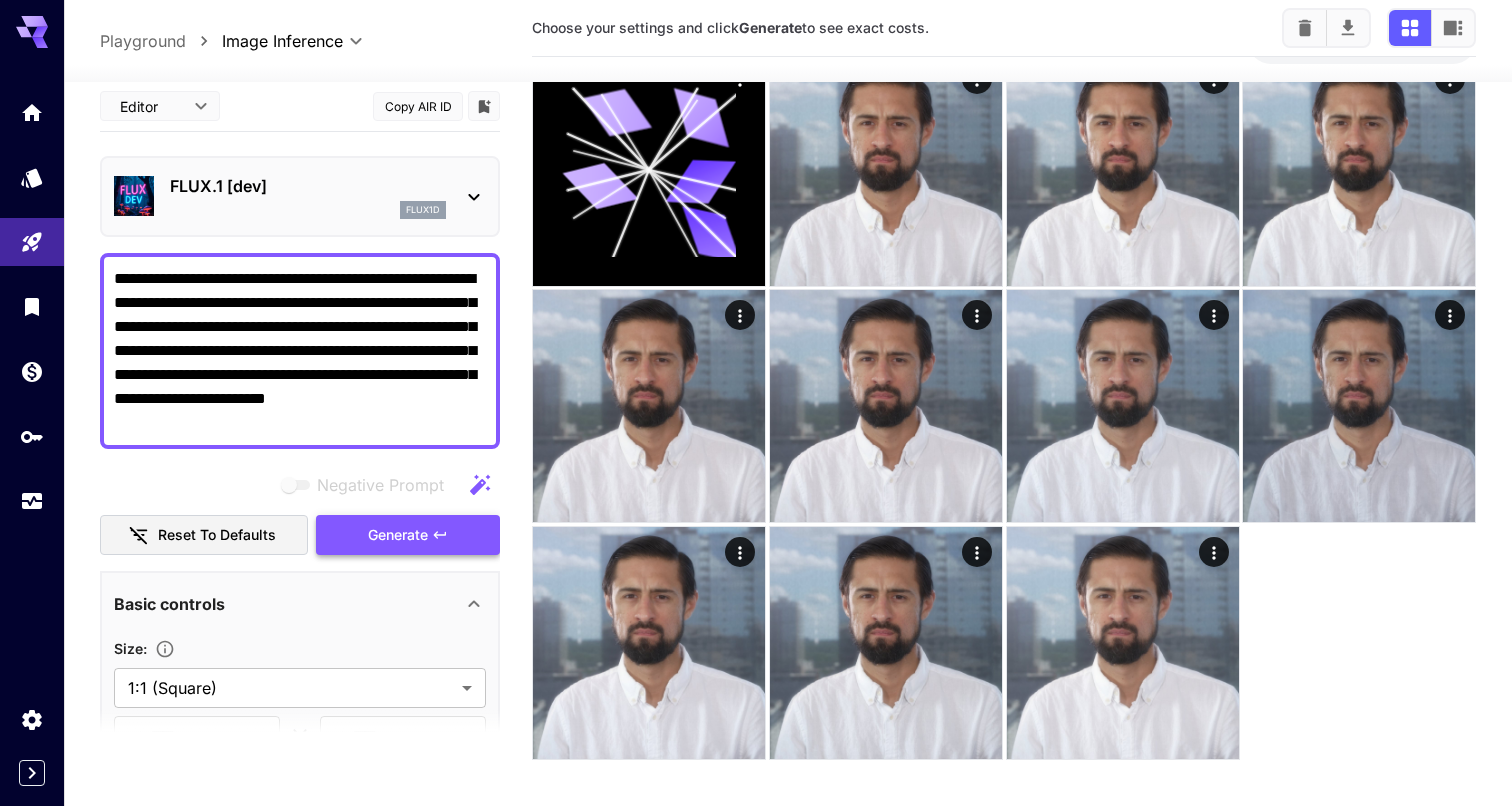 click on "Generate" at bounding box center (408, 534) 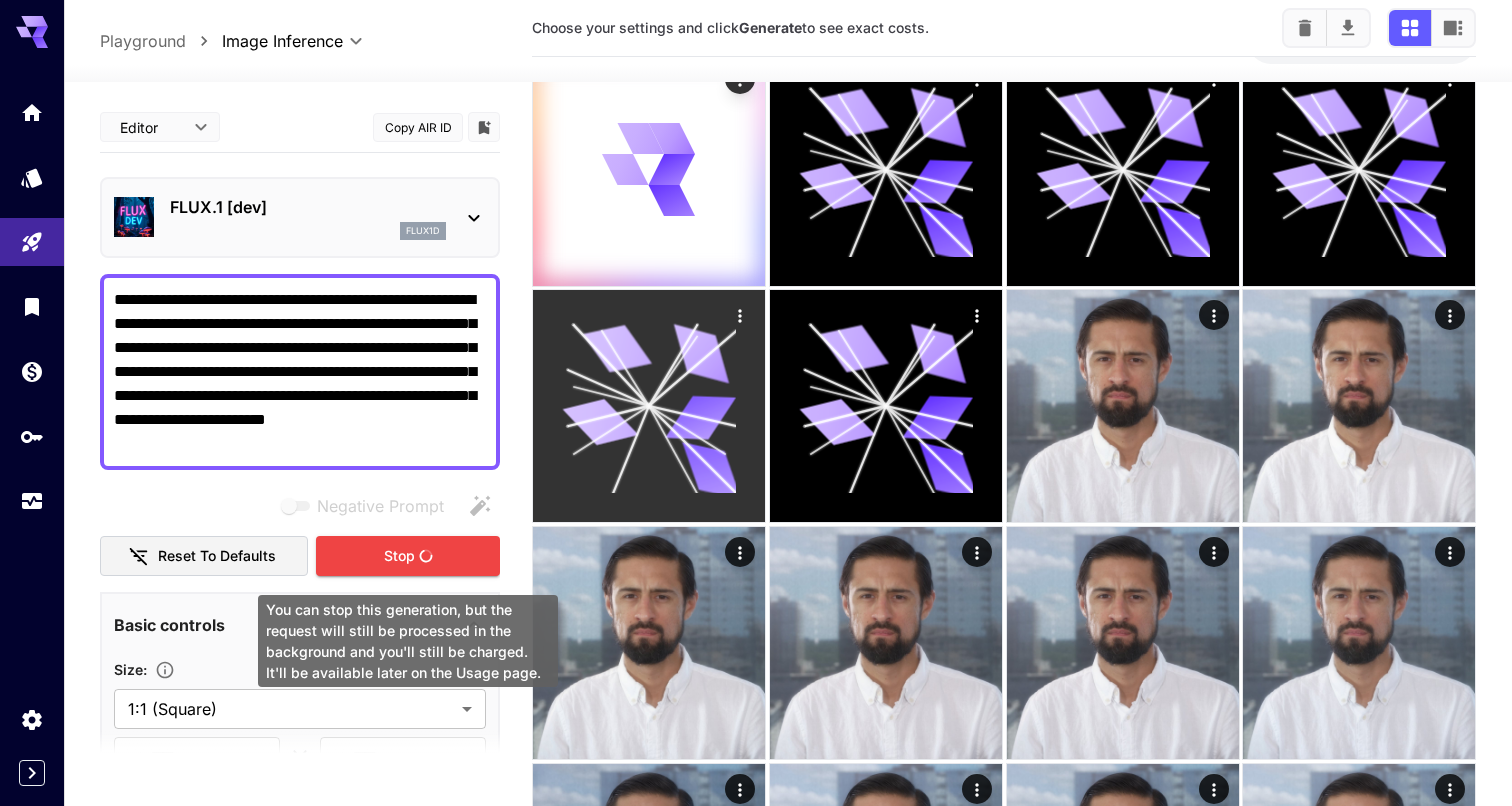 scroll, scrollTop: -1, scrollLeft: 0, axis: vertical 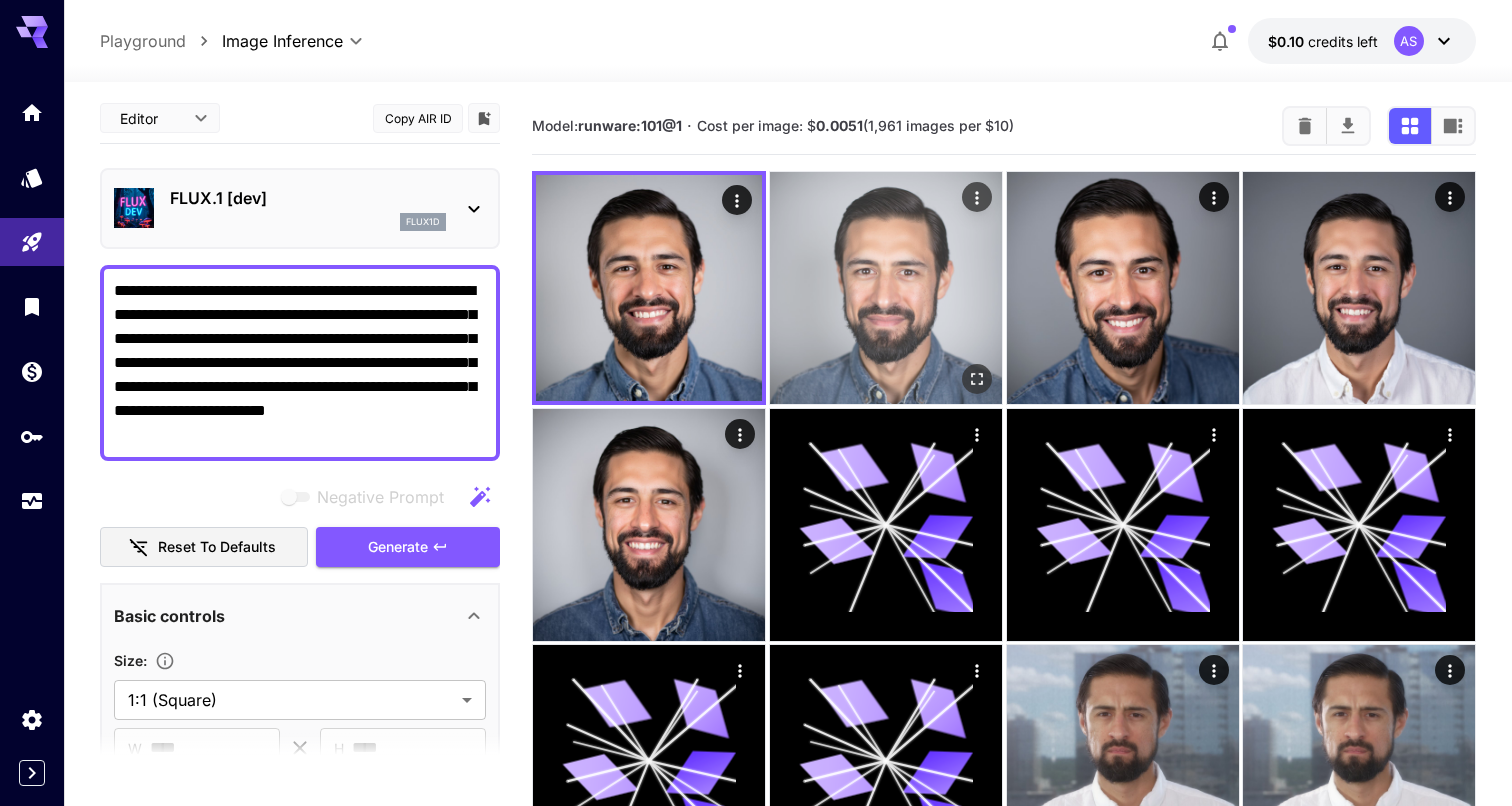 click at bounding box center (886, 288) 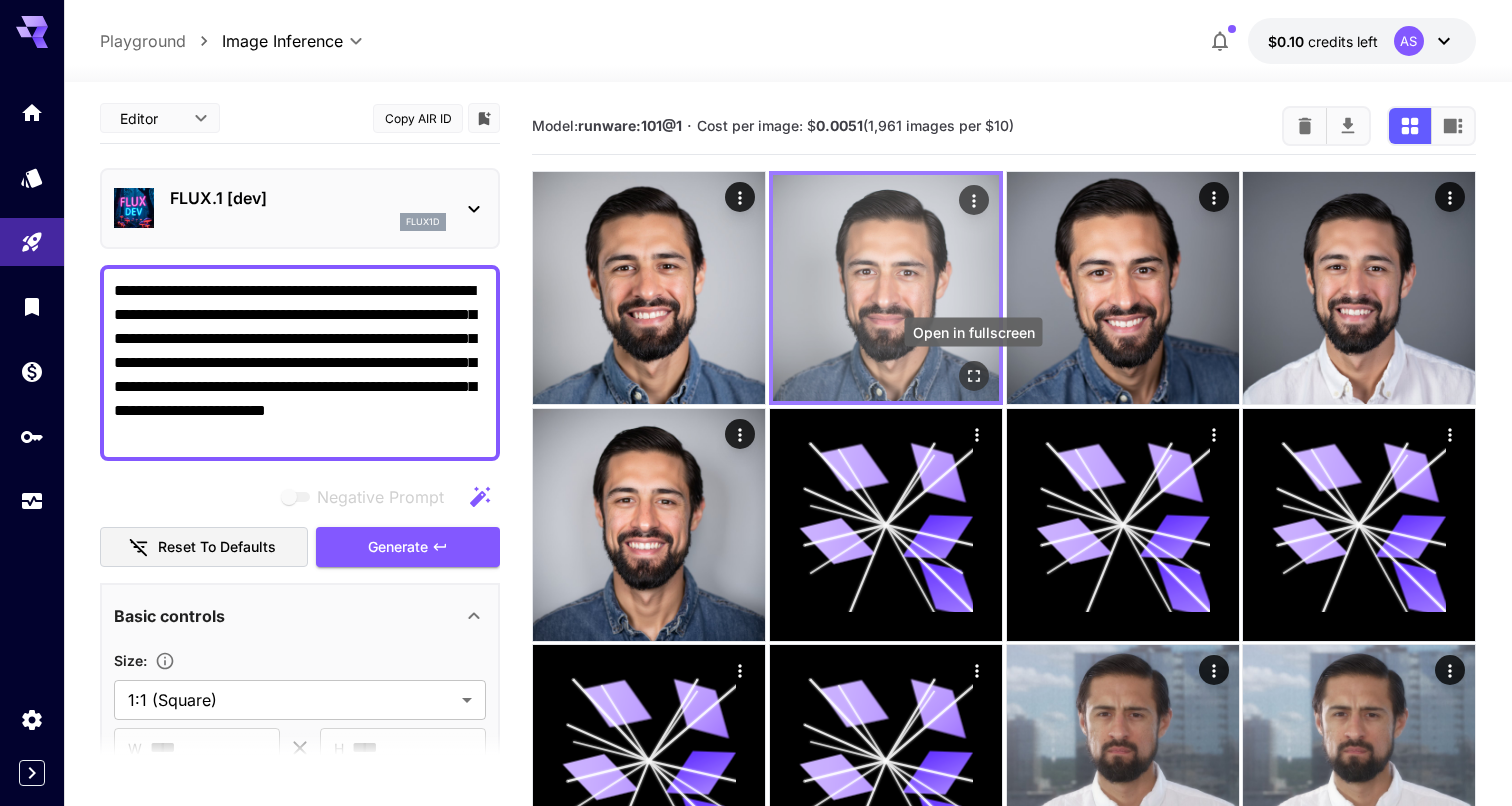click at bounding box center [973, 376] 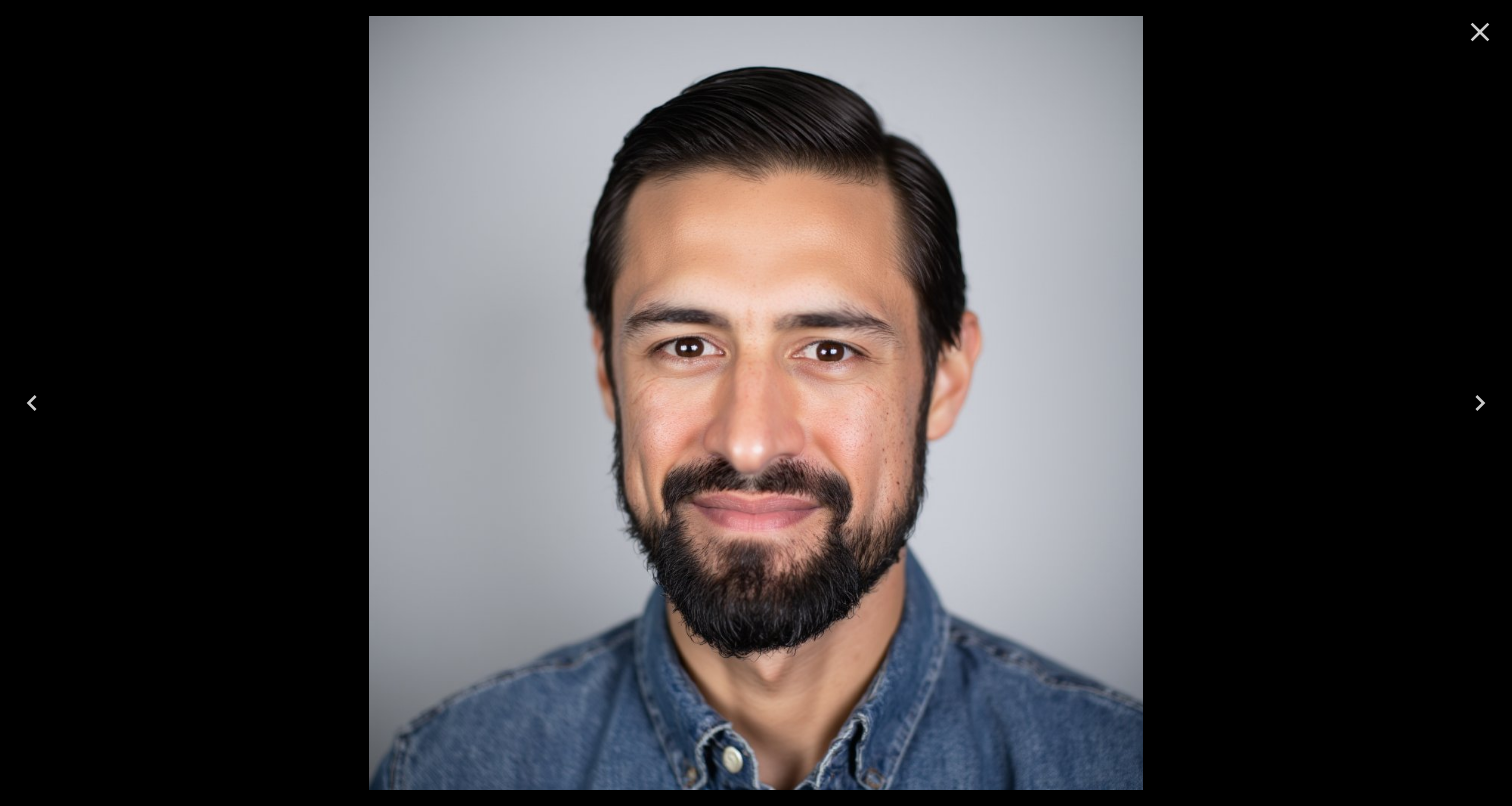 click 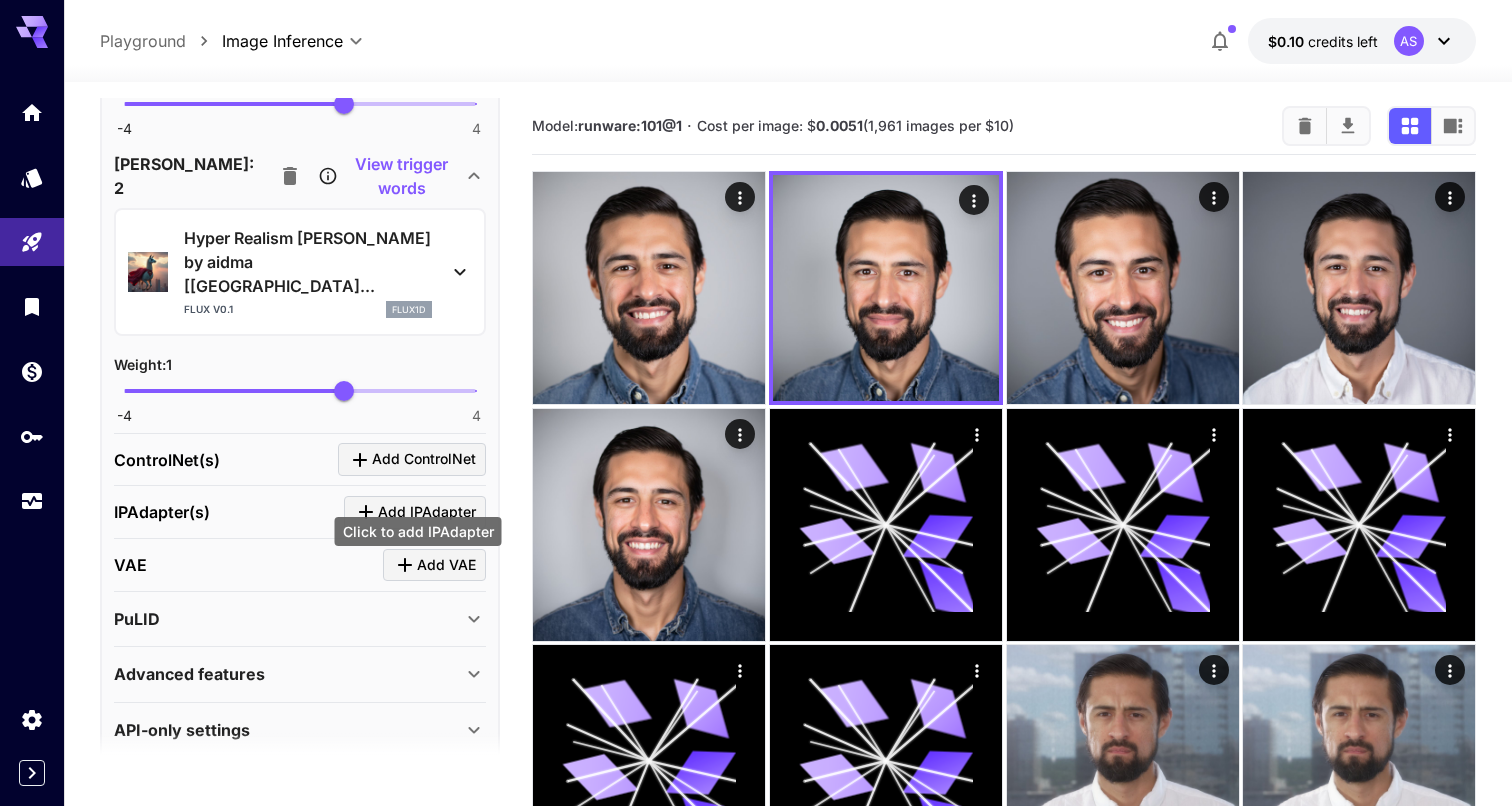 scroll, scrollTop: 1166, scrollLeft: 0, axis: vertical 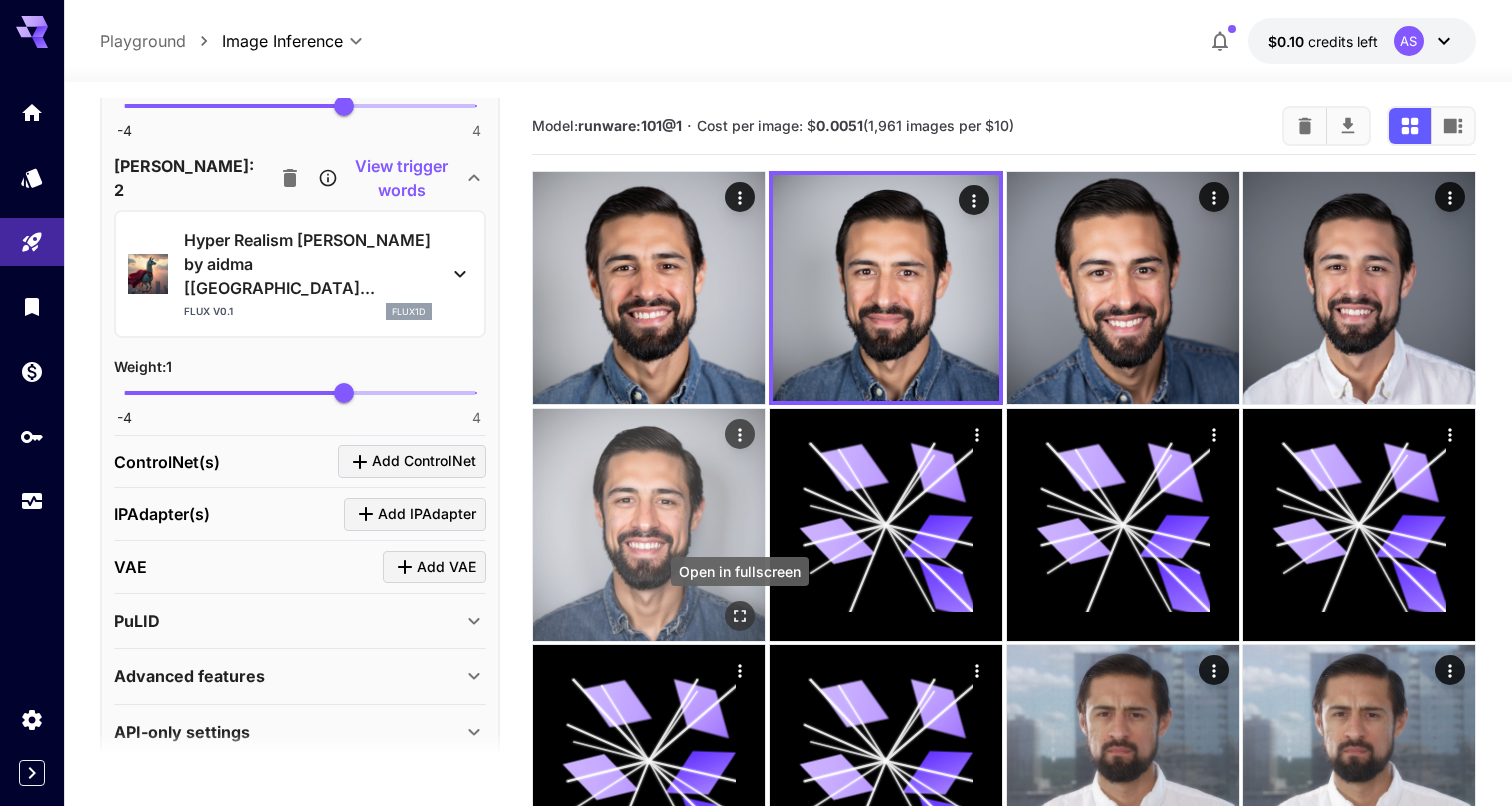 click 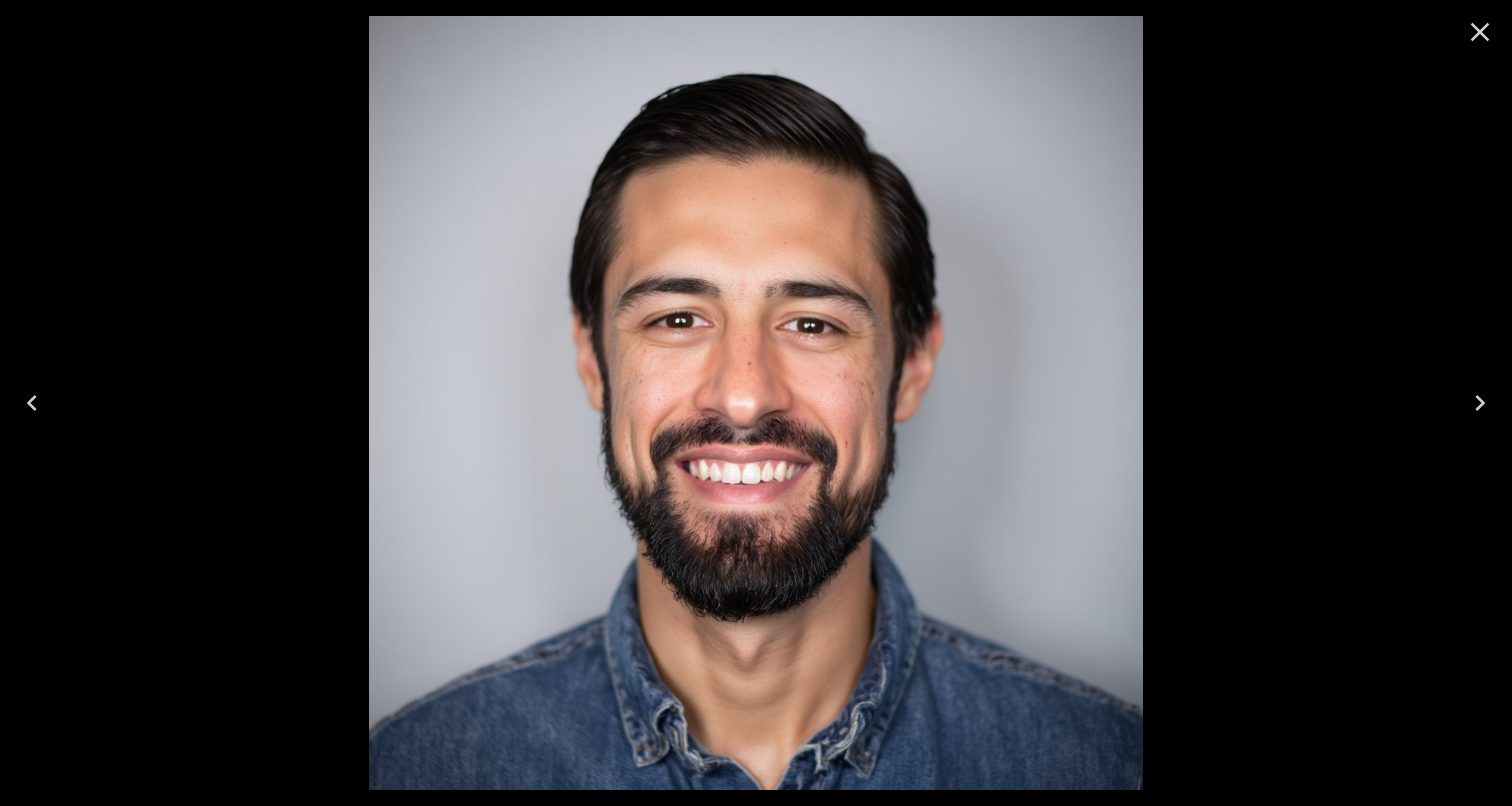 click 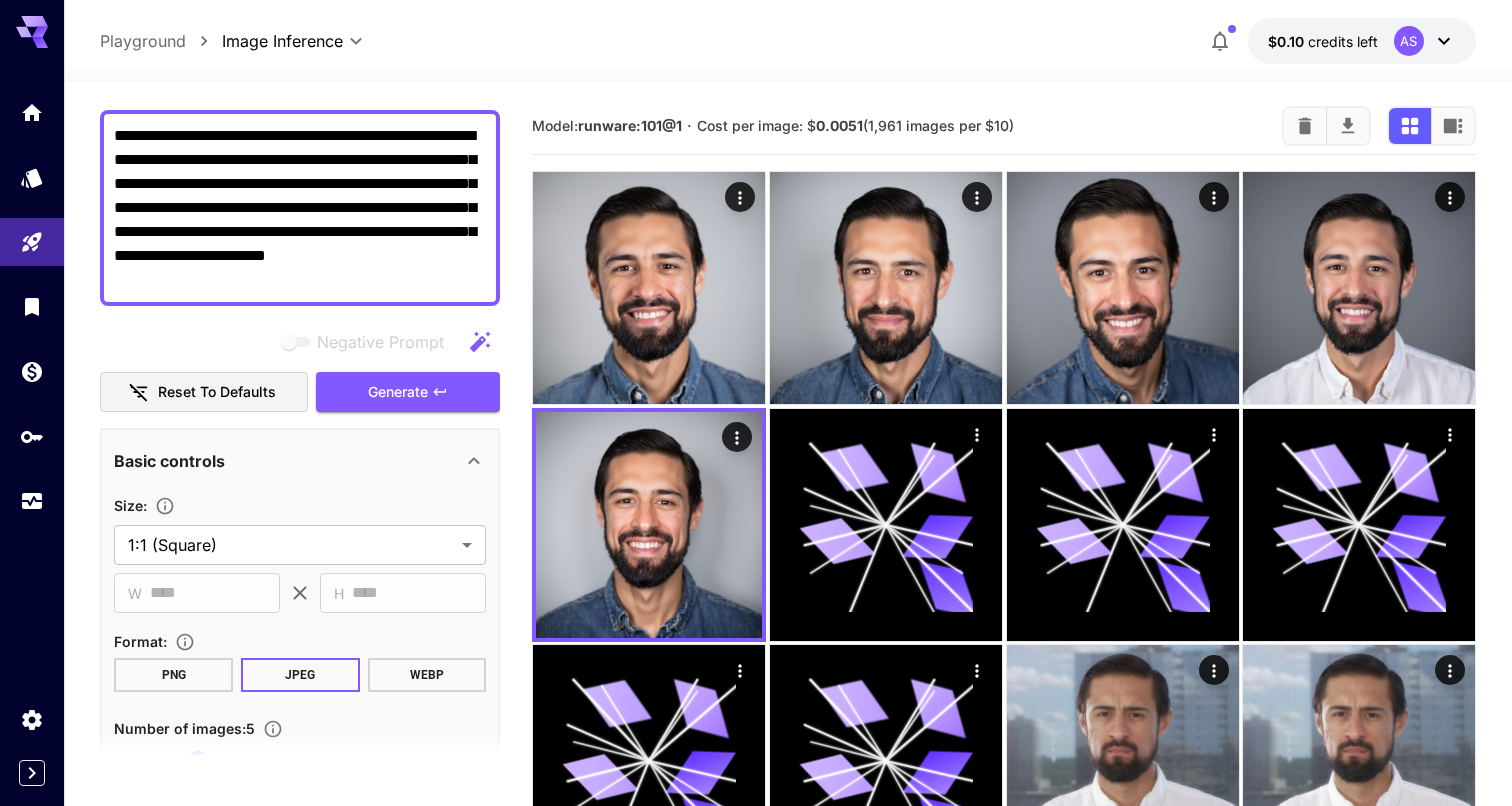 scroll, scrollTop: 139, scrollLeft: 0, axis: vertical 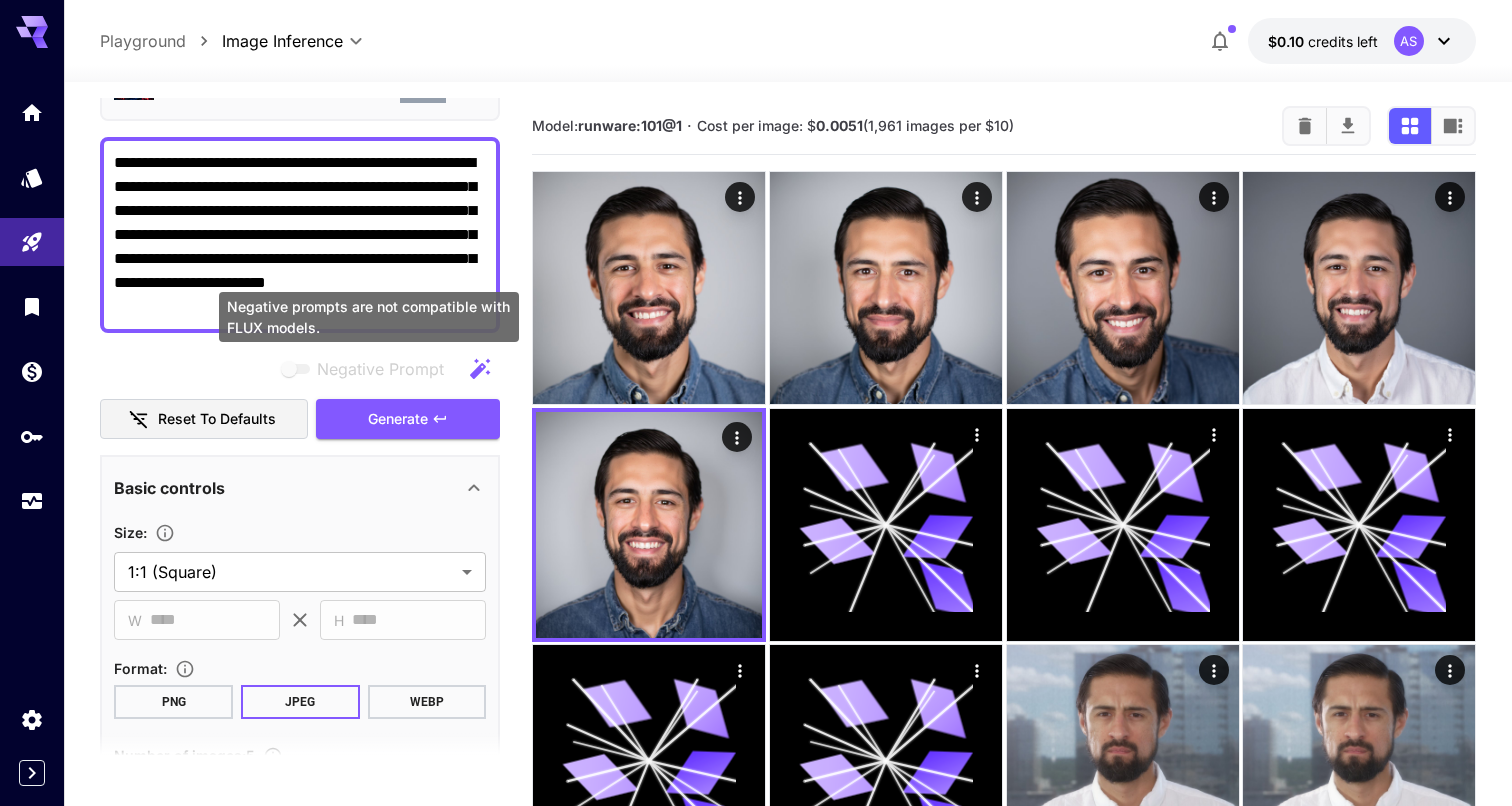 click on "Negative prompts are not compatible with FLUX models." at bounding box center (369, 317) 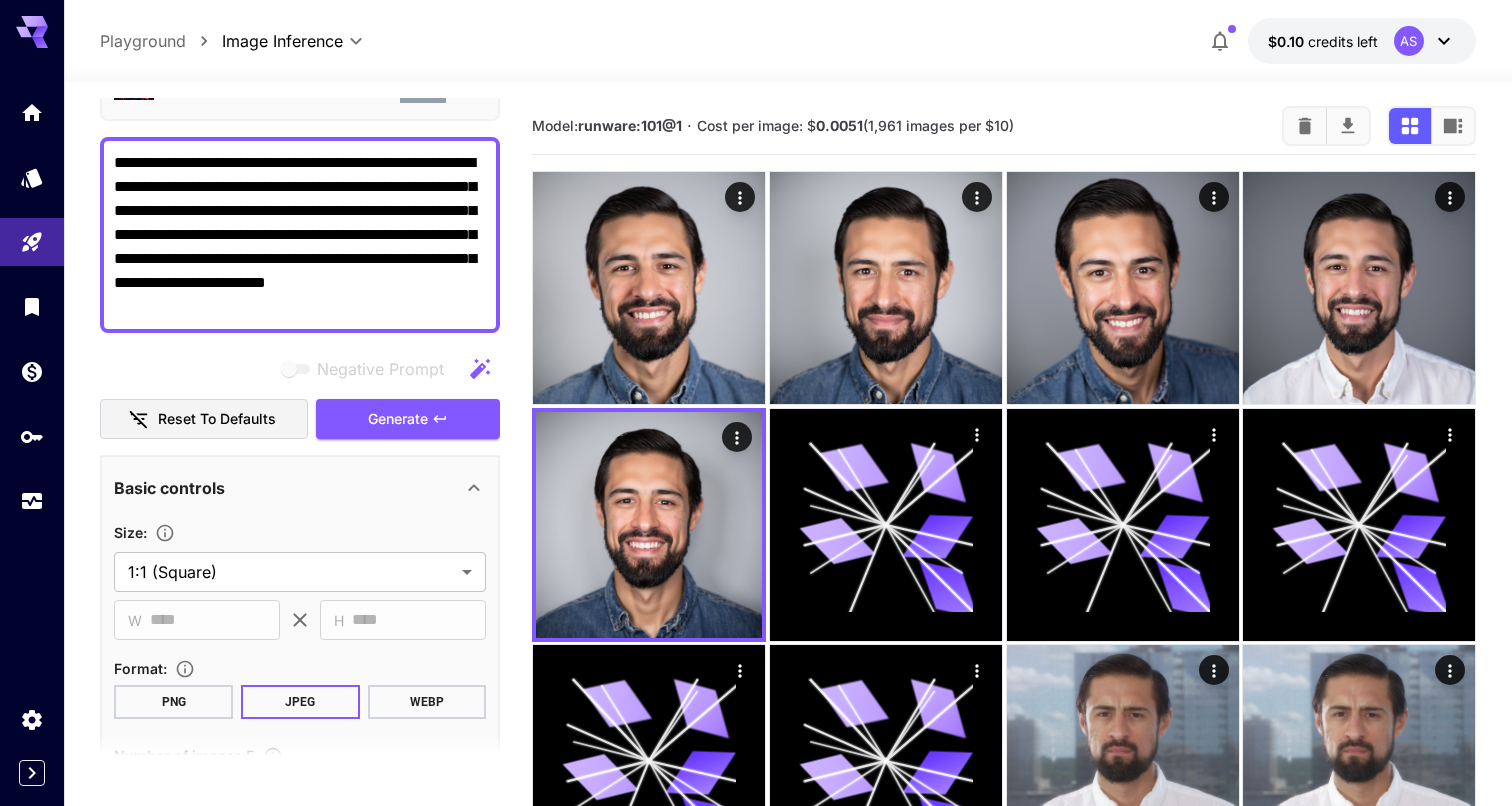 click on "**********" at bounding box center [300, 235] 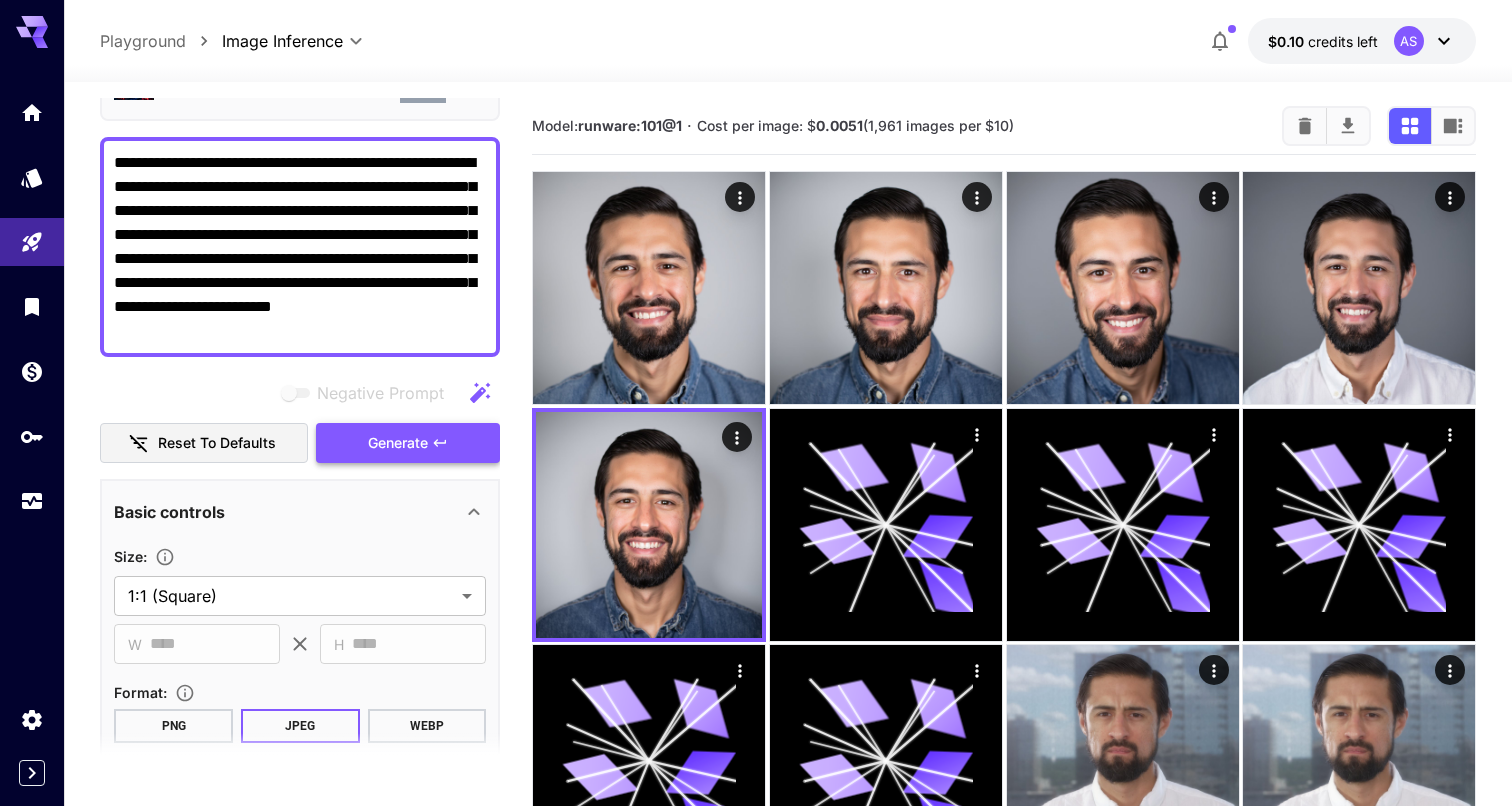 type on "**********" 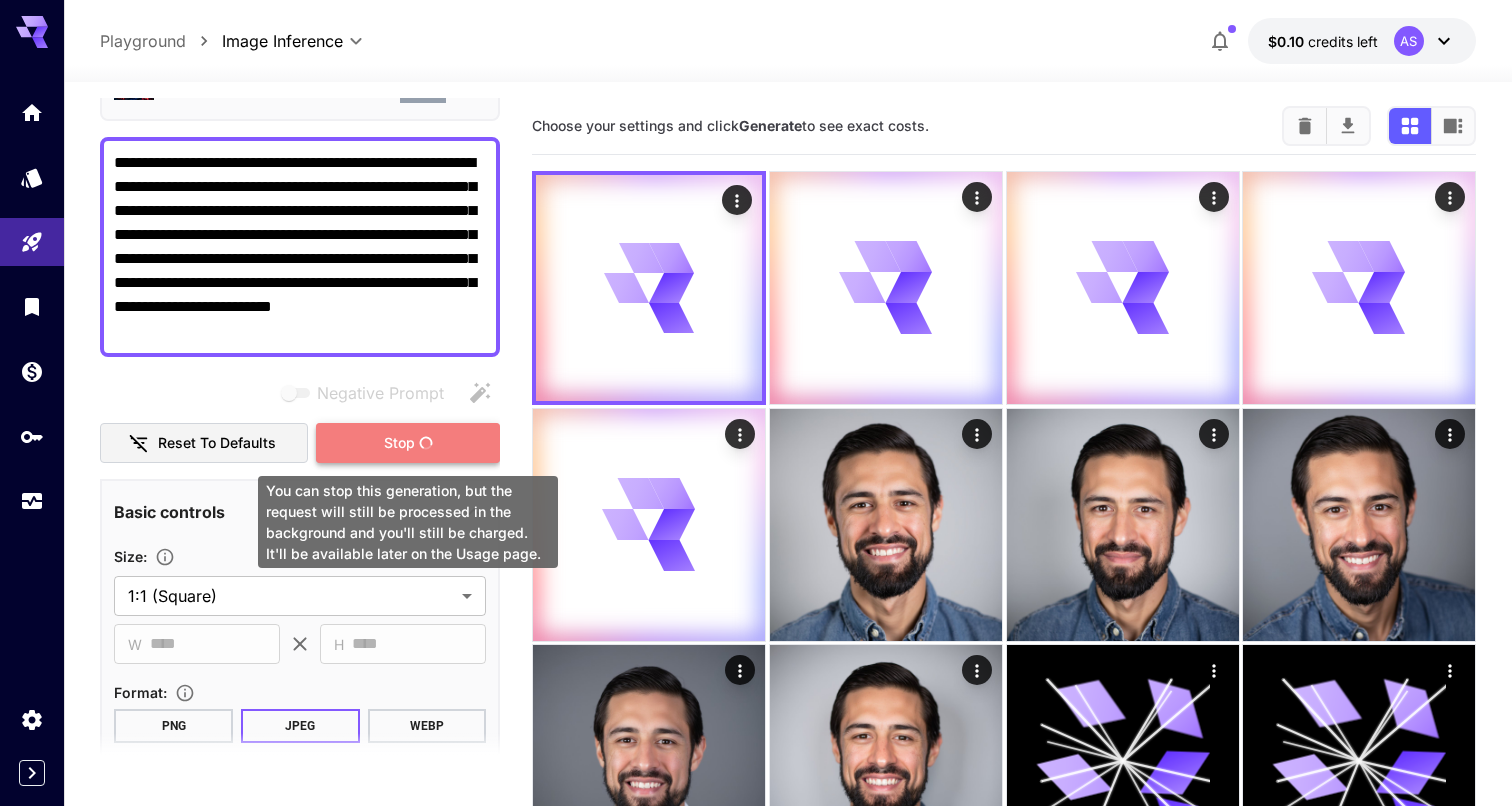 click on "Stop" at bounding box center (408, 443) 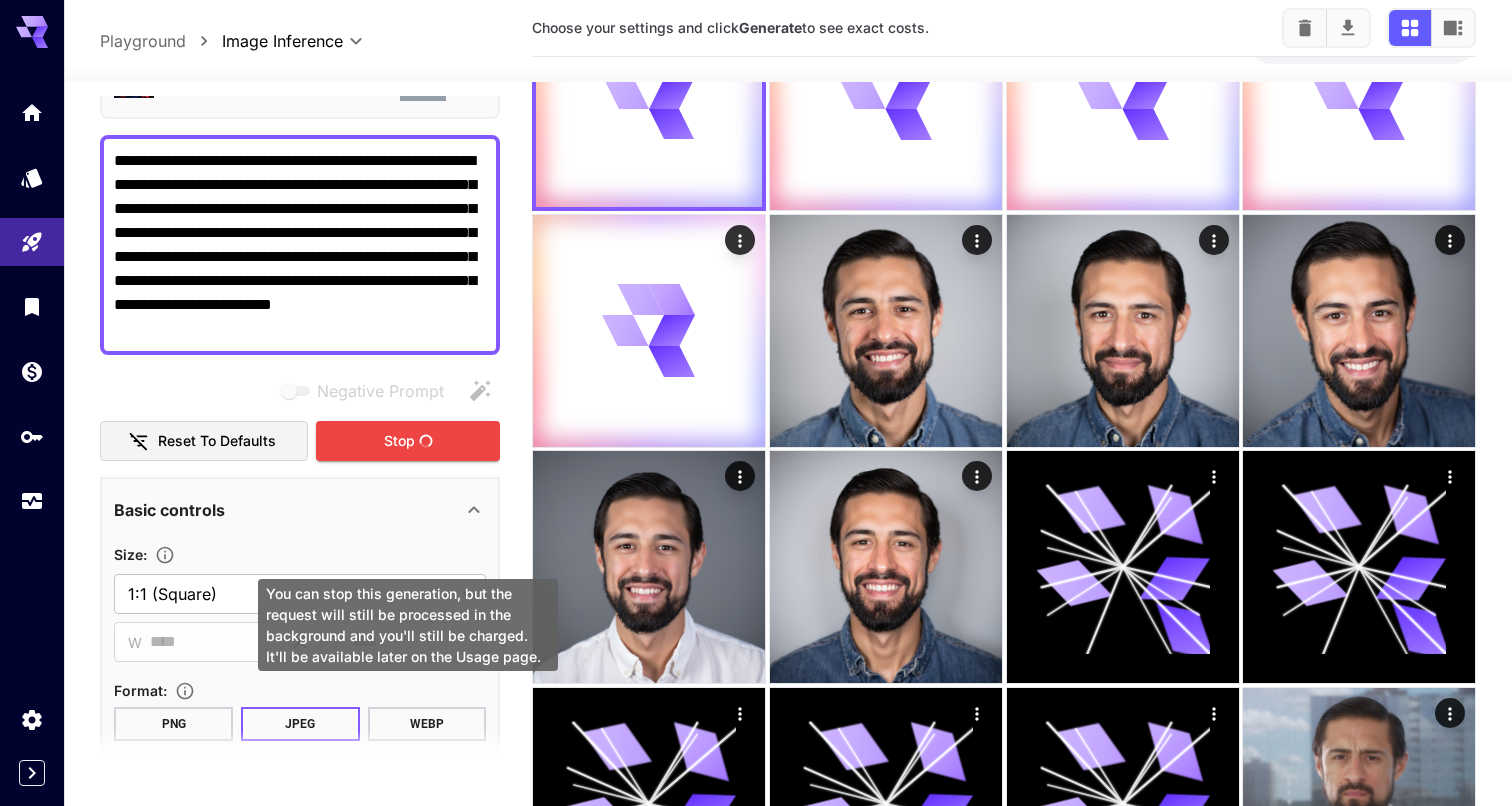scroll, scrollTop: 320, scrollLeft: 0, axis: vertical 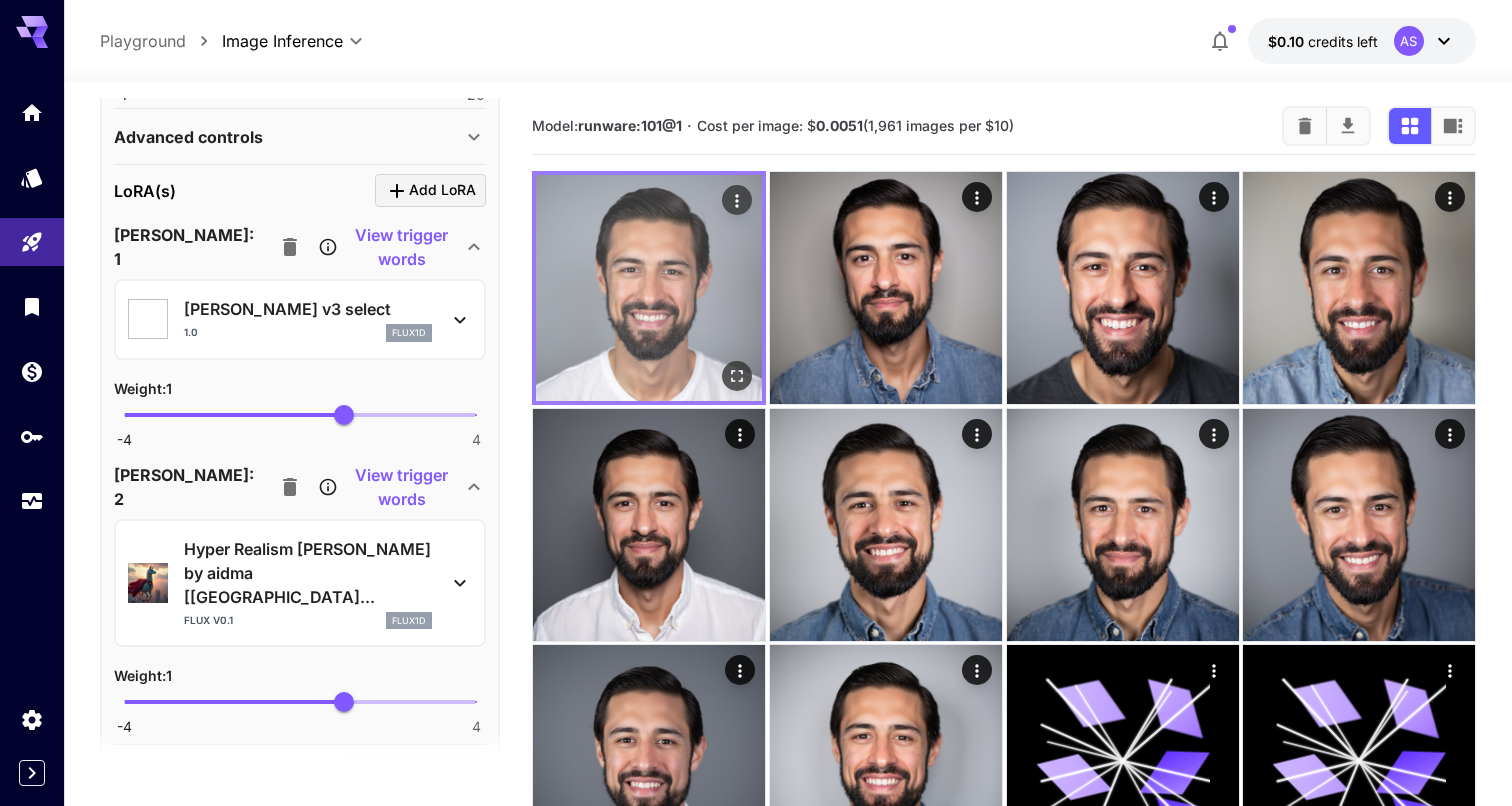 click 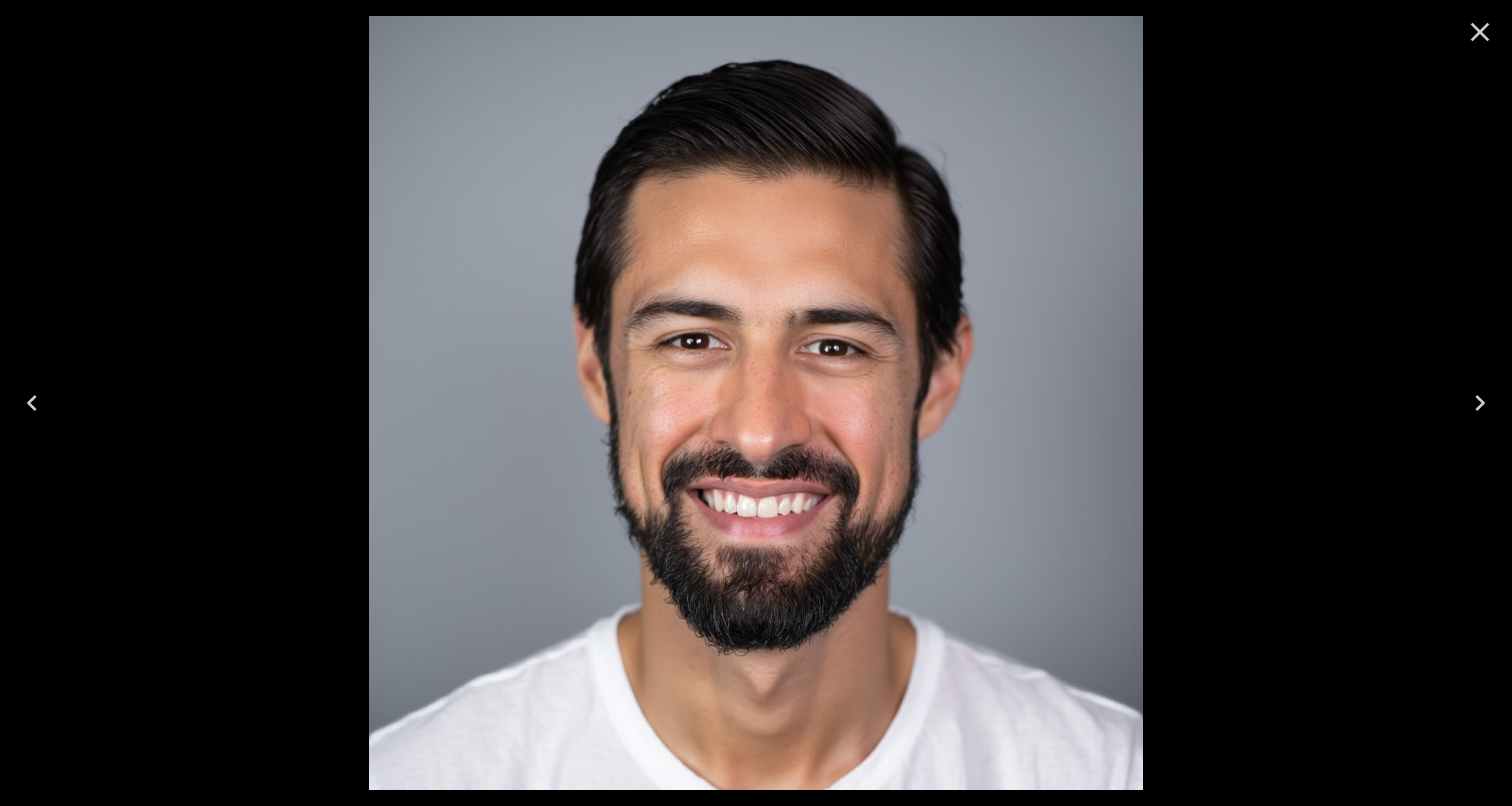 click 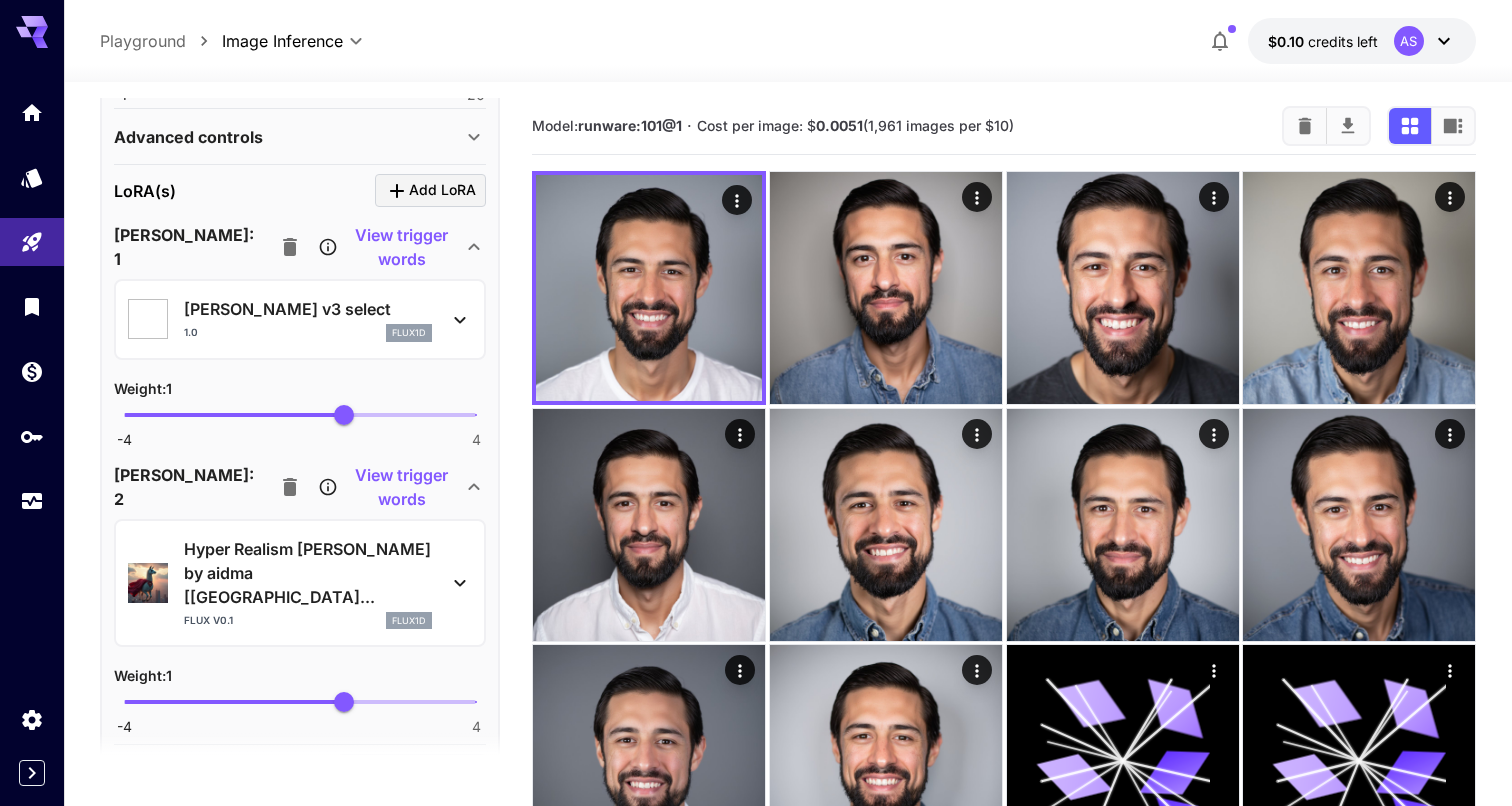 scroll, scrollTop: 823, scrollLeft: 0, axis: vertical 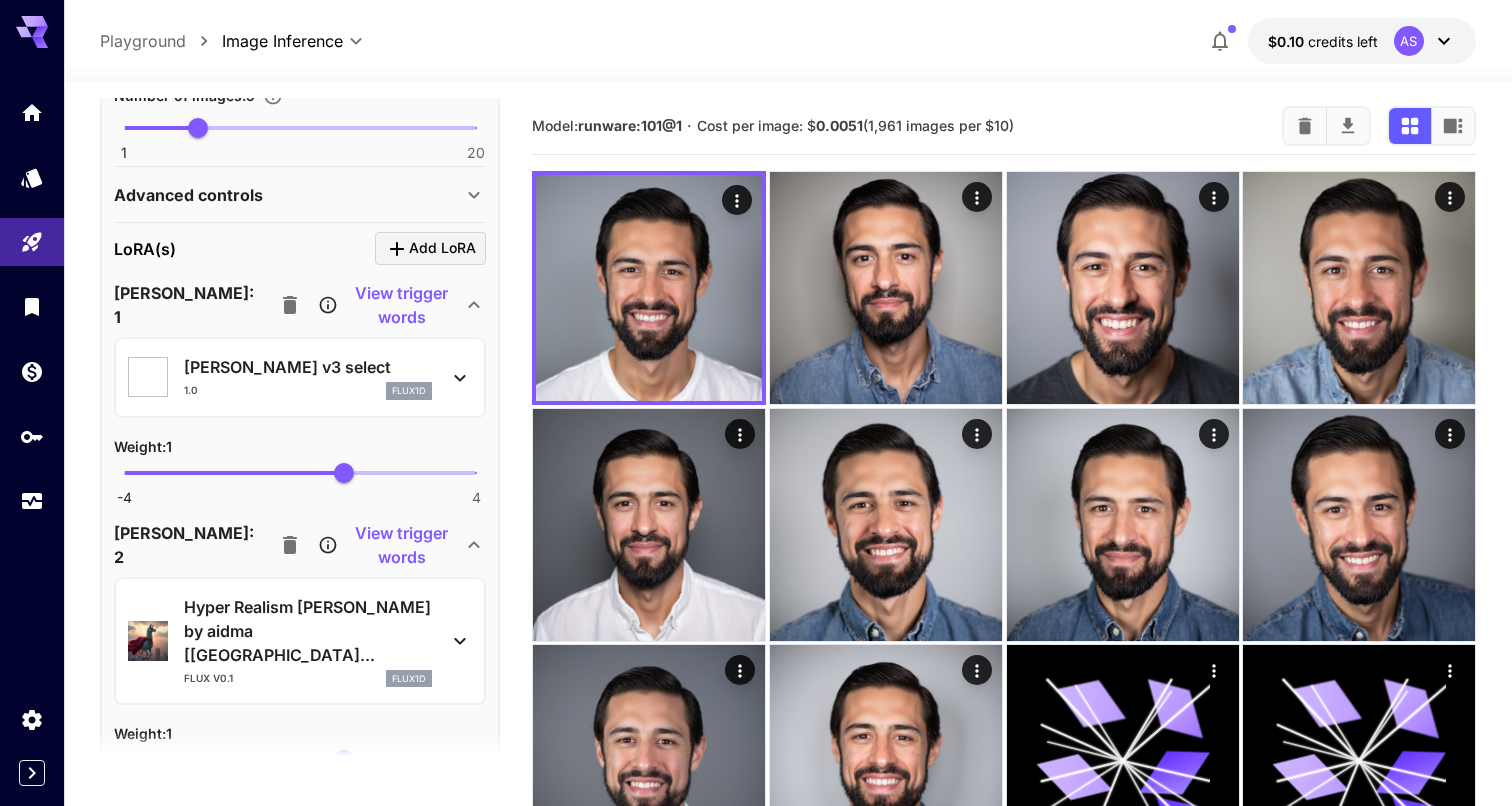 click on "[PERSON_NAME] v3 select 1.0 flux1d" at bounding box center [300, 377] 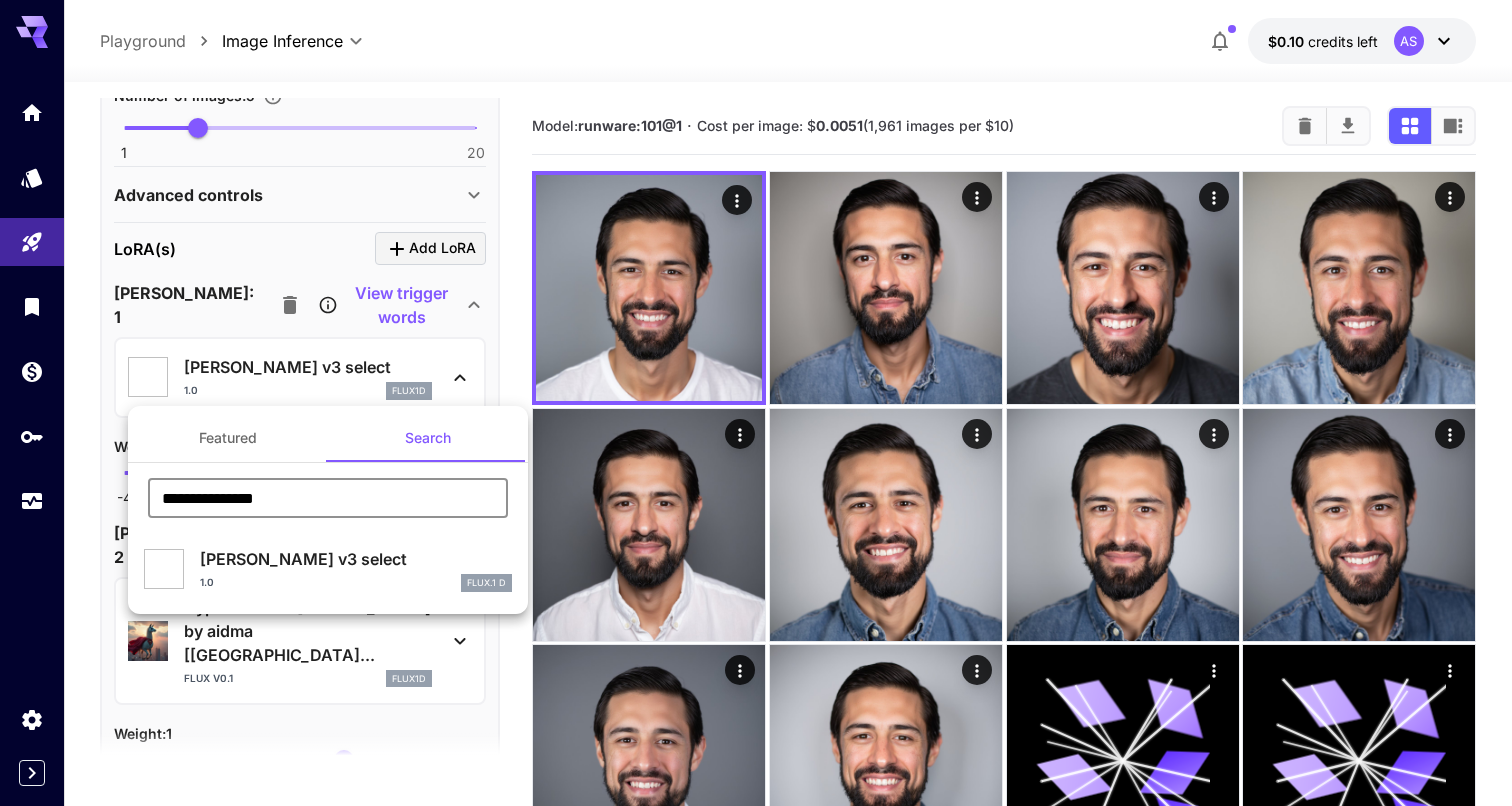 click on "**********" at bounding box center [328, 498] 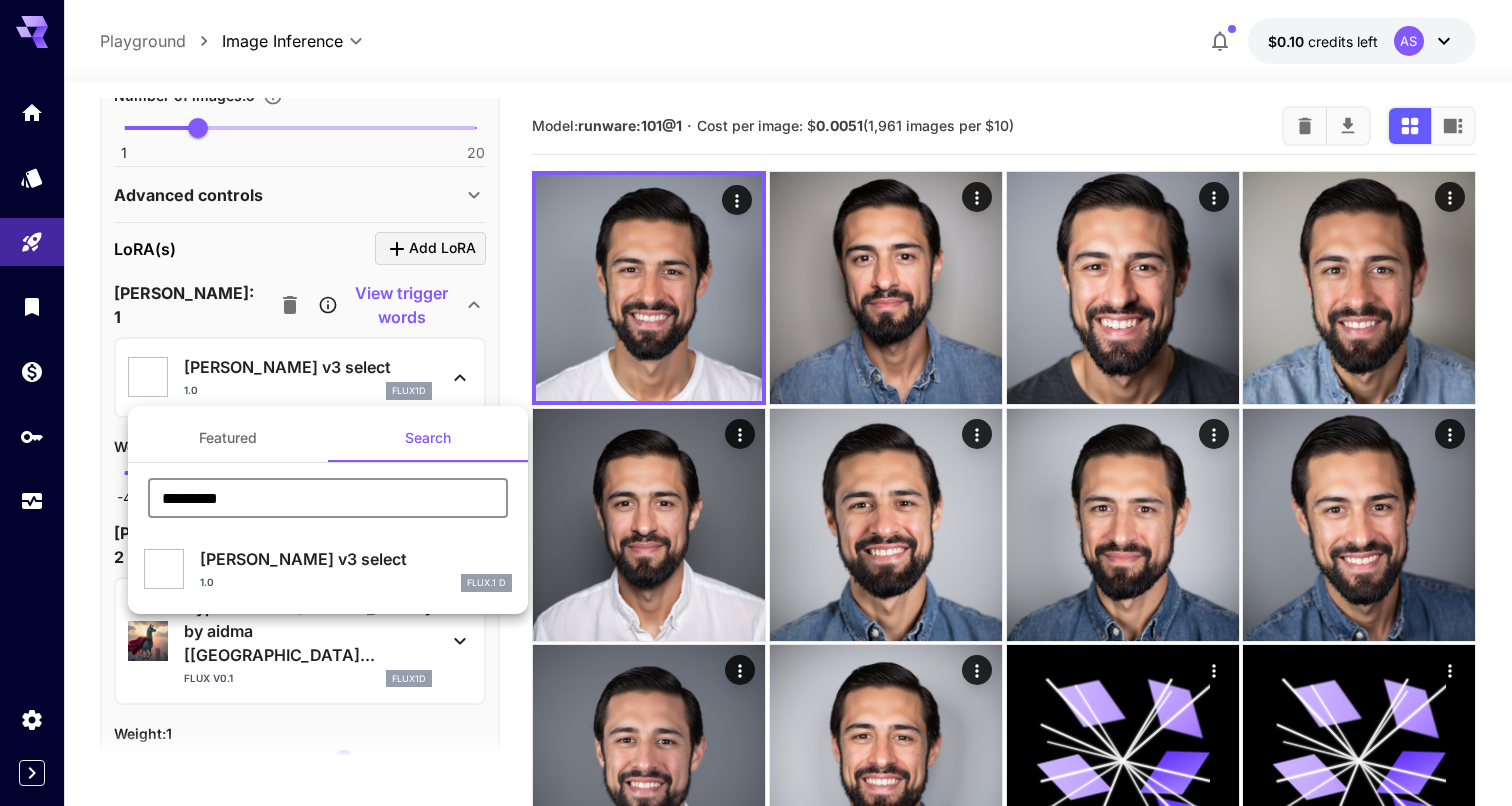 click on "********" at bounding box center [328, 498] 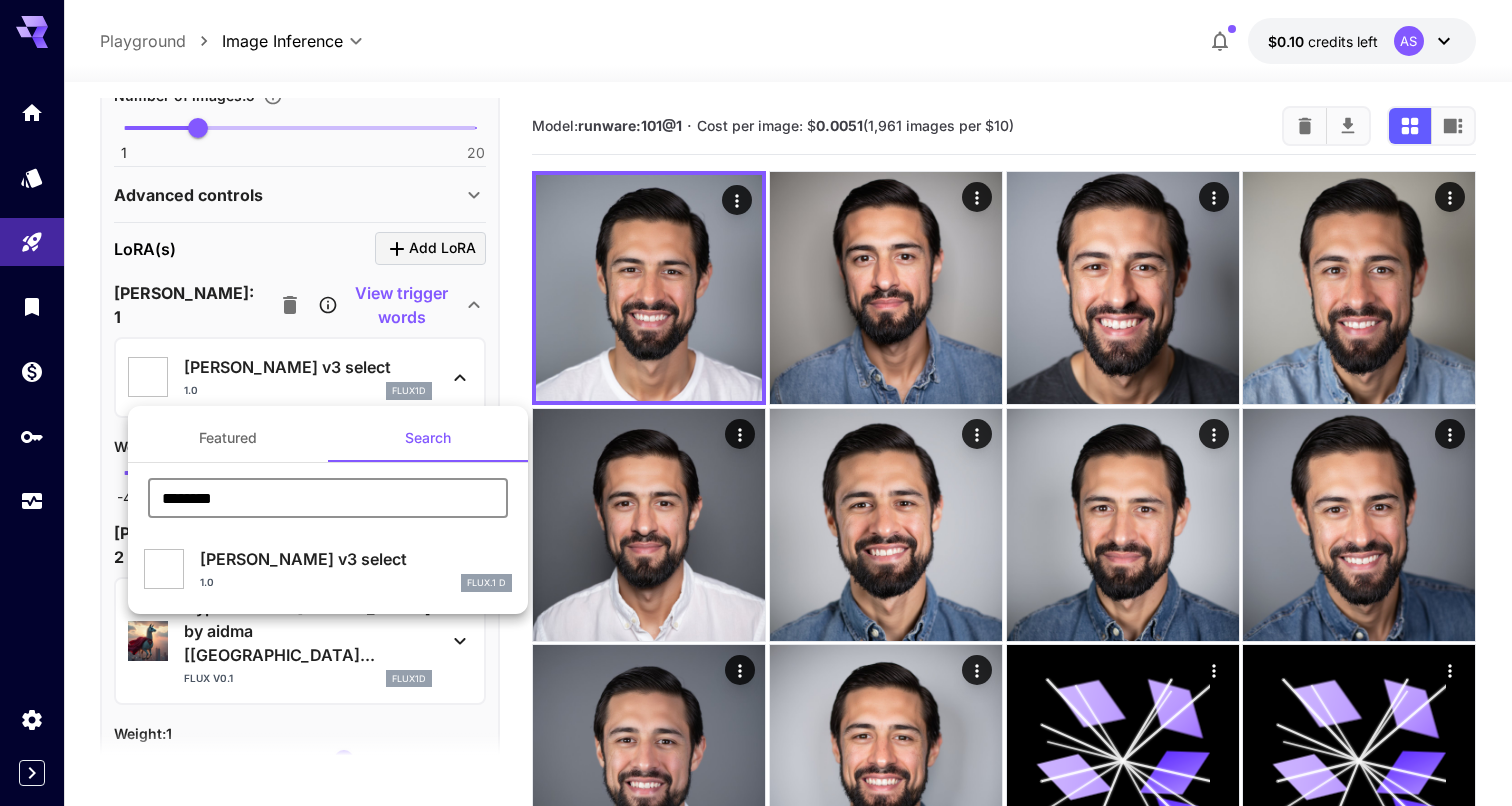 type on "********" 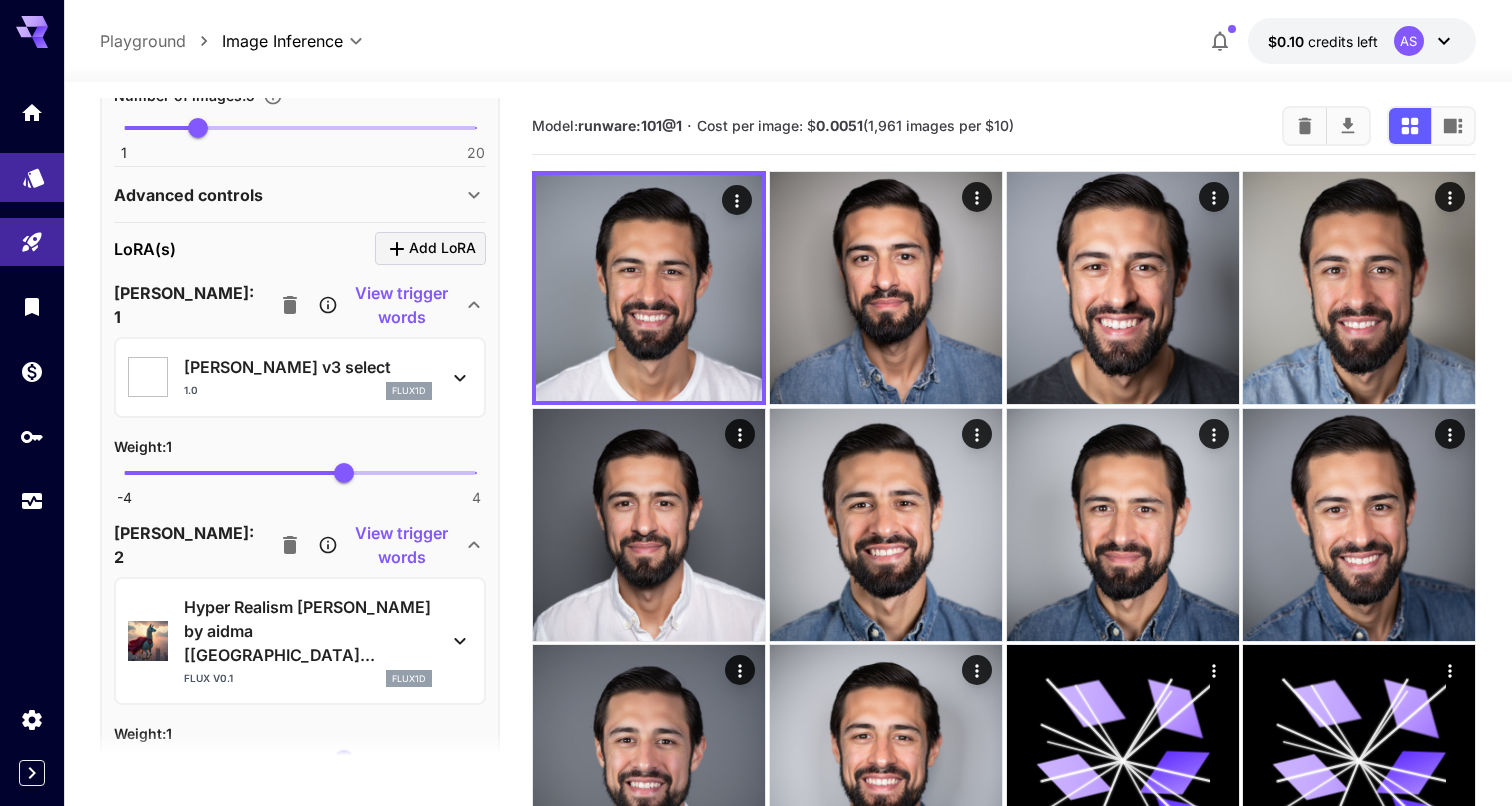 click 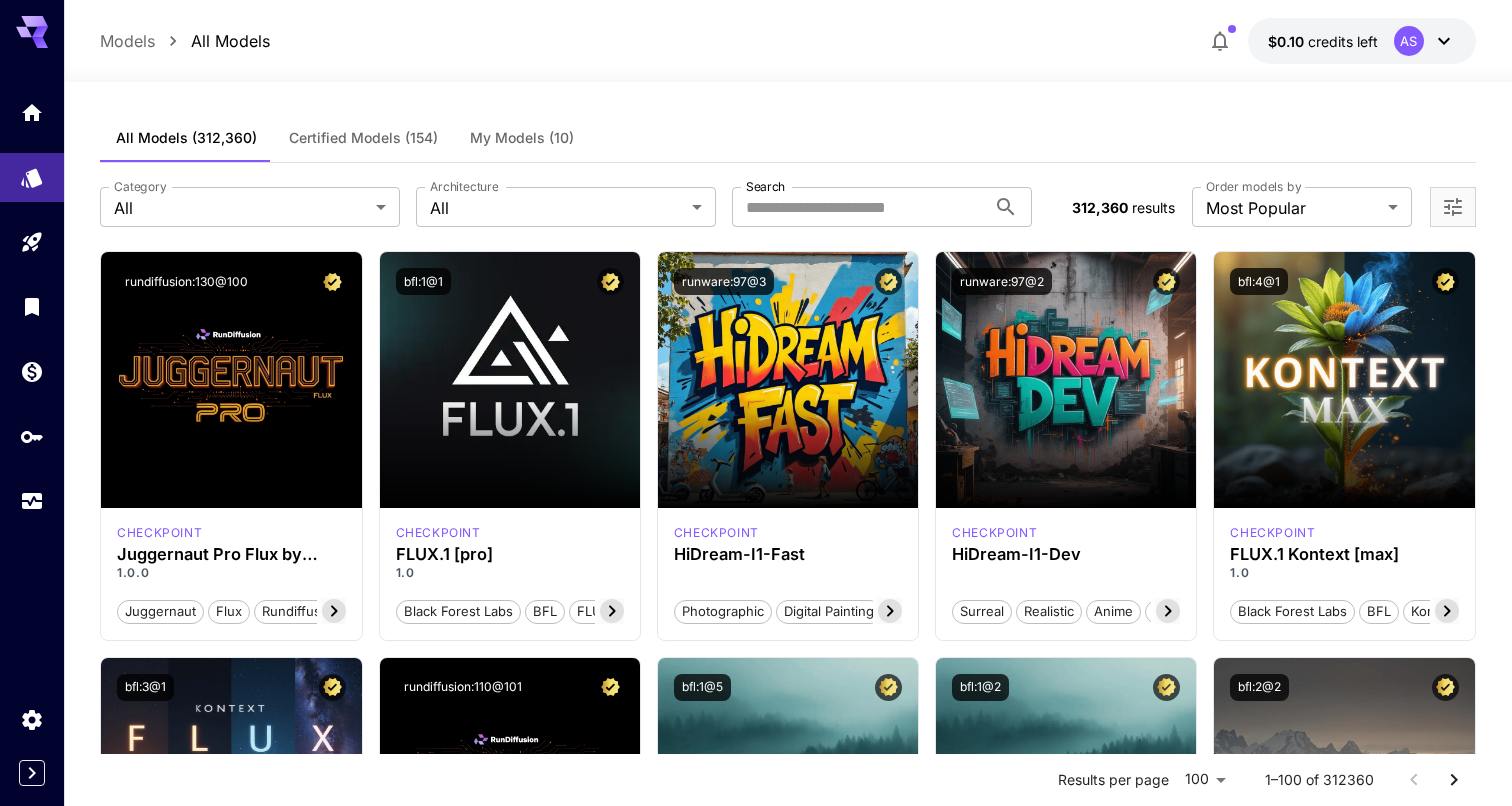 click on "My Models (10)" at bounding box center (522, 138) 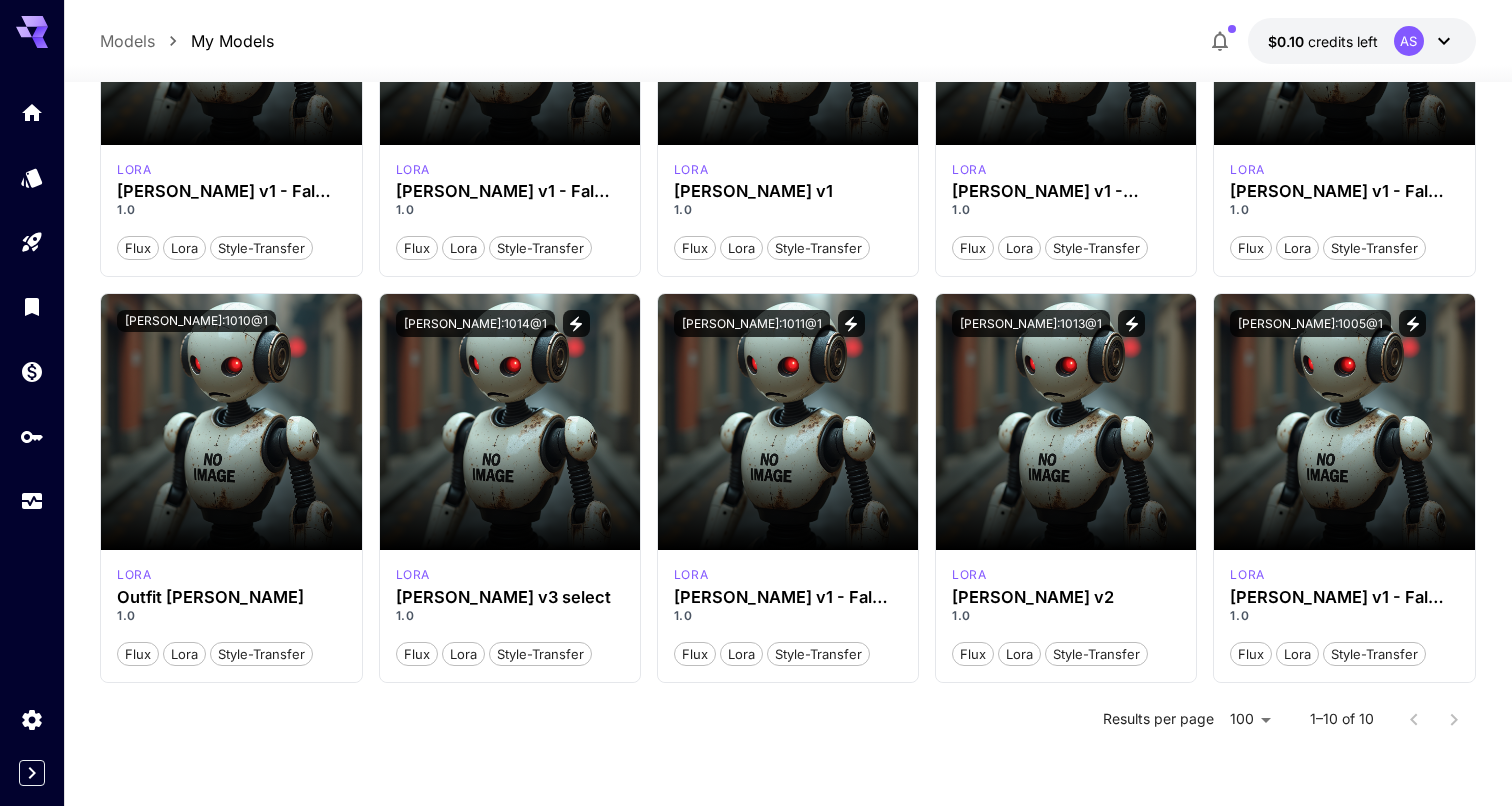 scroll, scrollTop: 355, scrollLeft: 0, axis: vertical 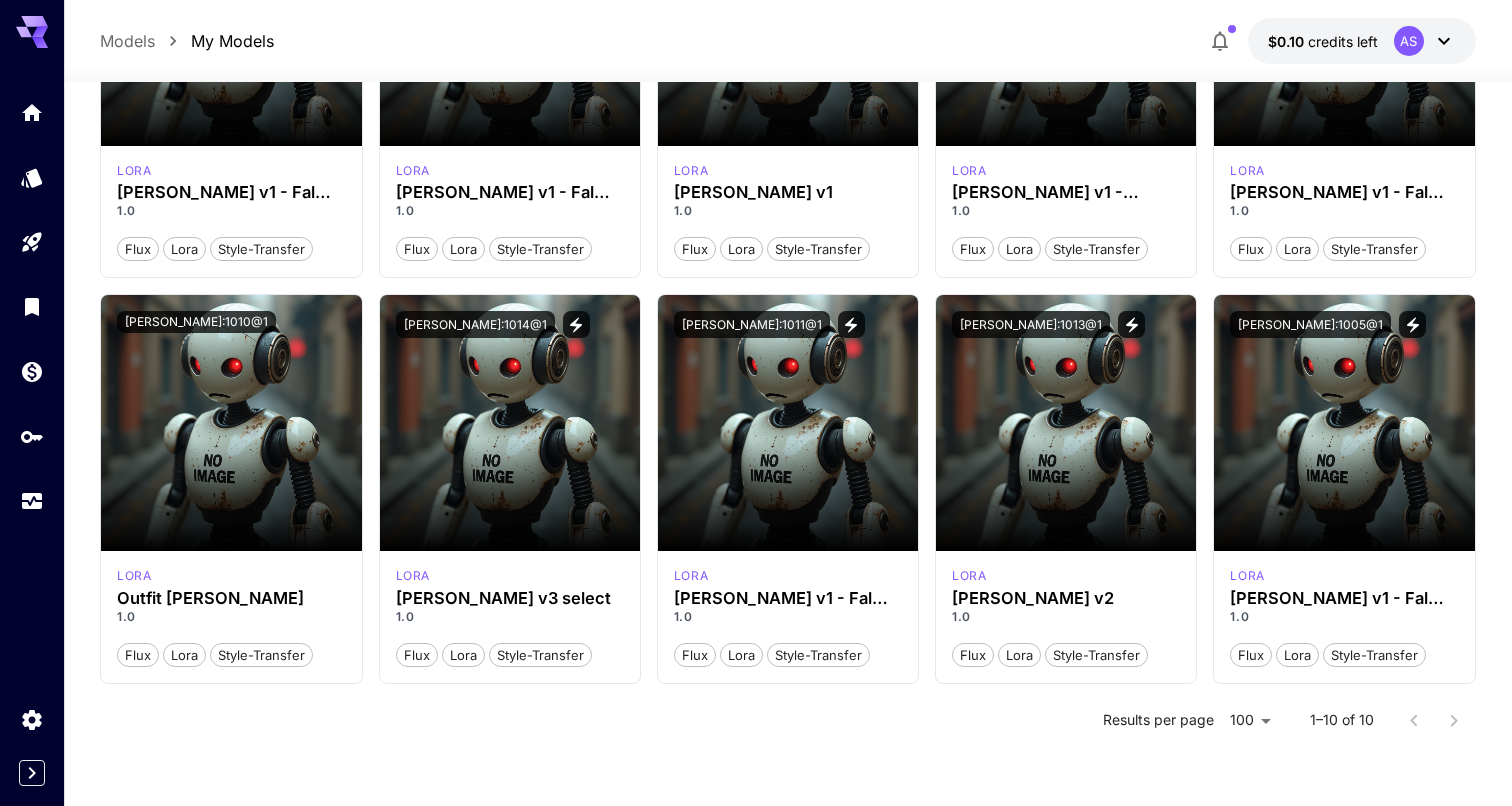 type 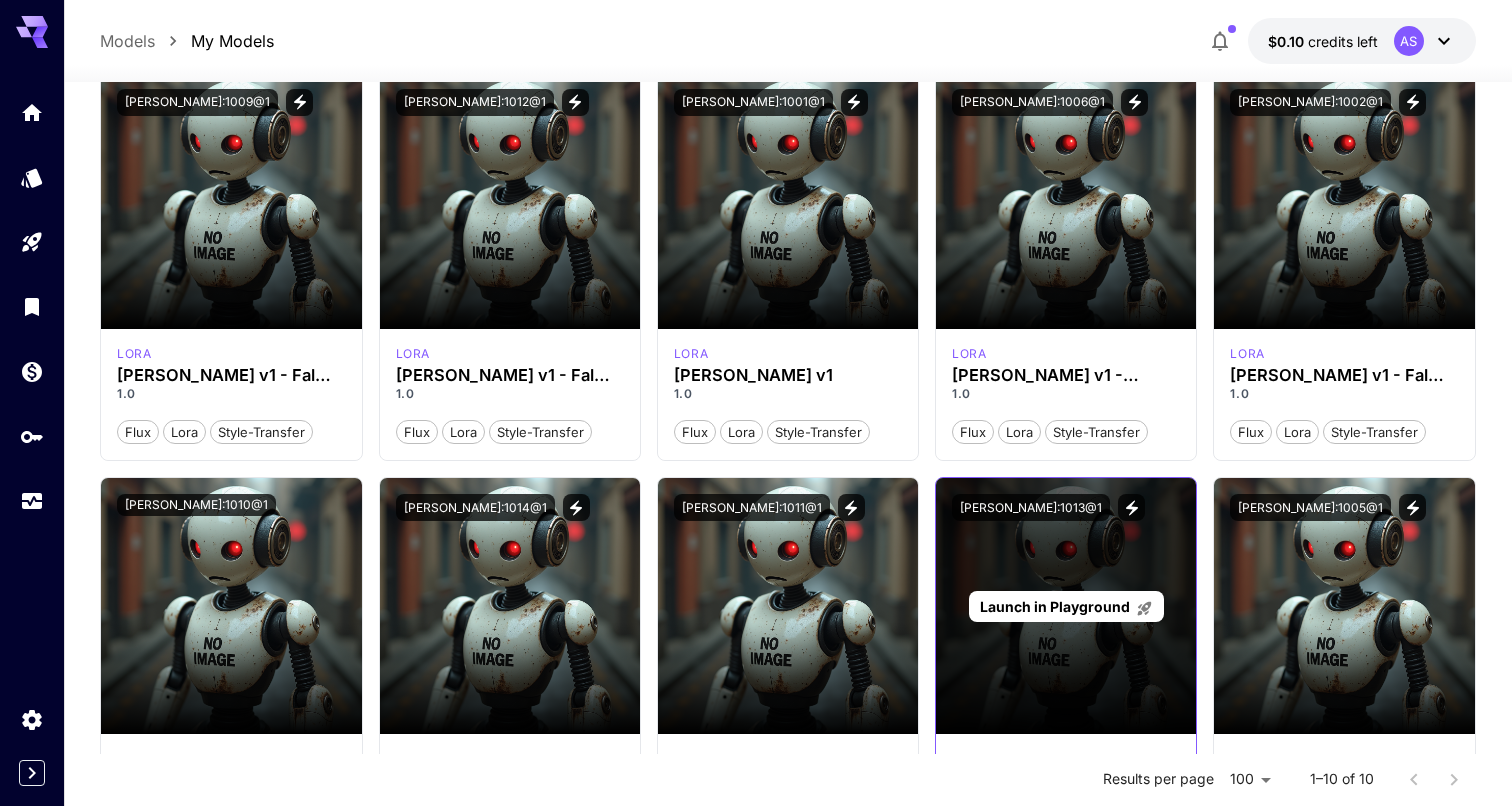 scroll, scrollTop: 169, scrollLeft: 0, axis: vertical 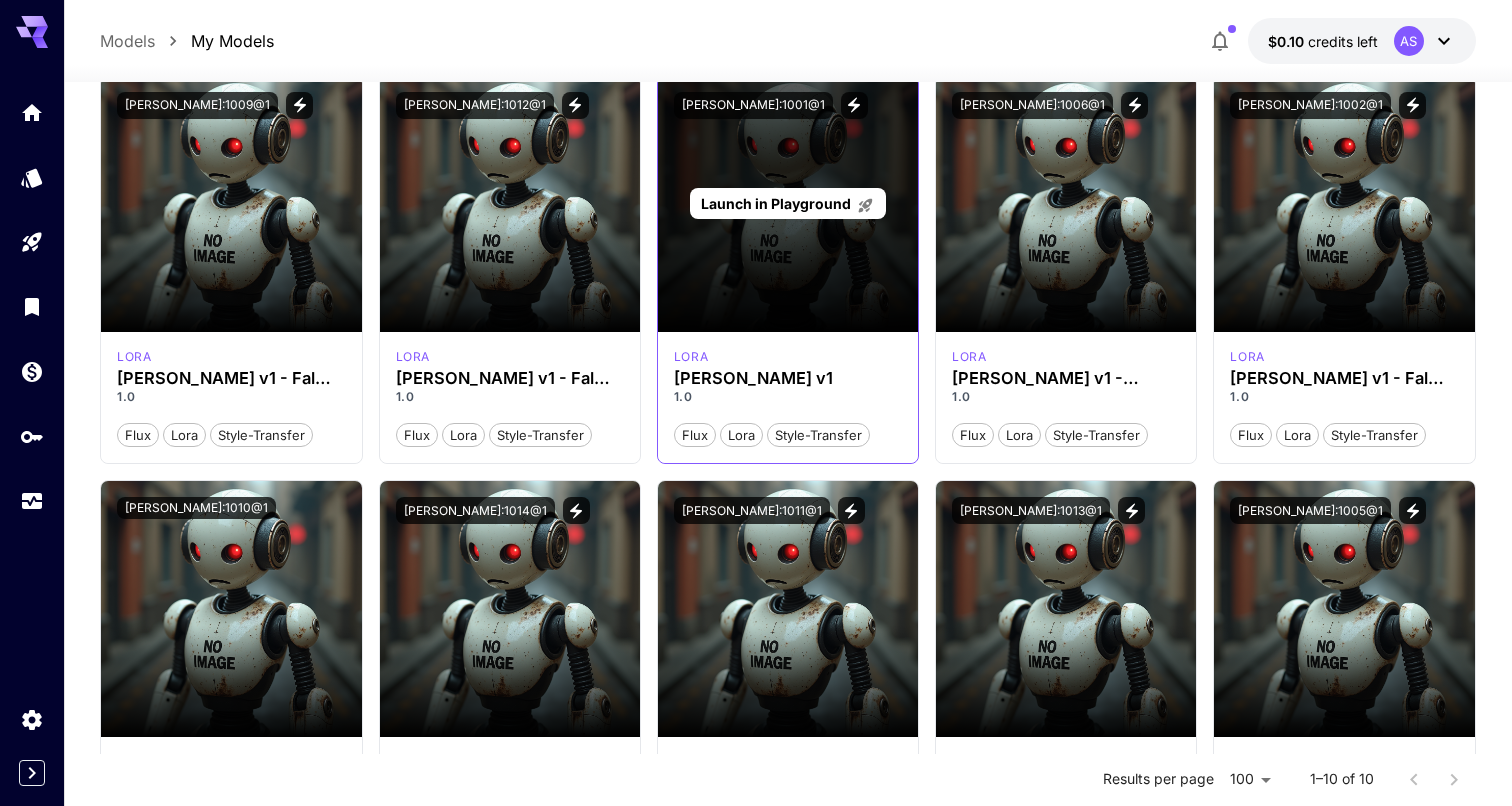 click on "Launch in Playground" at bounding box center (776, 203) 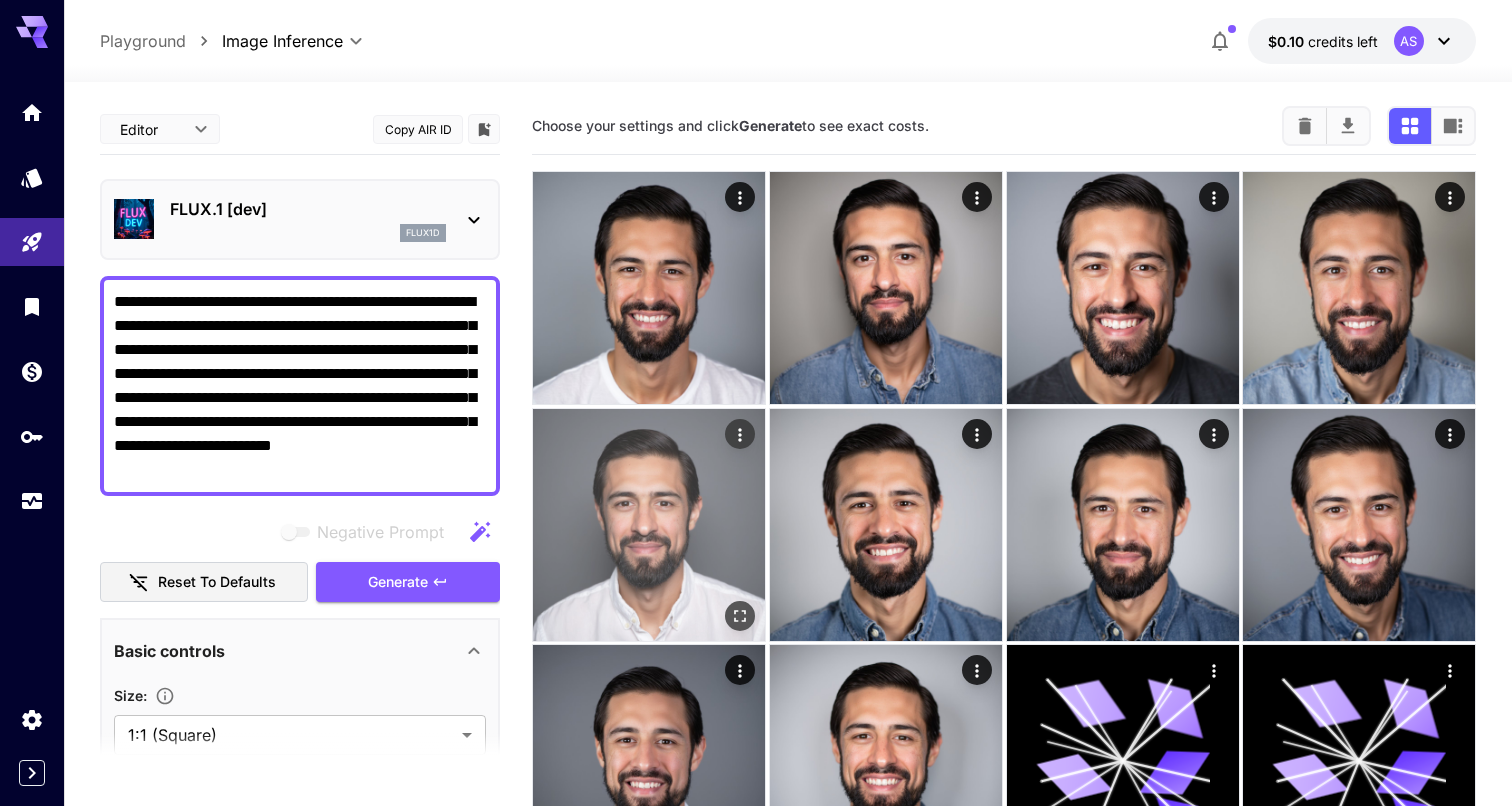 scroll, scrollTop: 0, scrollLeft: 0, axis: both 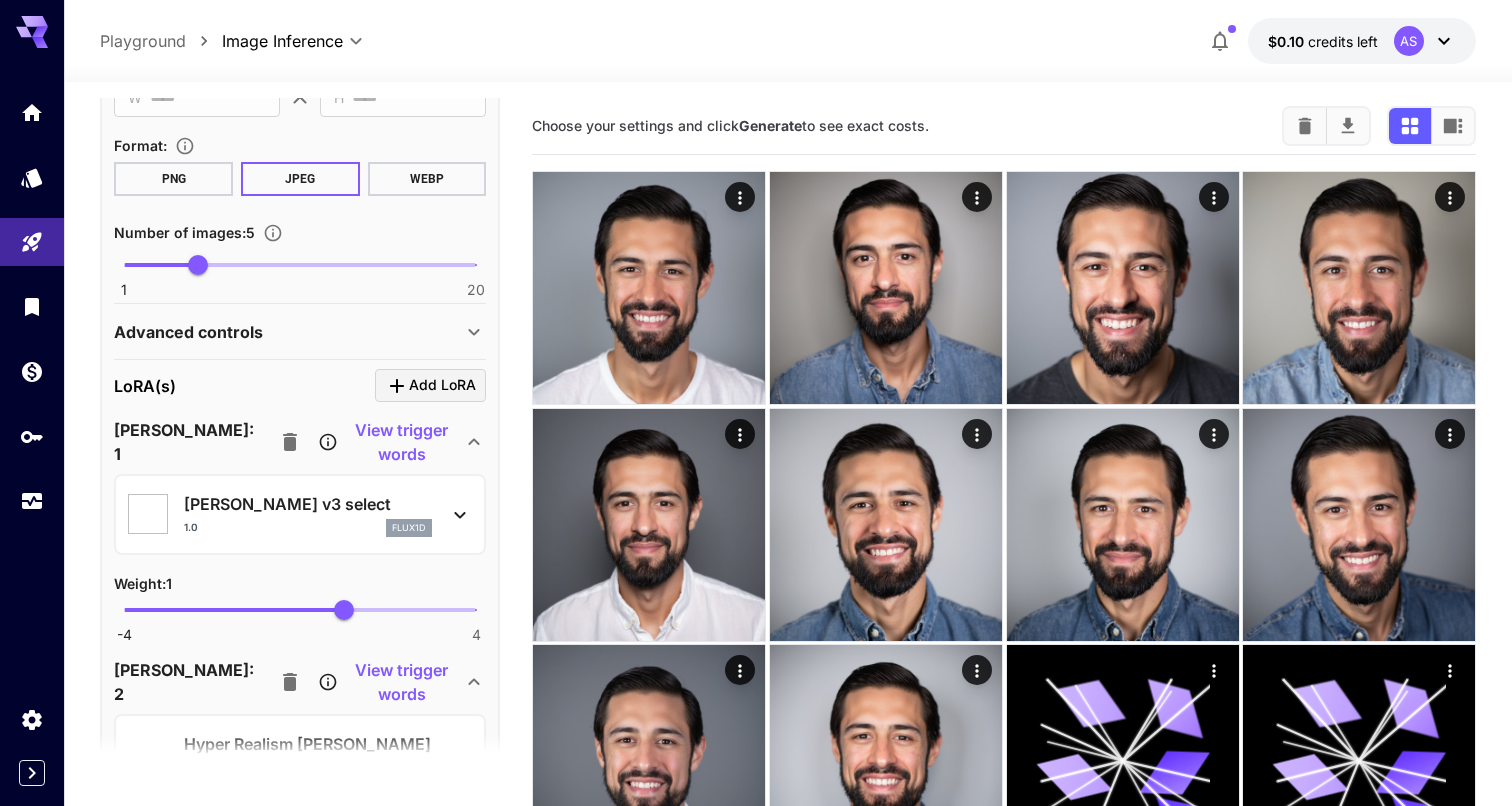 click 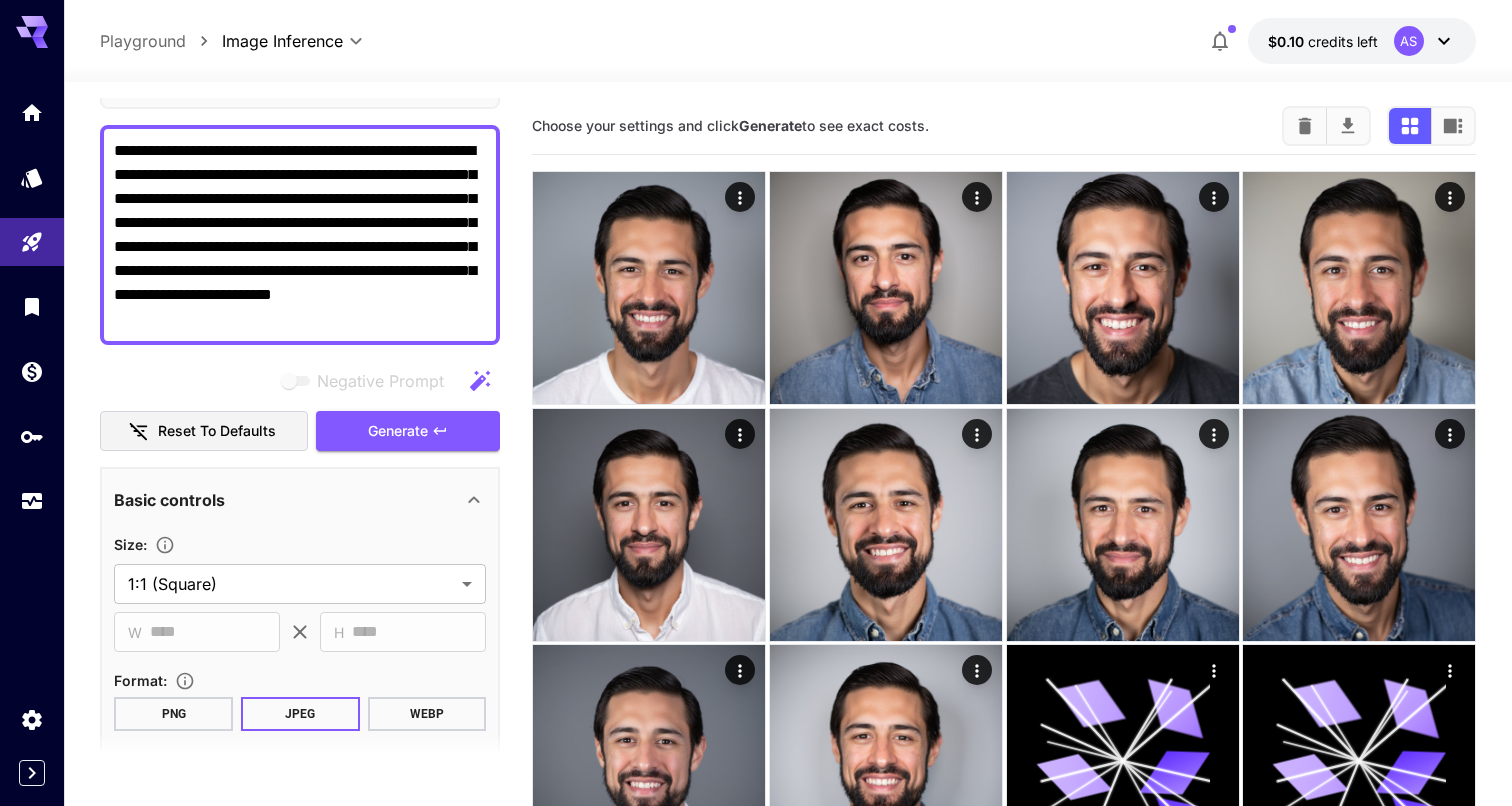 scroll, scrollTop: 94, scrollLeft: 0, axis: vertical 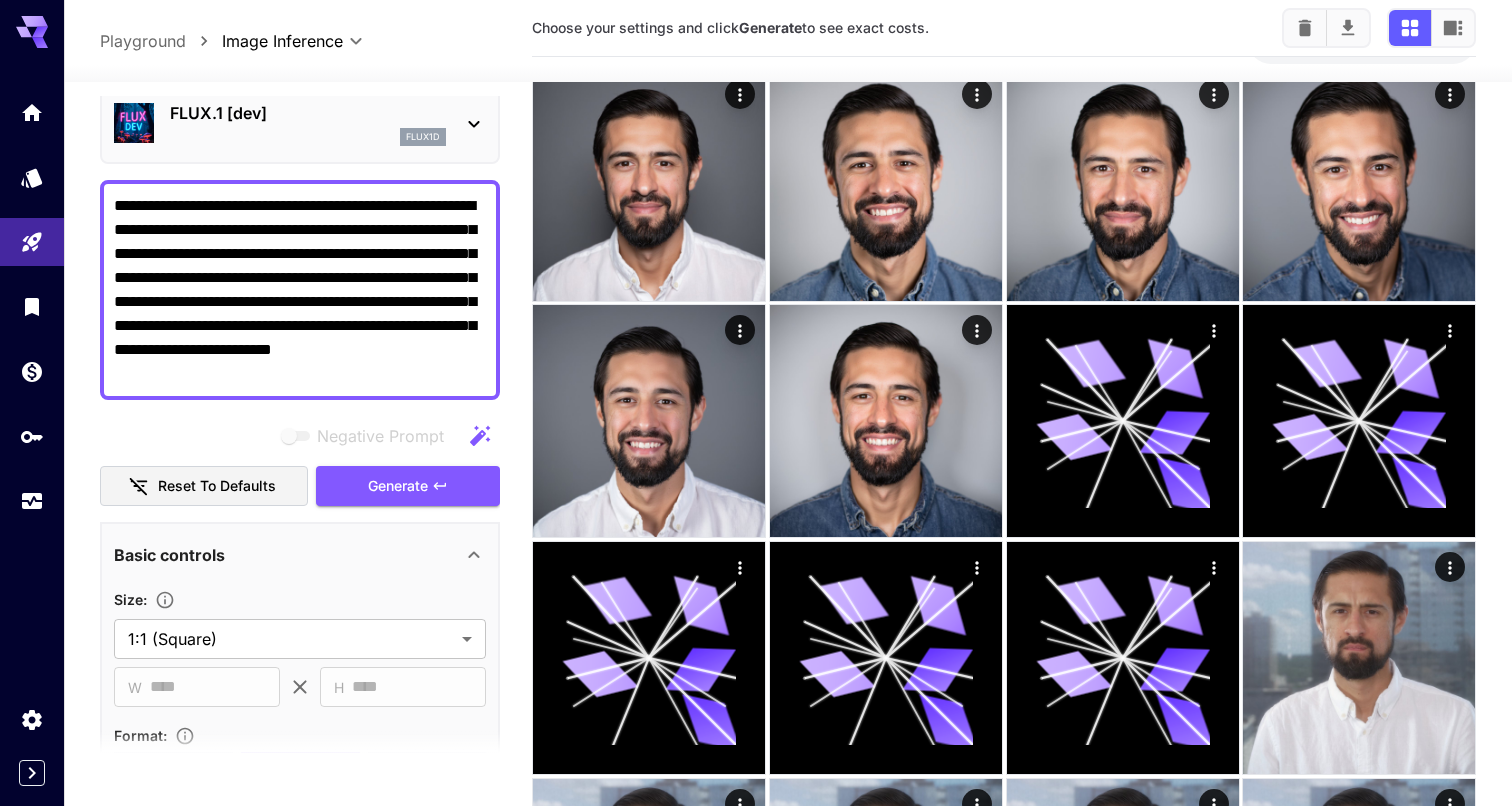 click on "**********" at bounding box center (788, 629) 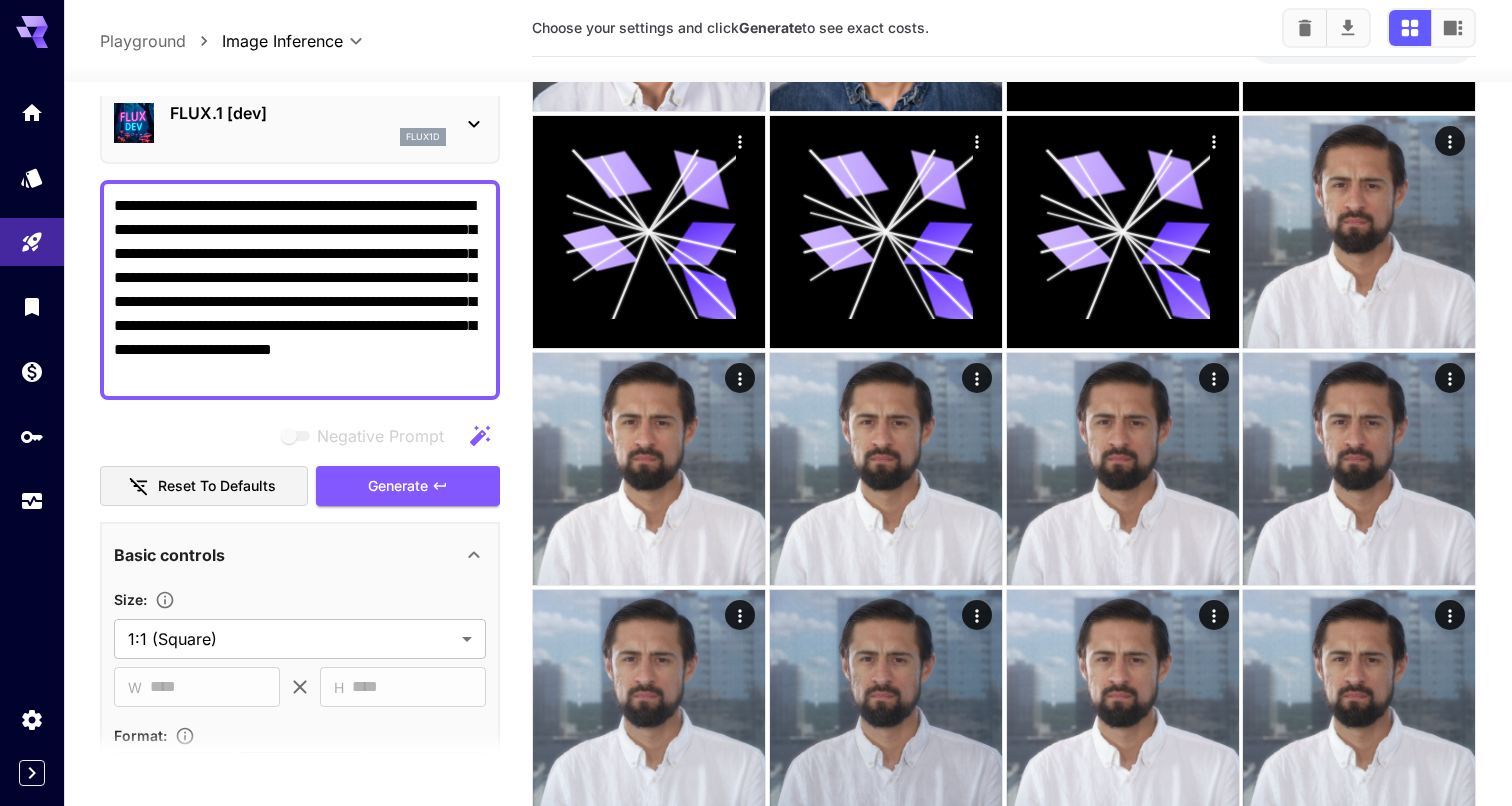 scroll, scrollTop: 769, scrollLeft: 0, axis: vertical 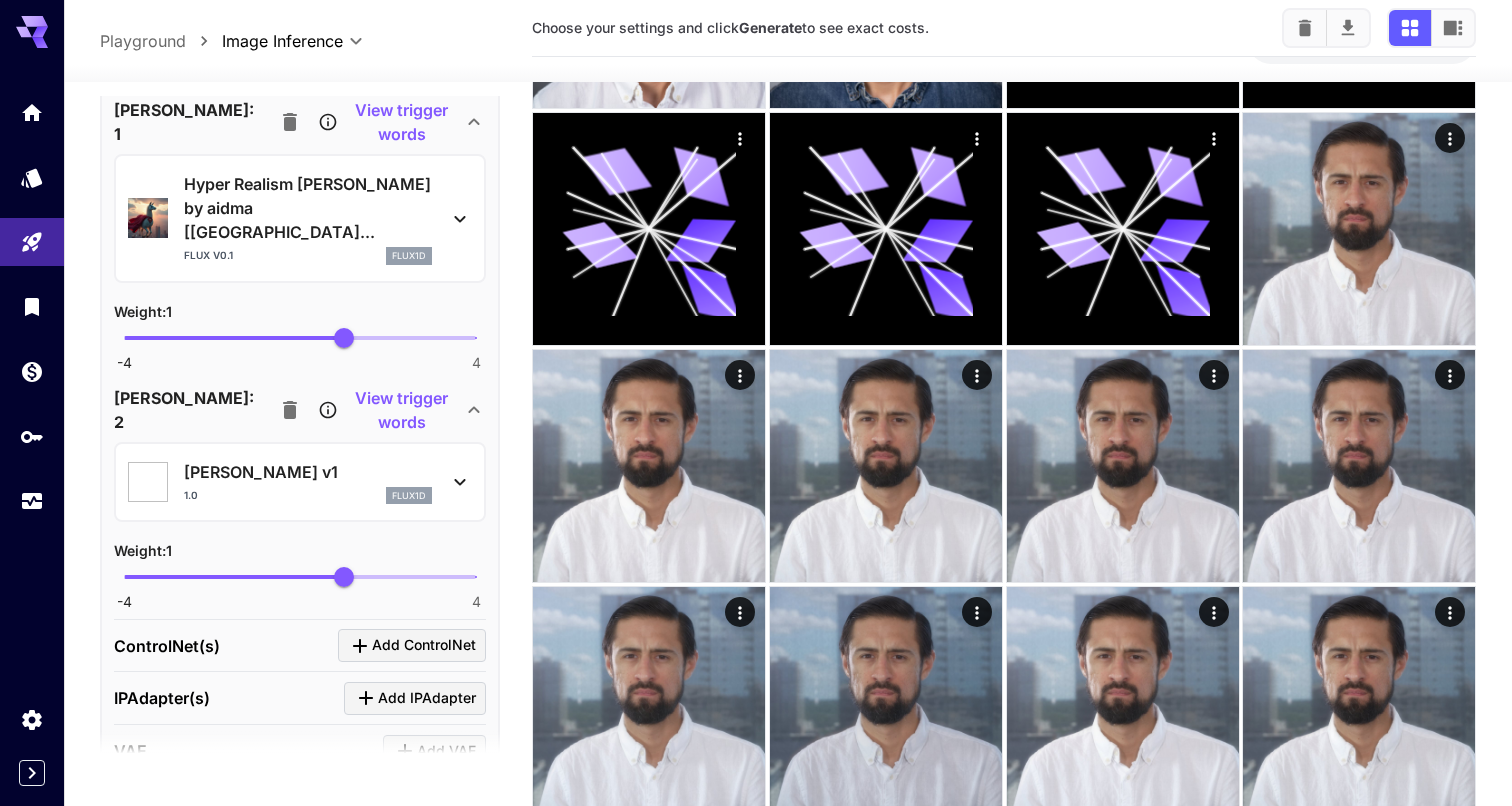 click on "**********" at bounding box center (788, 200) 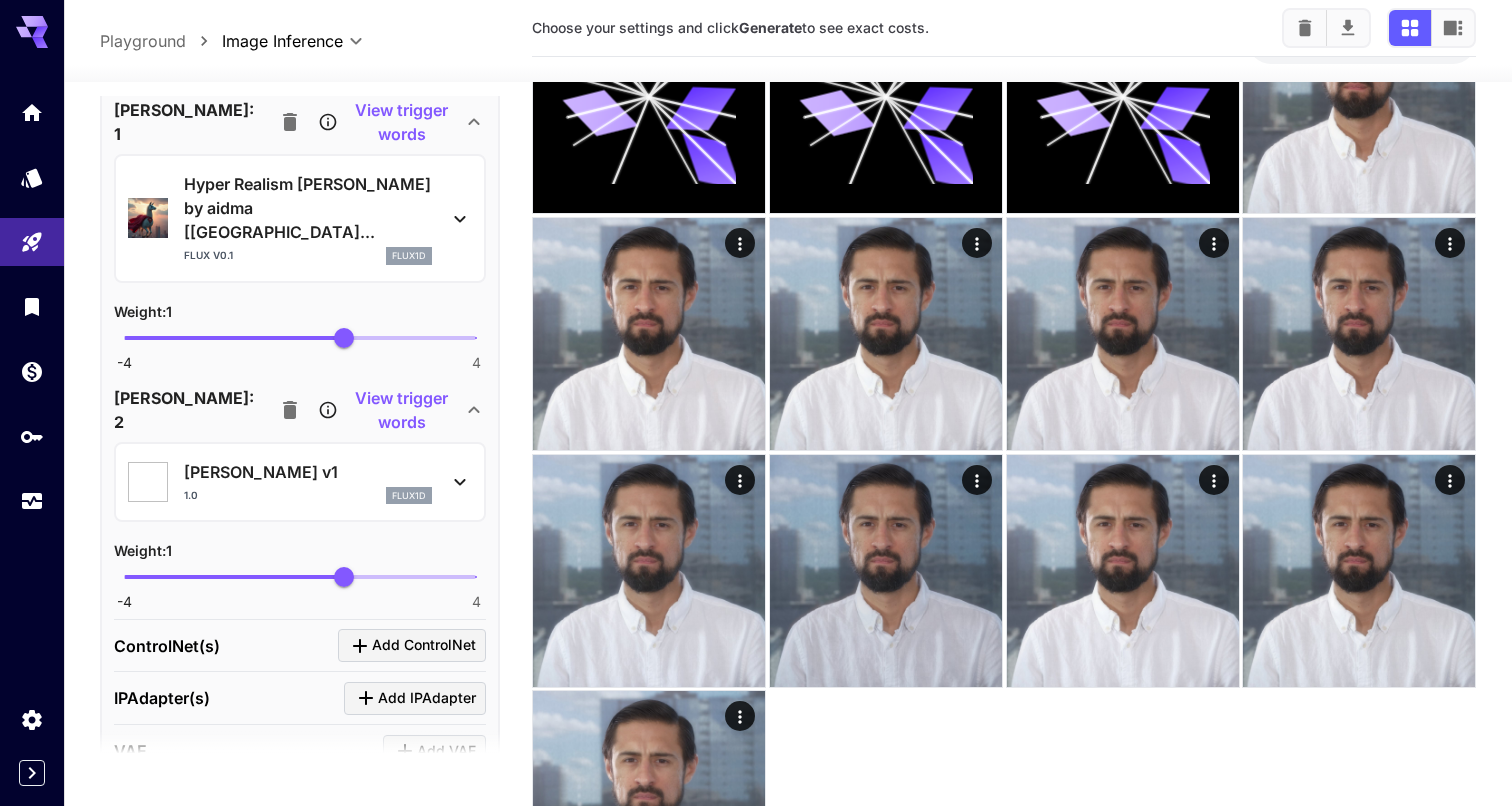 scroll, scrollTop: 909, scrollLeft: 0, axis: vertical 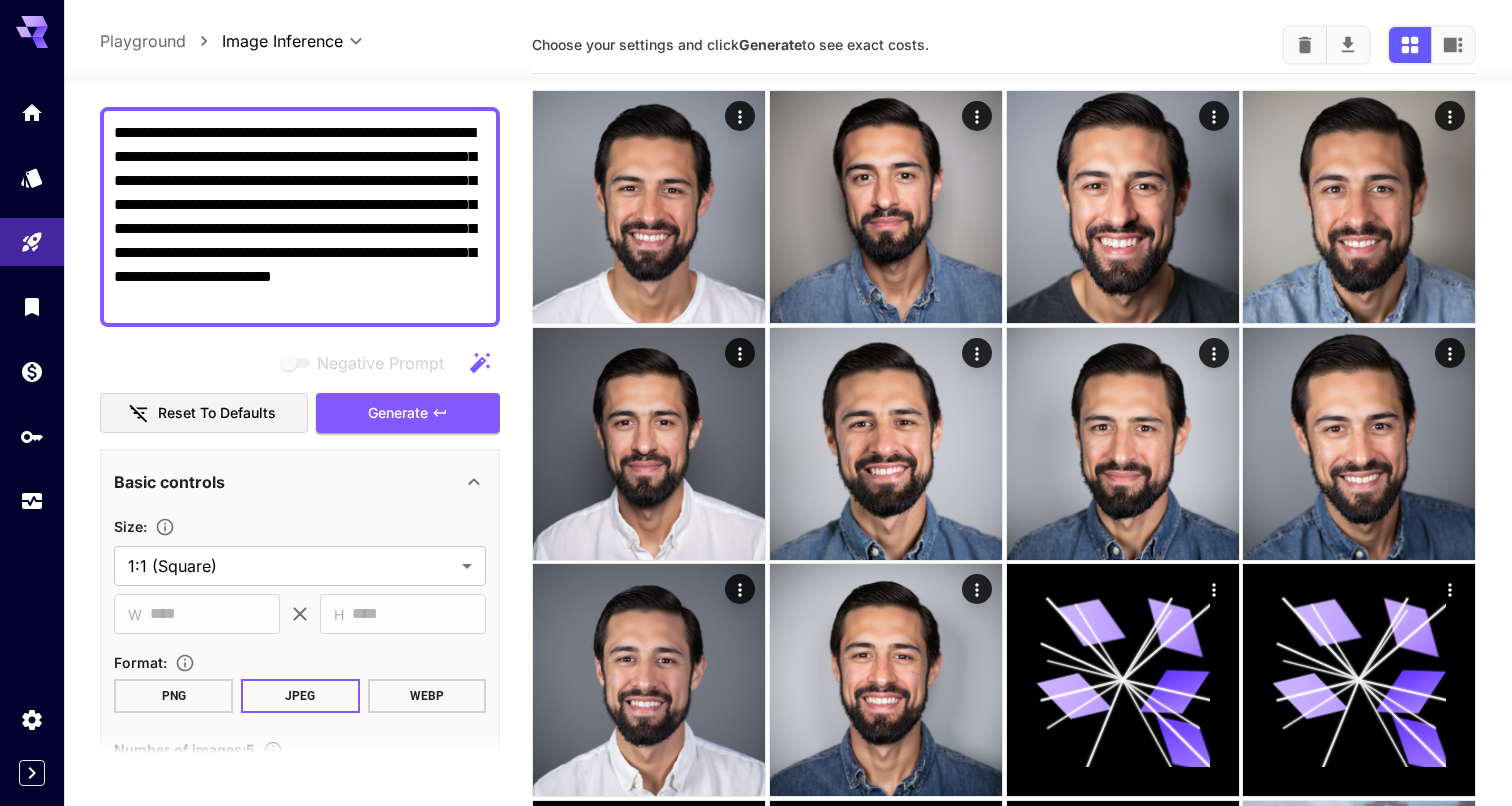 drag, startPoint x: 242, startPoint y: 134, endPoint x: 112, endPoint y: 117, distance: 131.10683 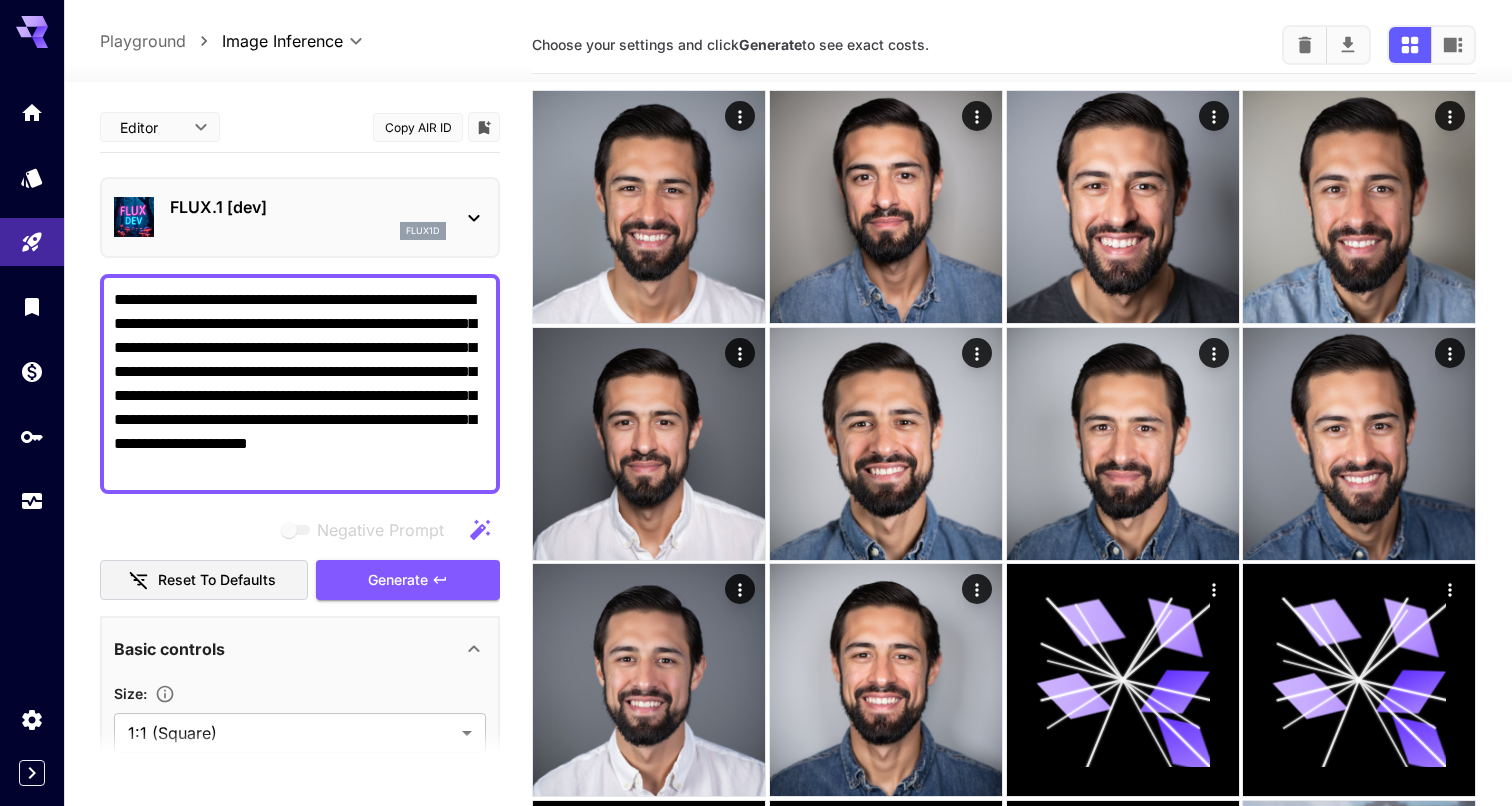 scroll, scrollTop: 0, scrollLeft: 0, axis: both 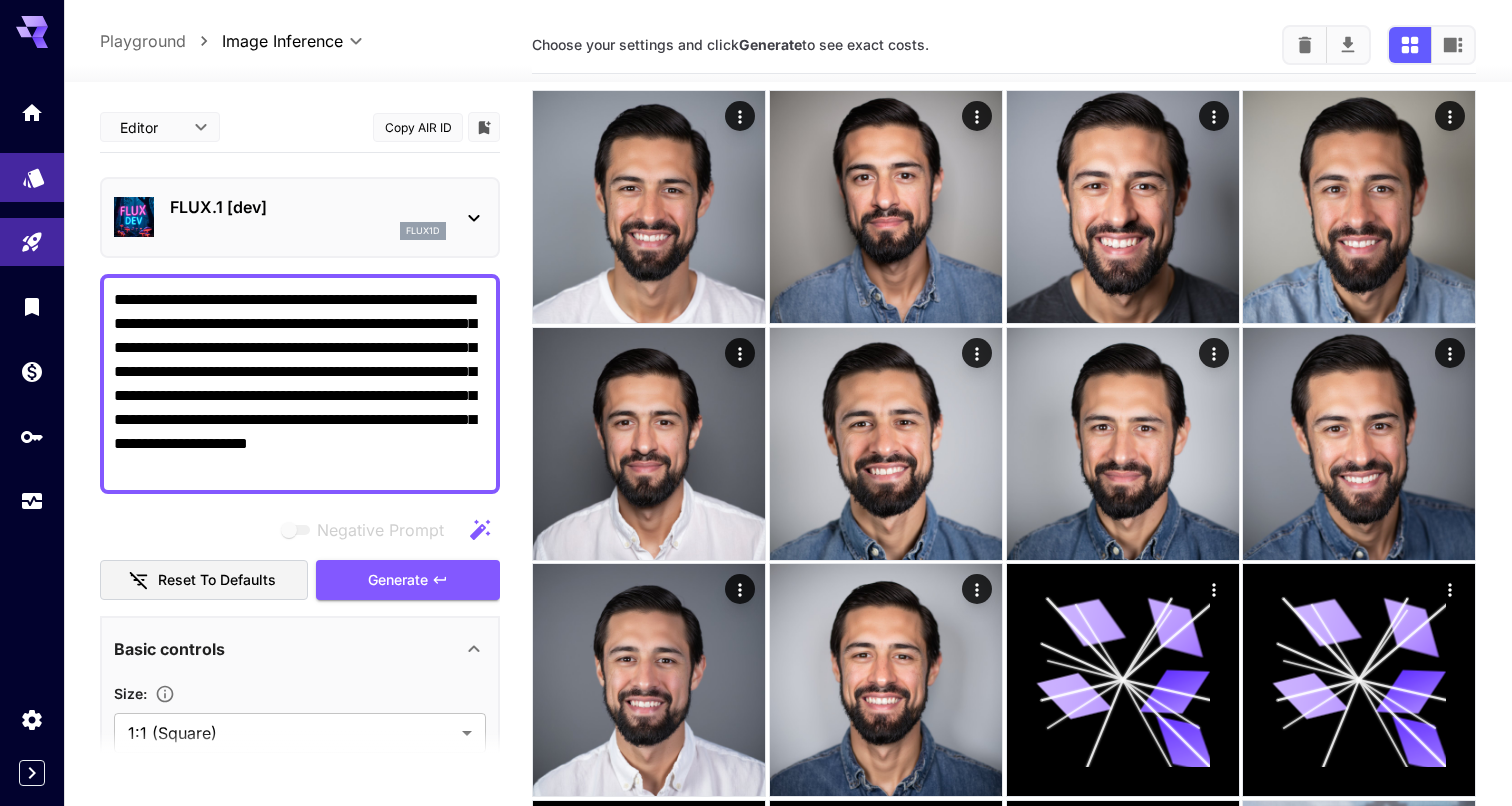 type on "**********" 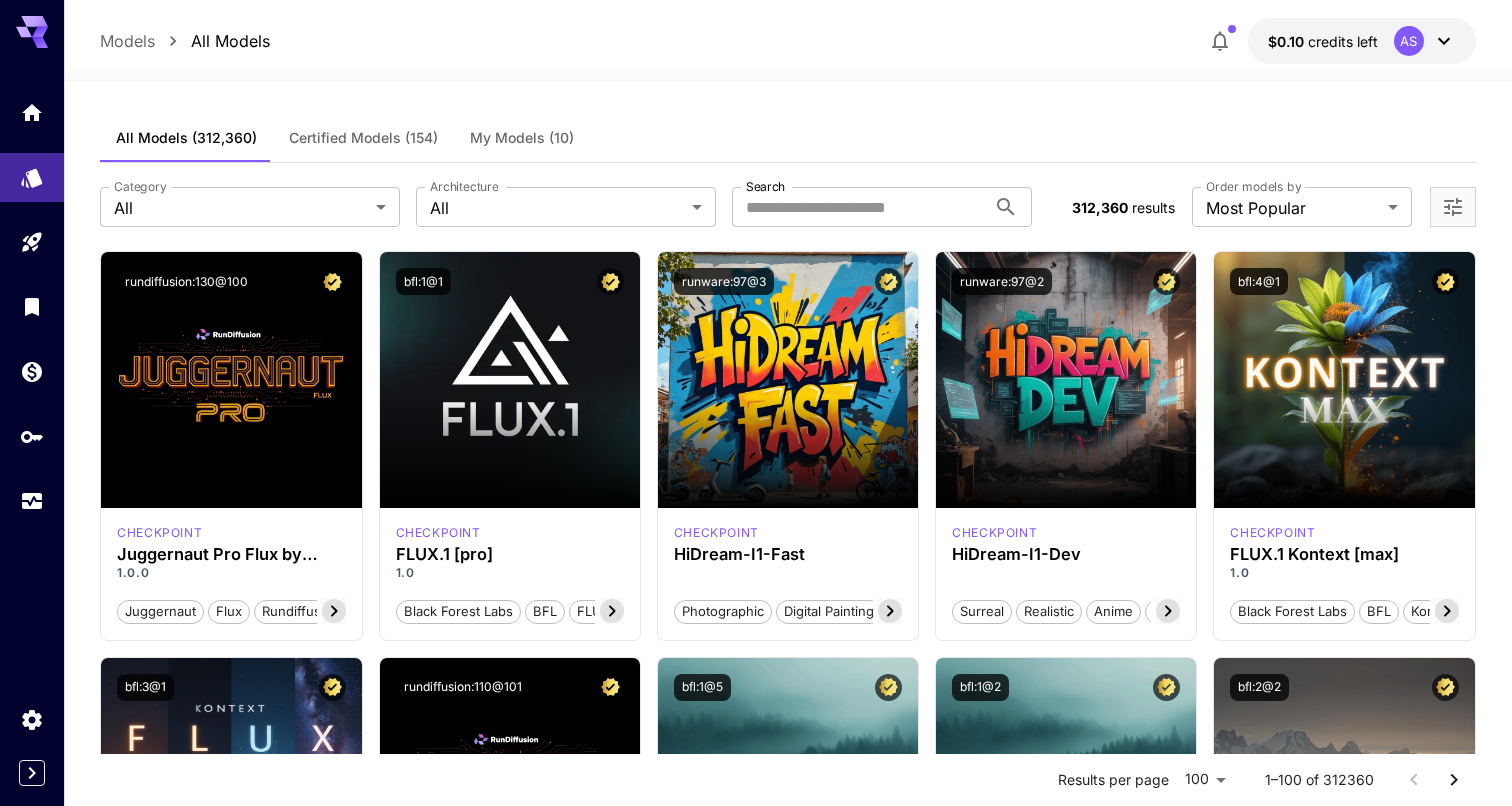 scroll, scrollTop: 0, scrollLeft: 0, axis: both 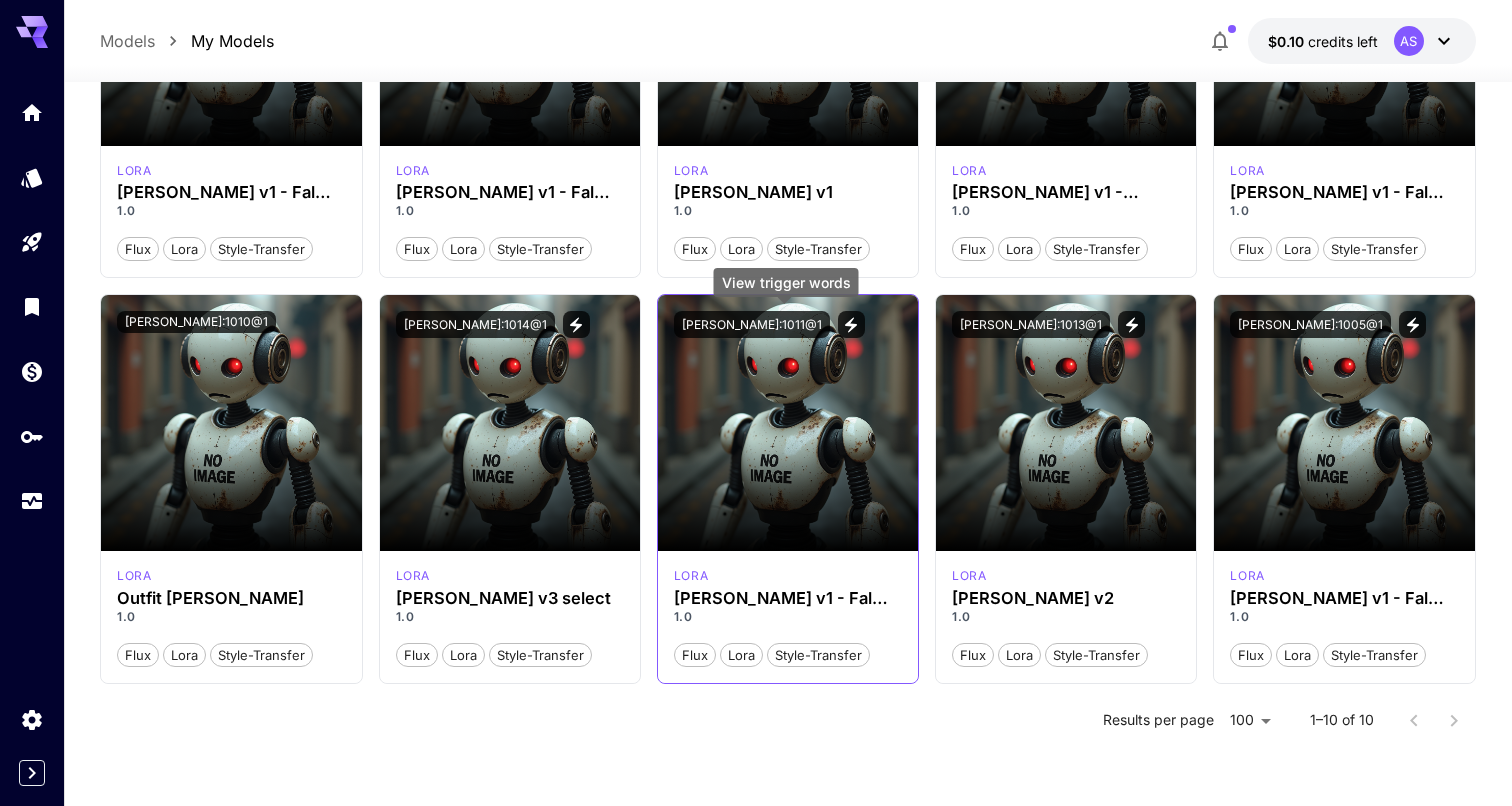 click 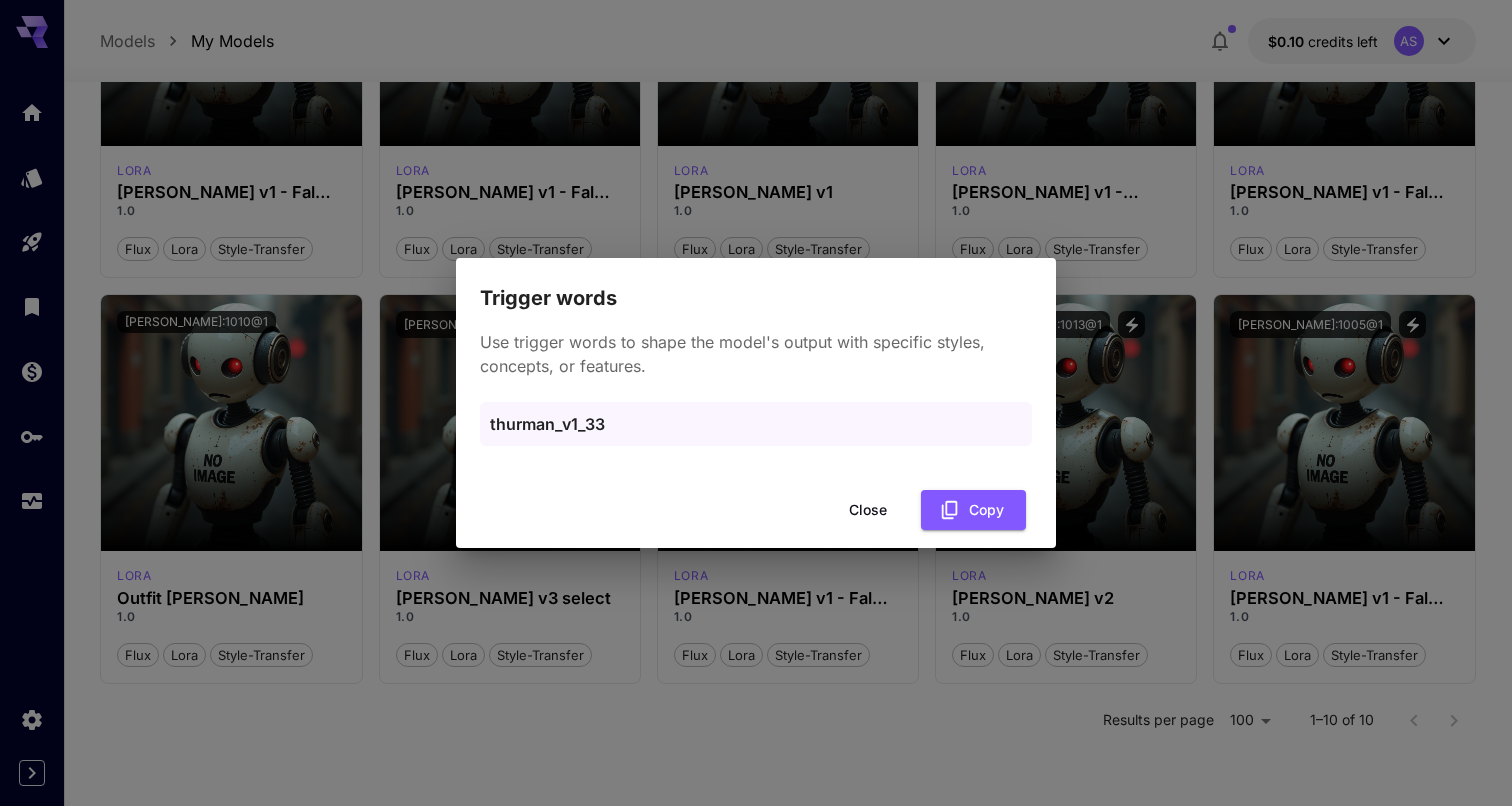click on "thurman_v1_33" at bounding box center [756, 424] 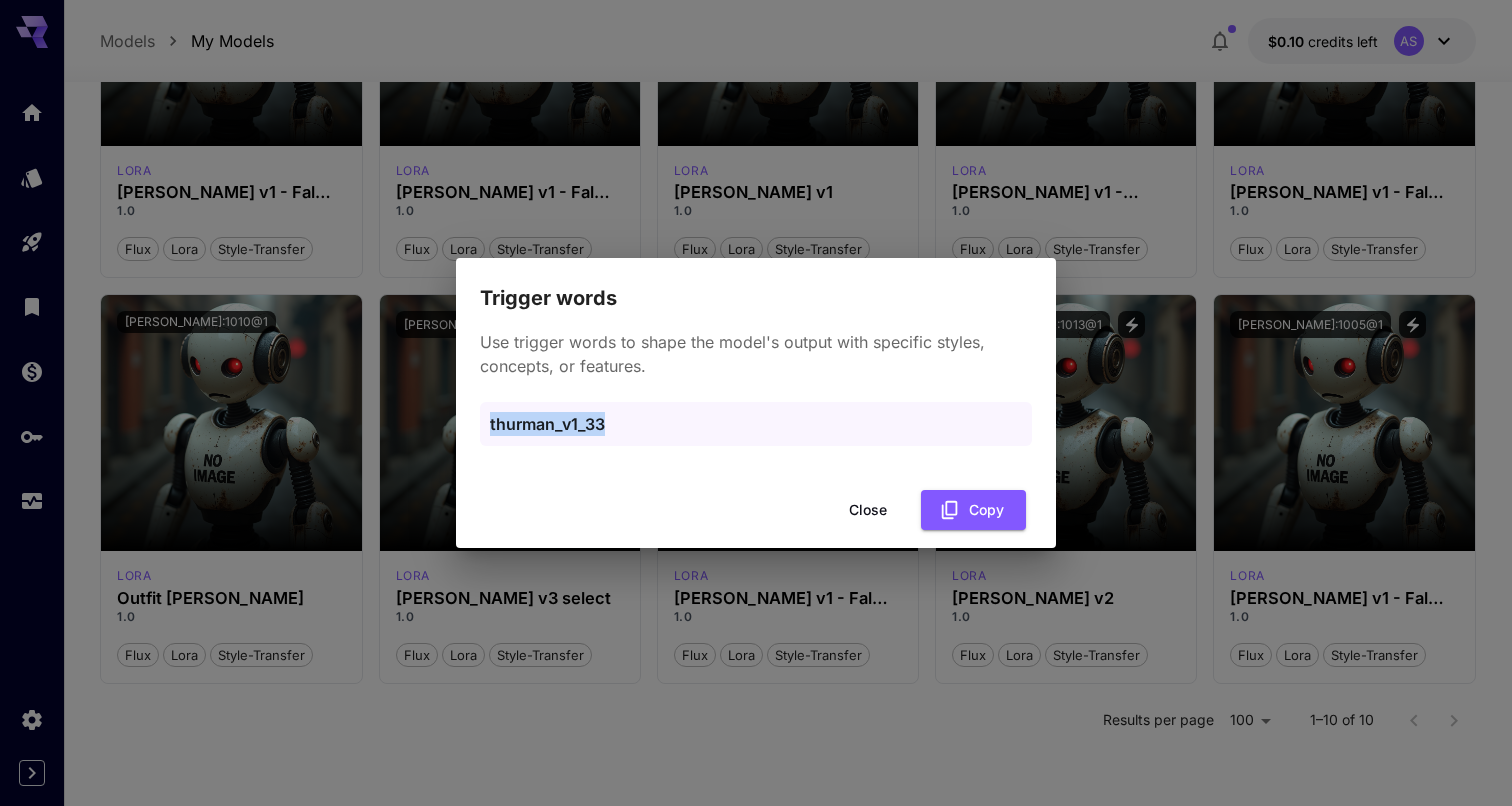 drag, startPoint x: 635, startPoint y: 419, endPoint x: 449, endPoint y: 417, distance: 186.01076 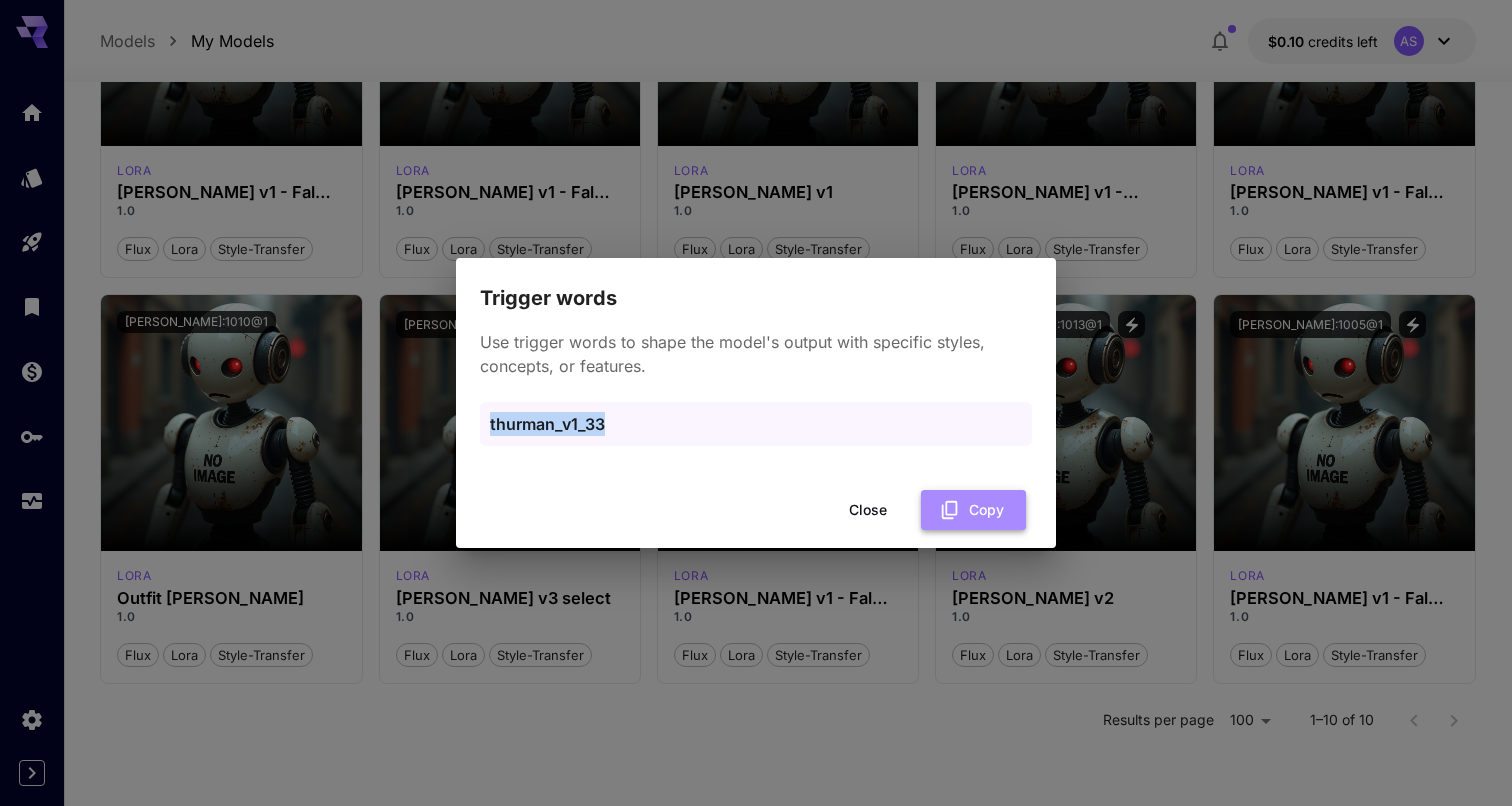 click on "Copy" at bounding box center [973, 510] 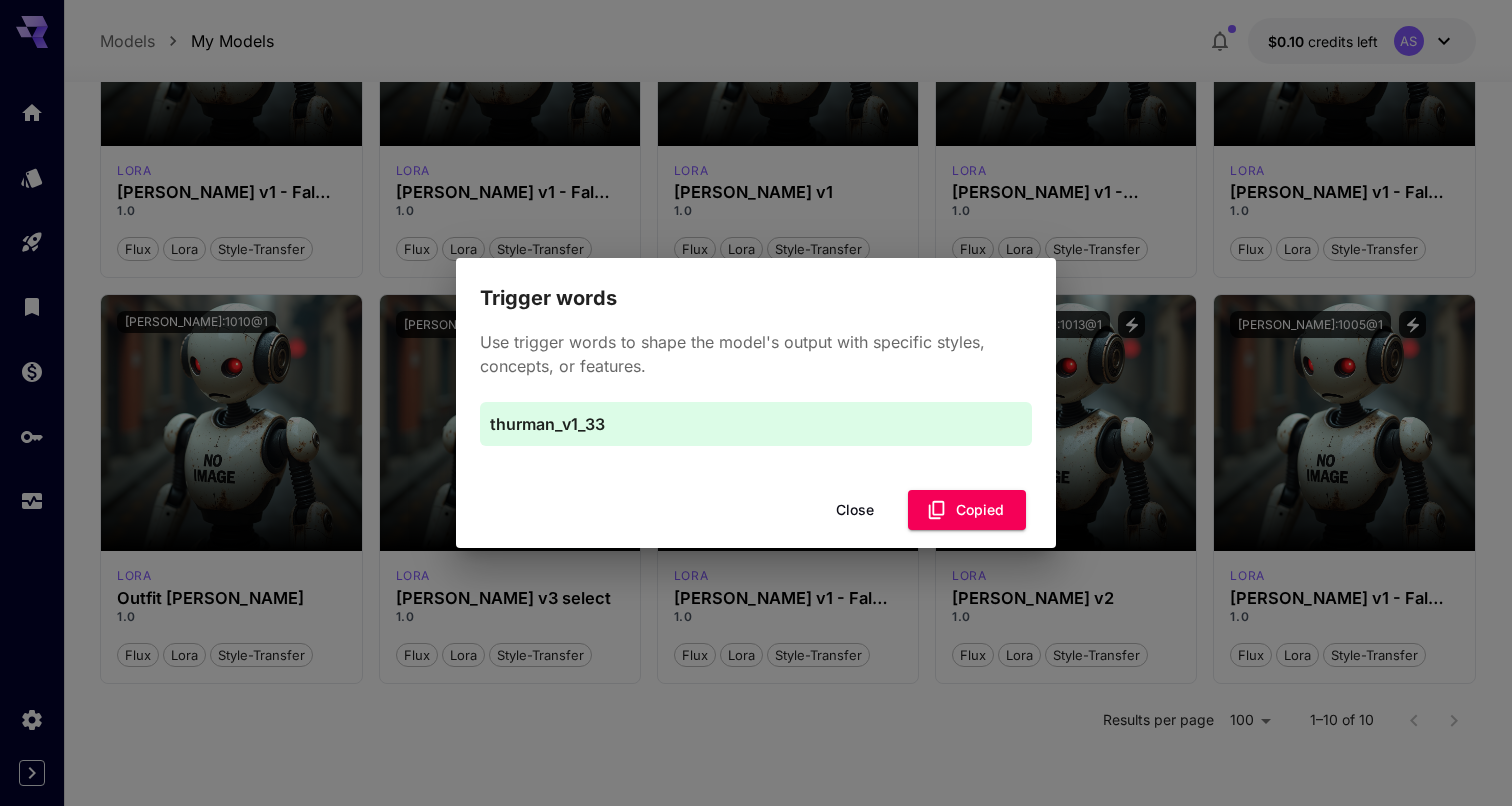 click on "Close" at bounding box center (855, 510) 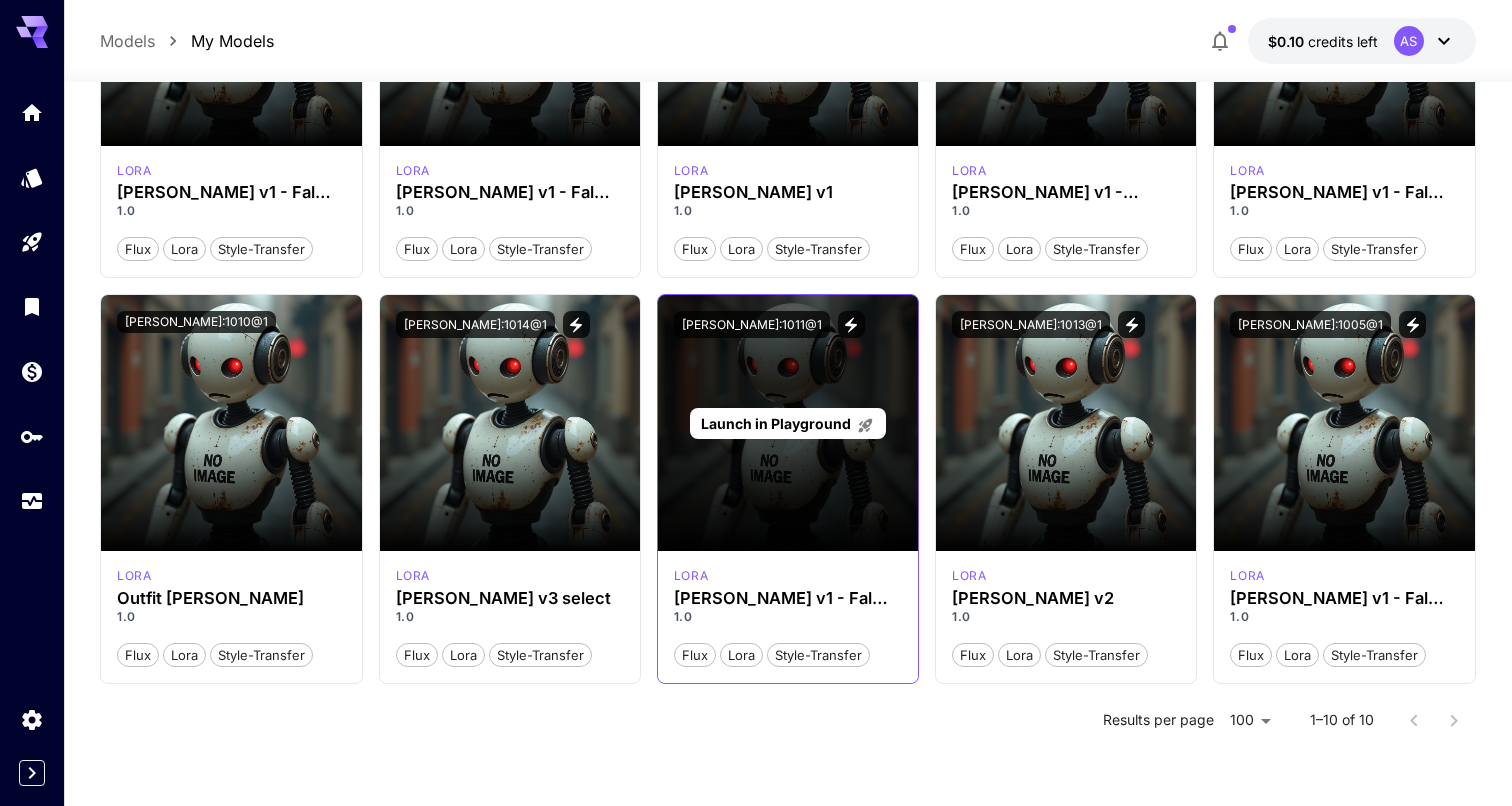 click on "Launch in Playground" at bounding box center (787, 423) 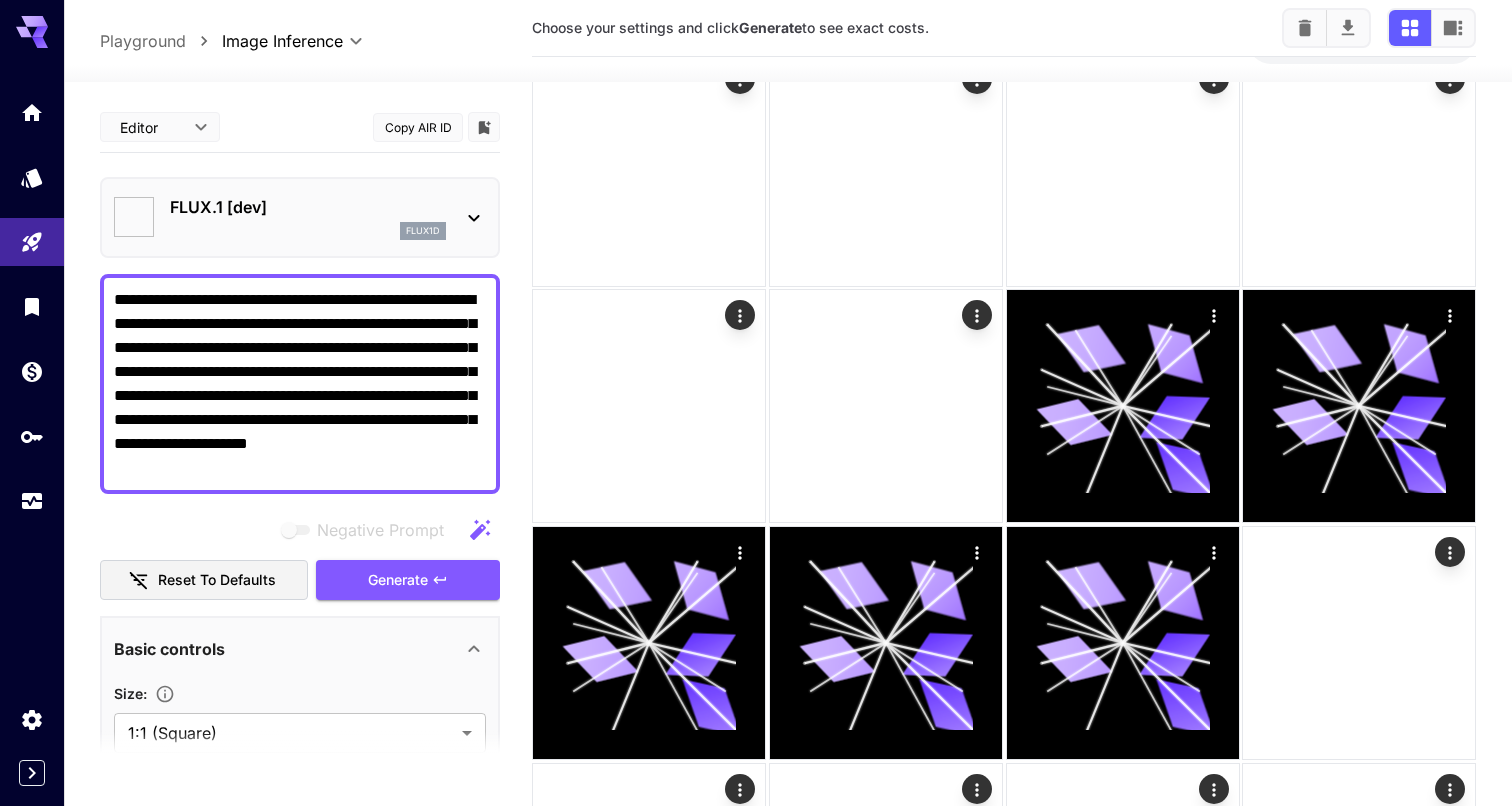 type on "**********" 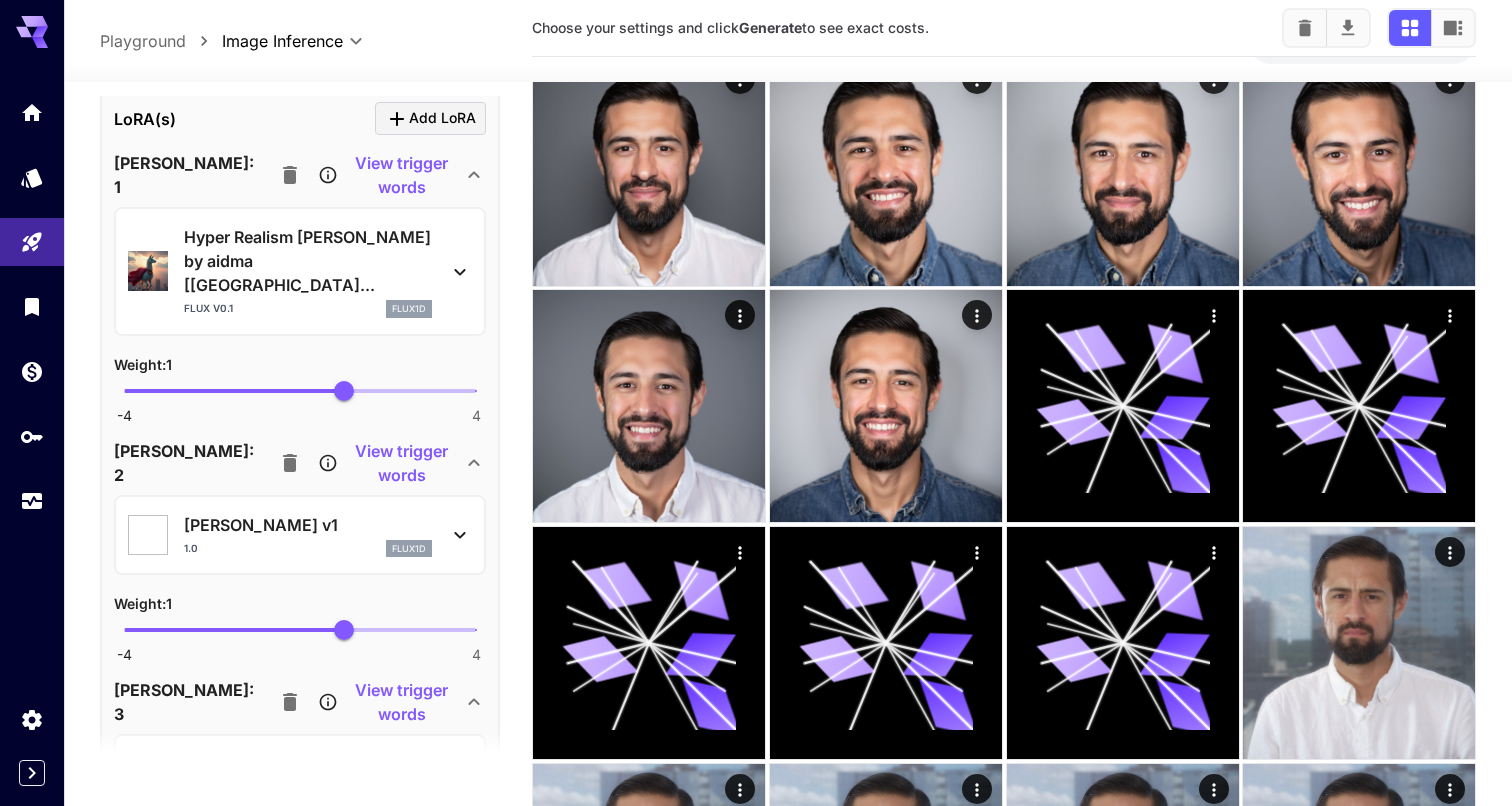 scroll, scrollTop: 952, scrollLeft: 0, axis: vertical 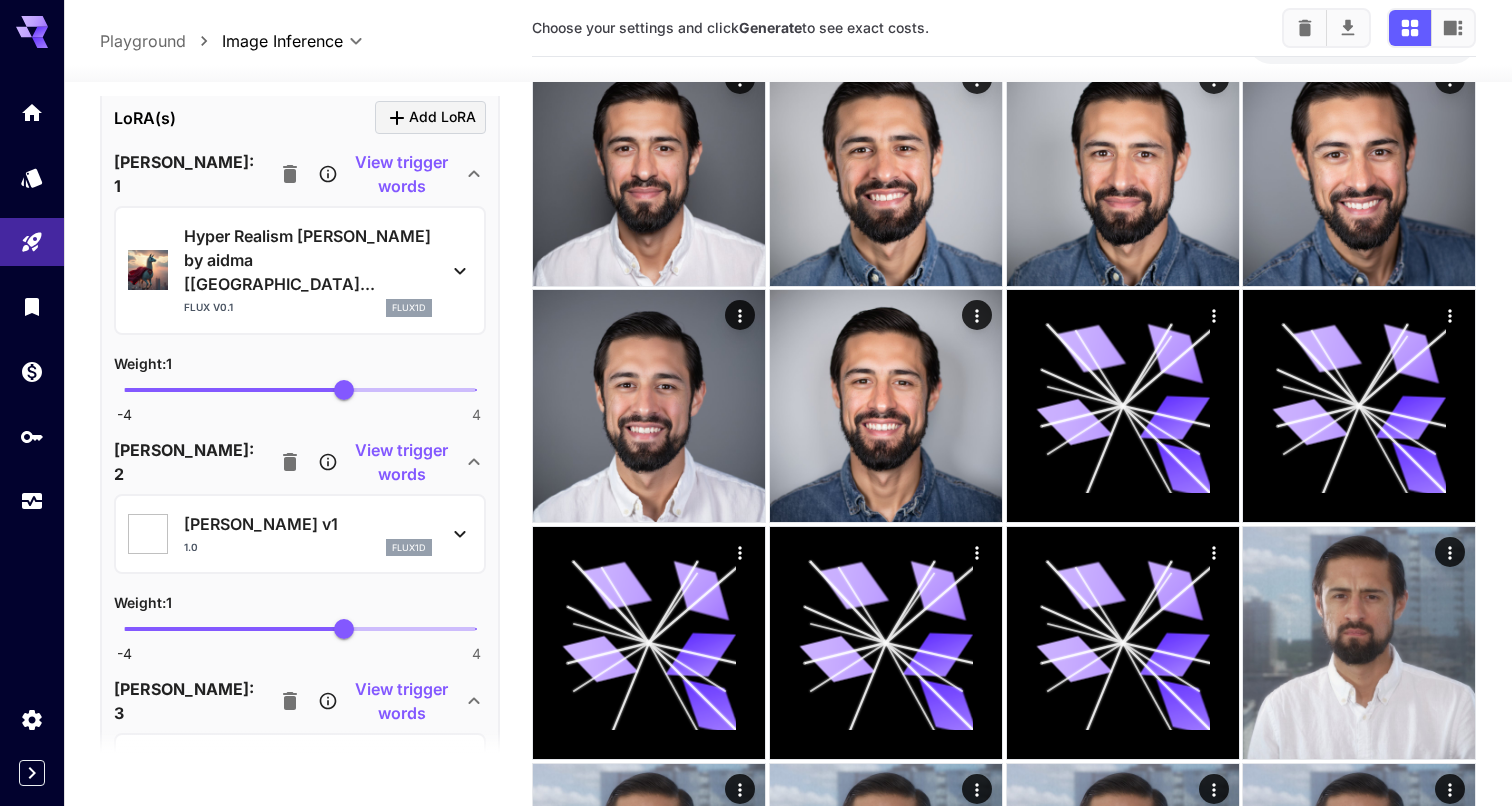 click 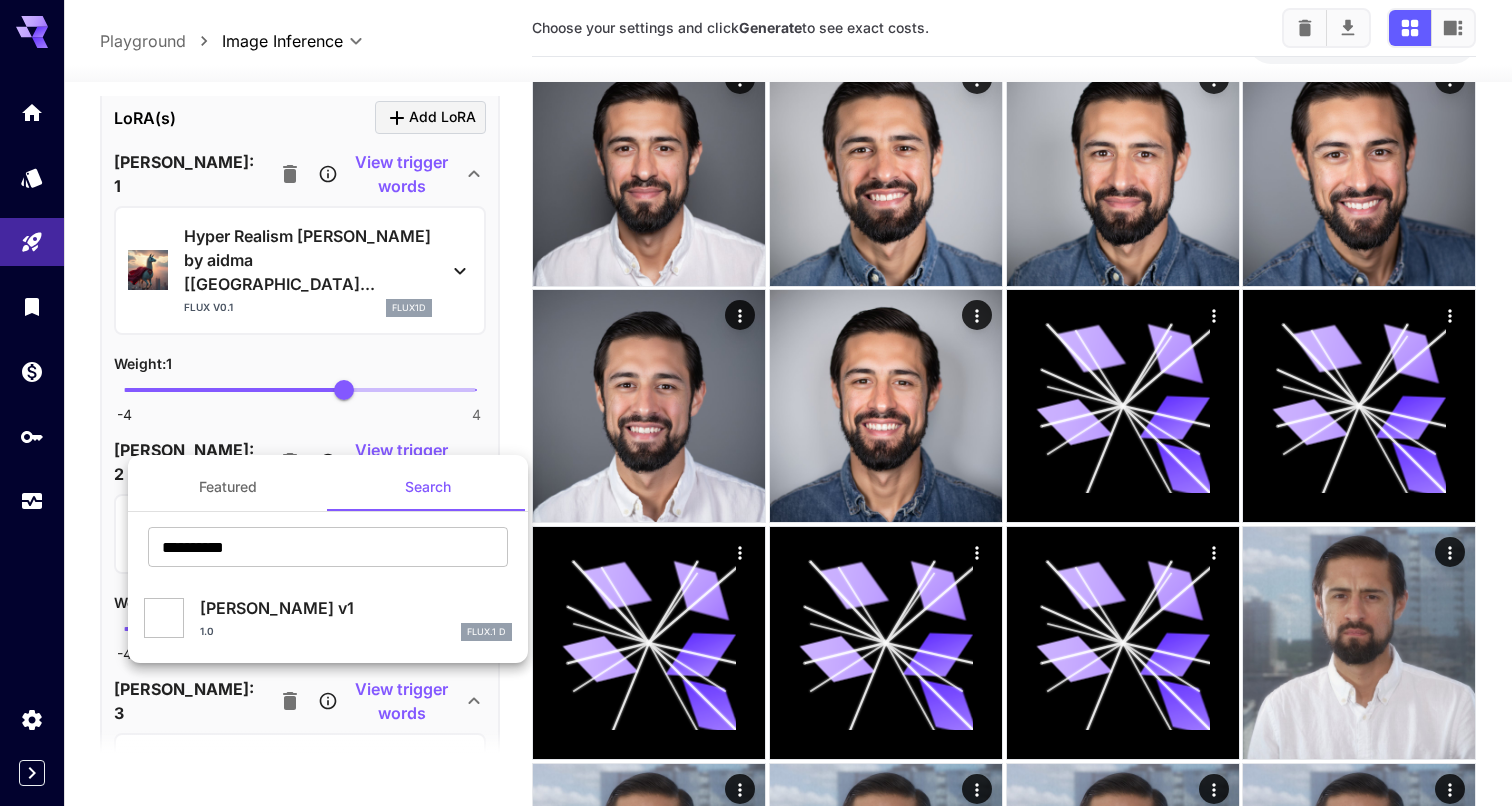 click at bounding box center (756, 403) 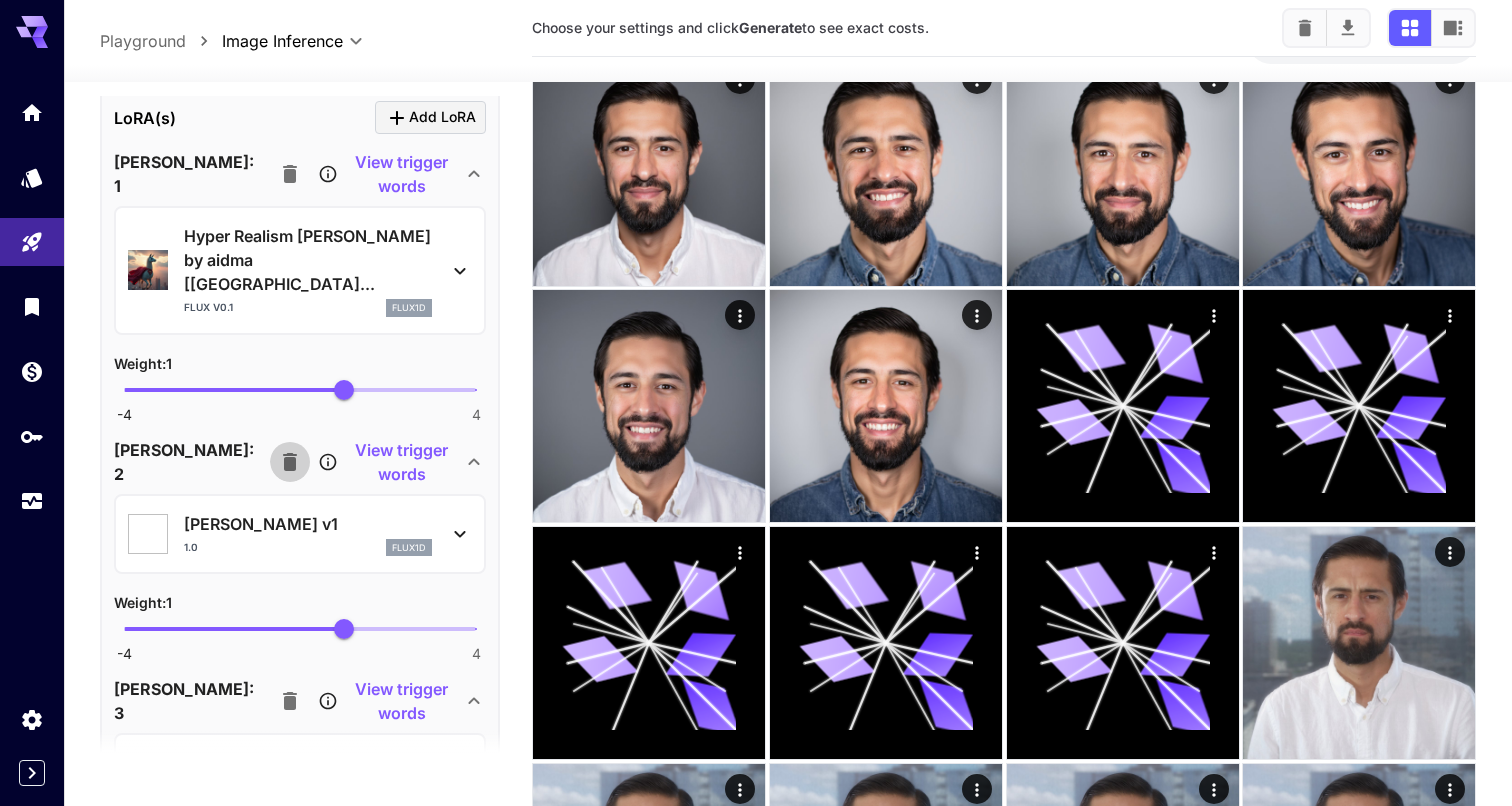 click 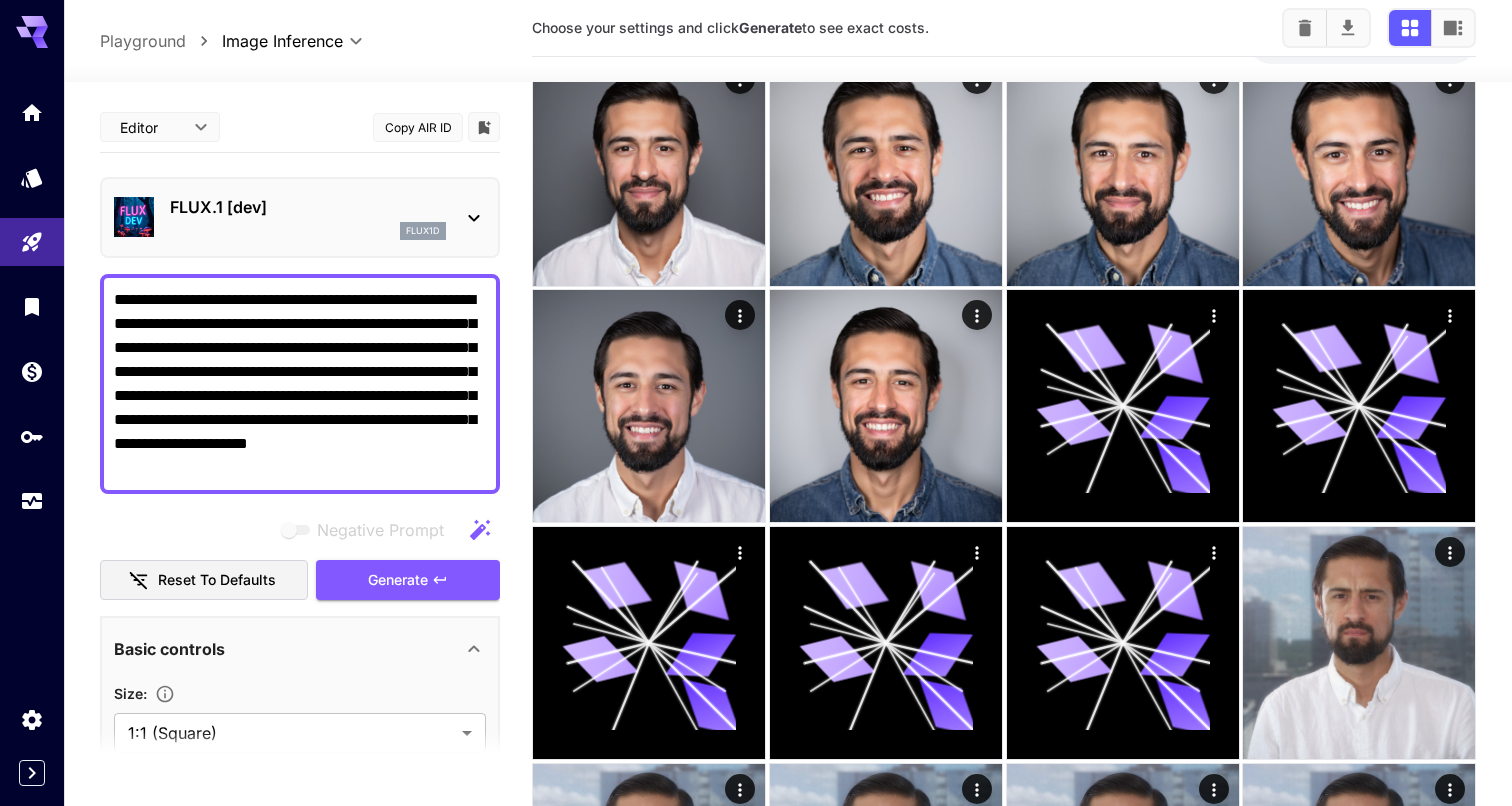 scroll, scrollTop: 0, scrollLeft: 0, axis: both 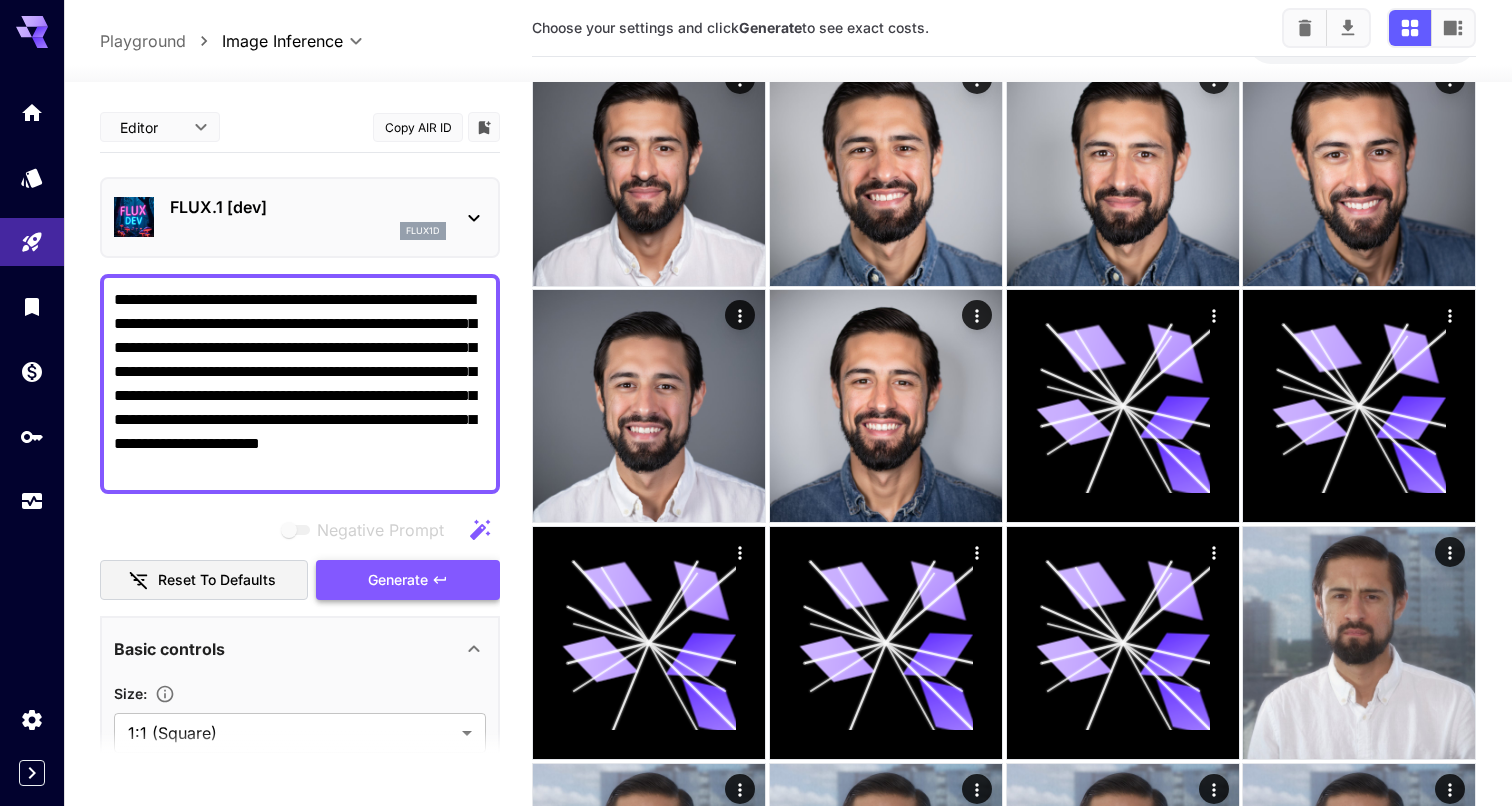 type on "**********" 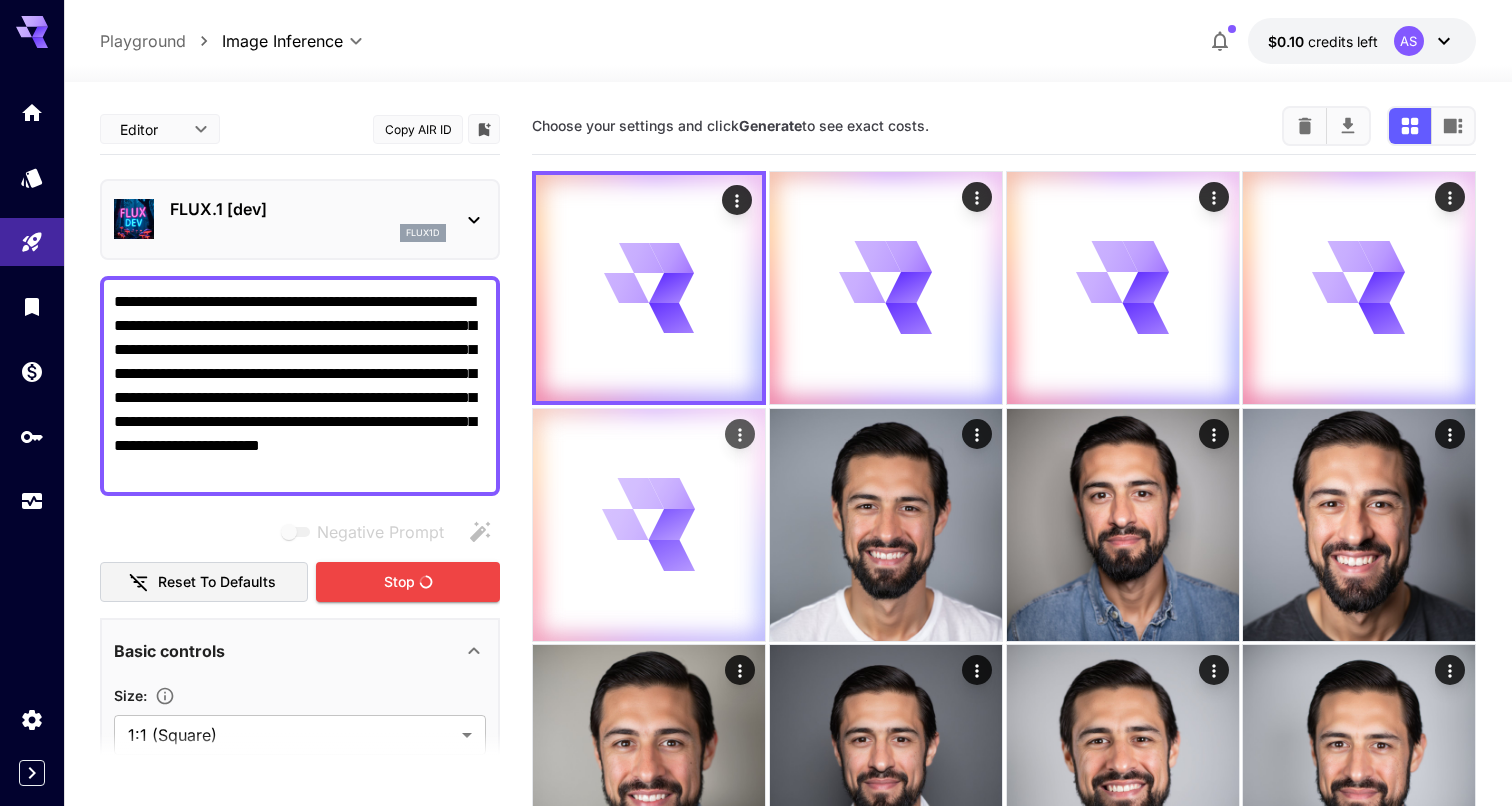 scroll, scrollTop: 0, scrollLeft: 0, axis: both 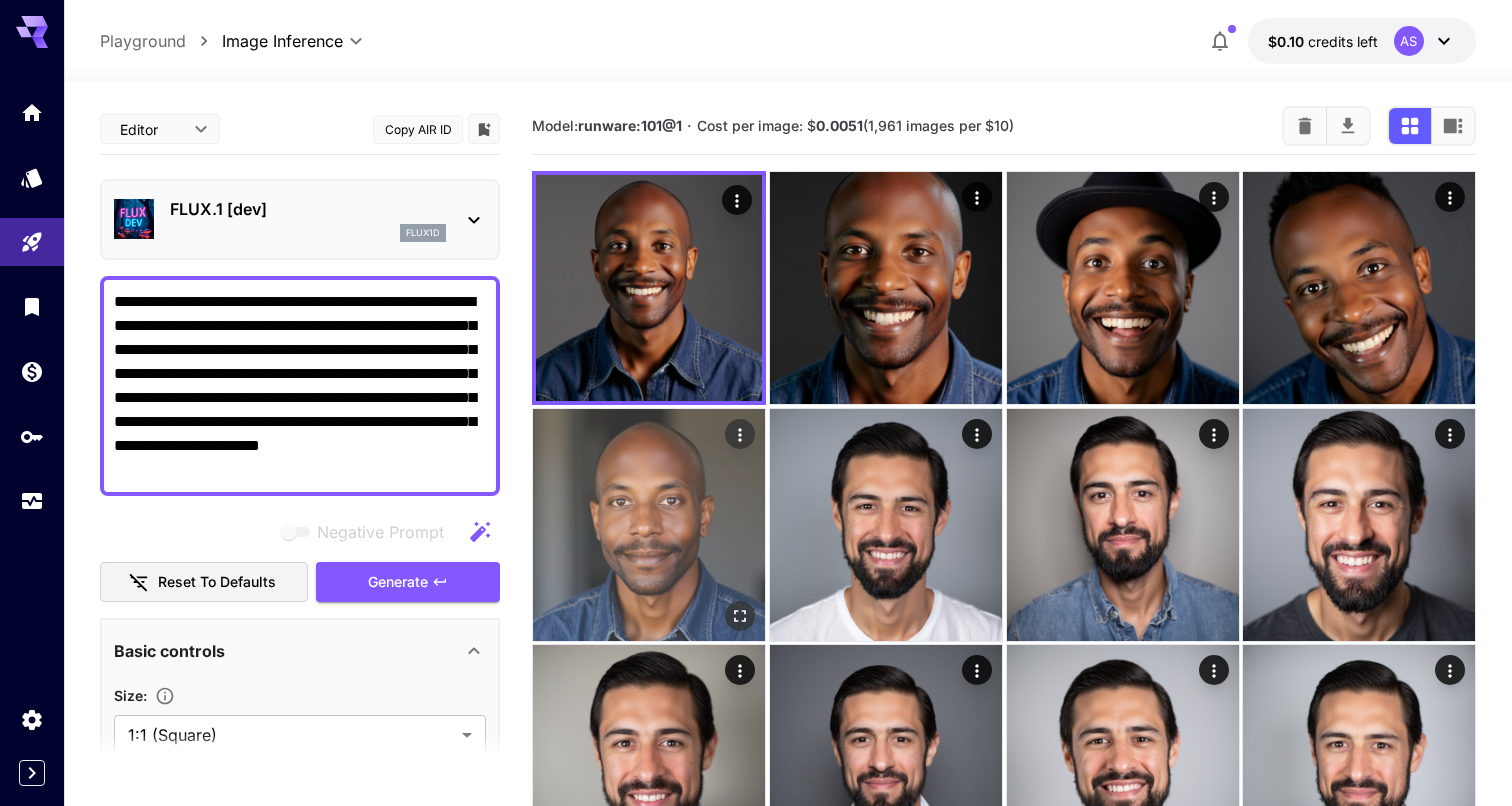 click 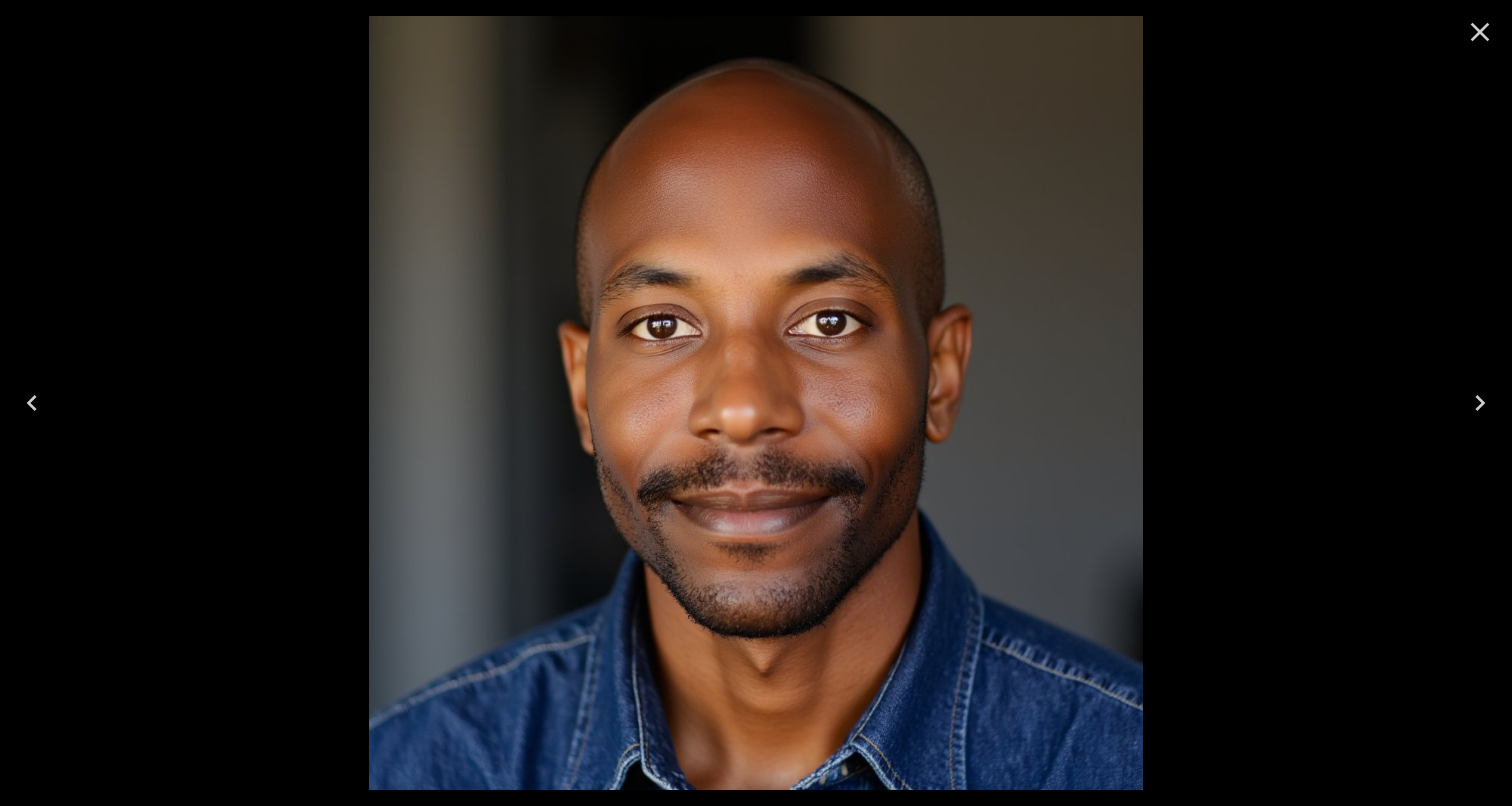 click 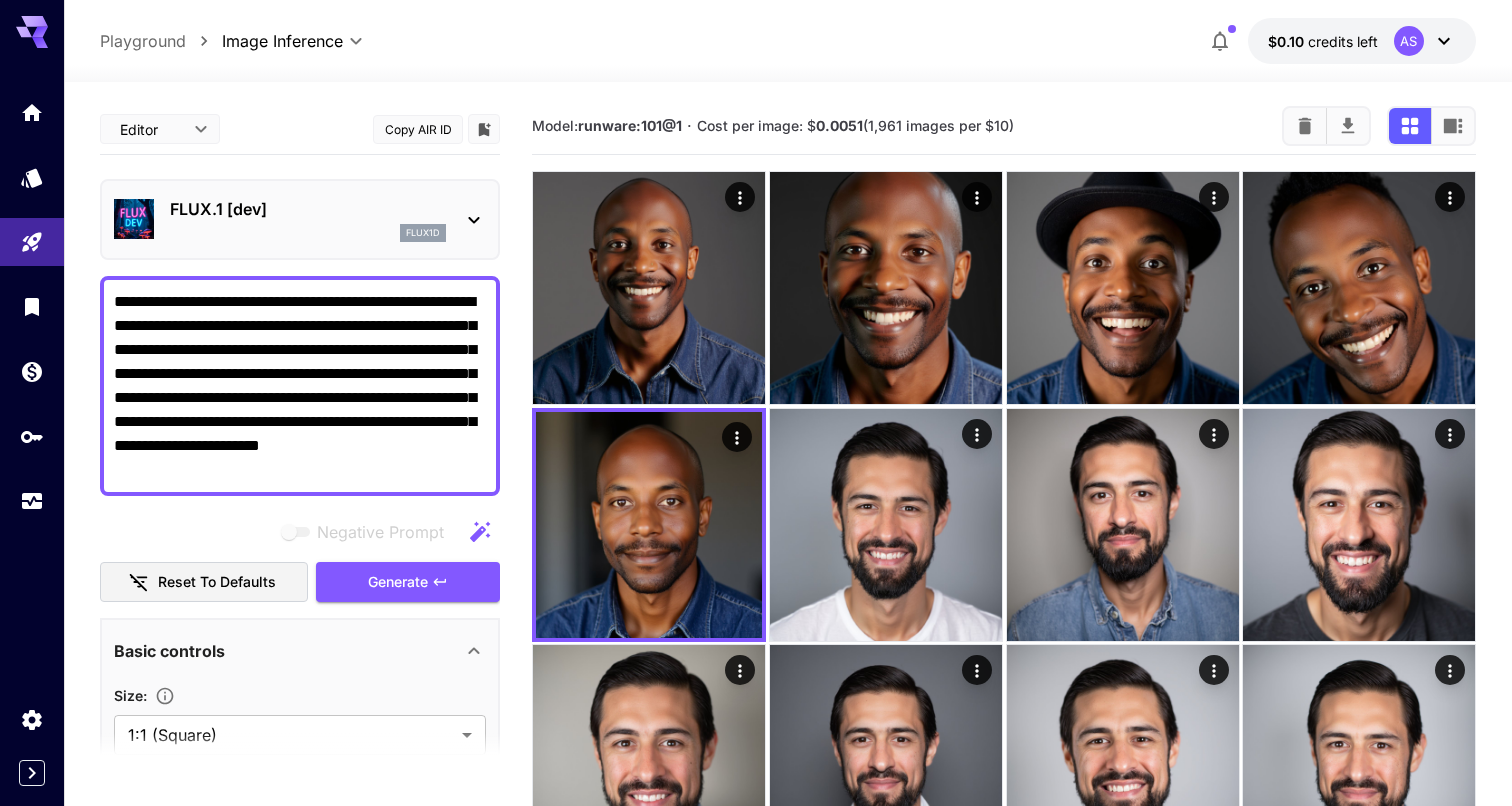 click on "Model:  runware:101@1 · Cost per image: $ 0.0051  (1,961 images per $10)" at bounding box center [1004, 126] 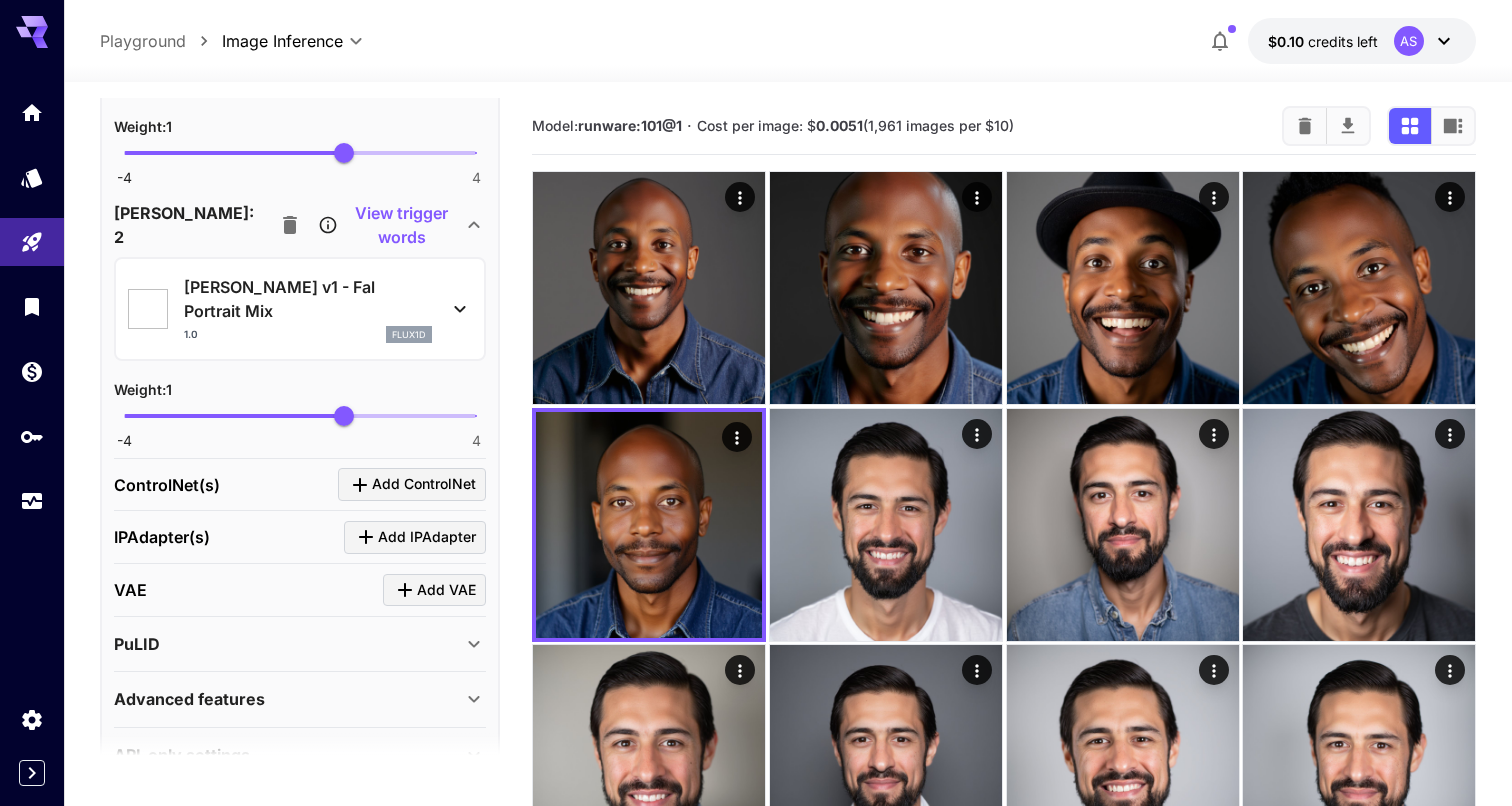 scroll, scrollTop: 1190, scrollLeft: 0, axis: vertical 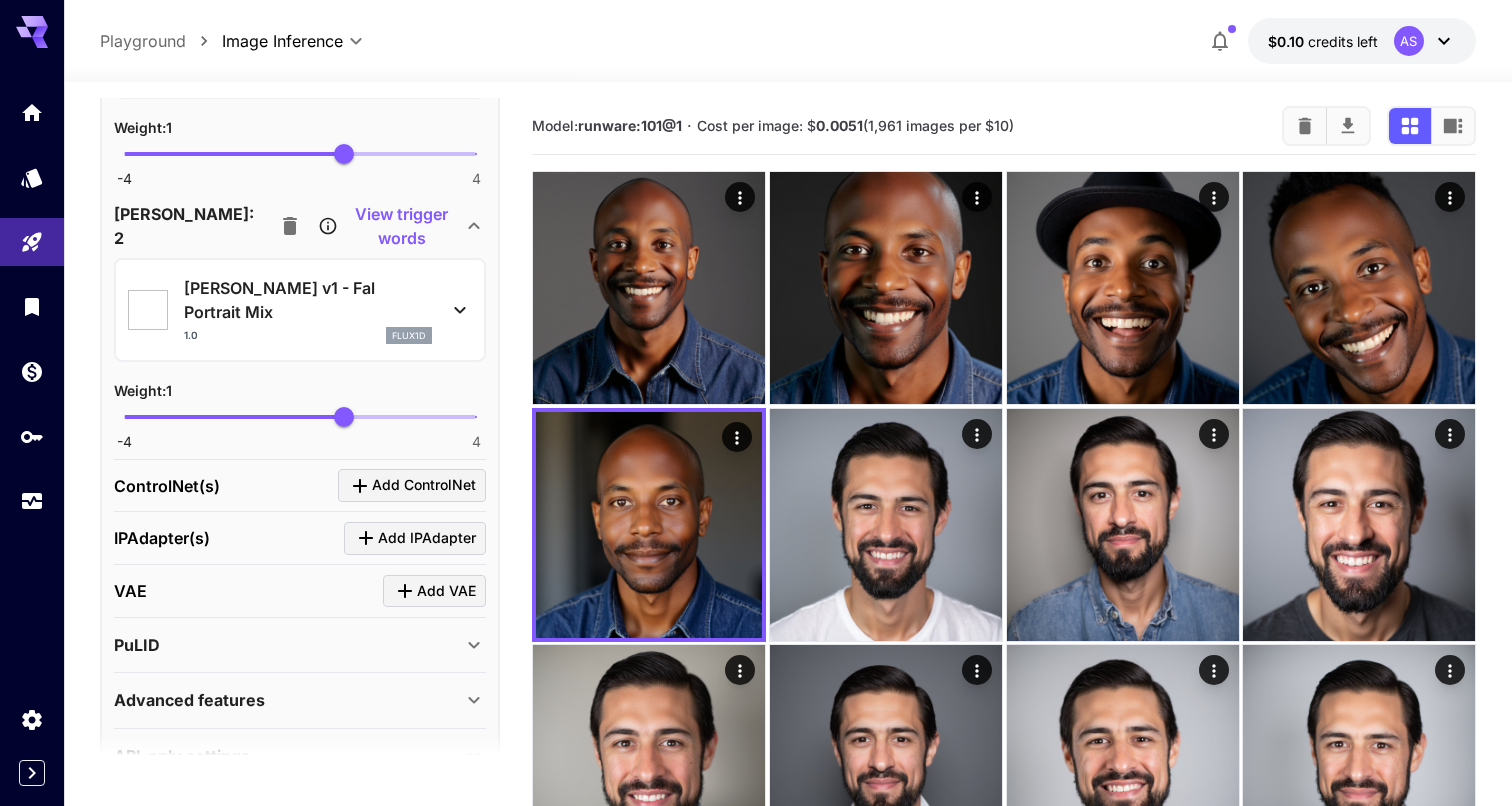 click 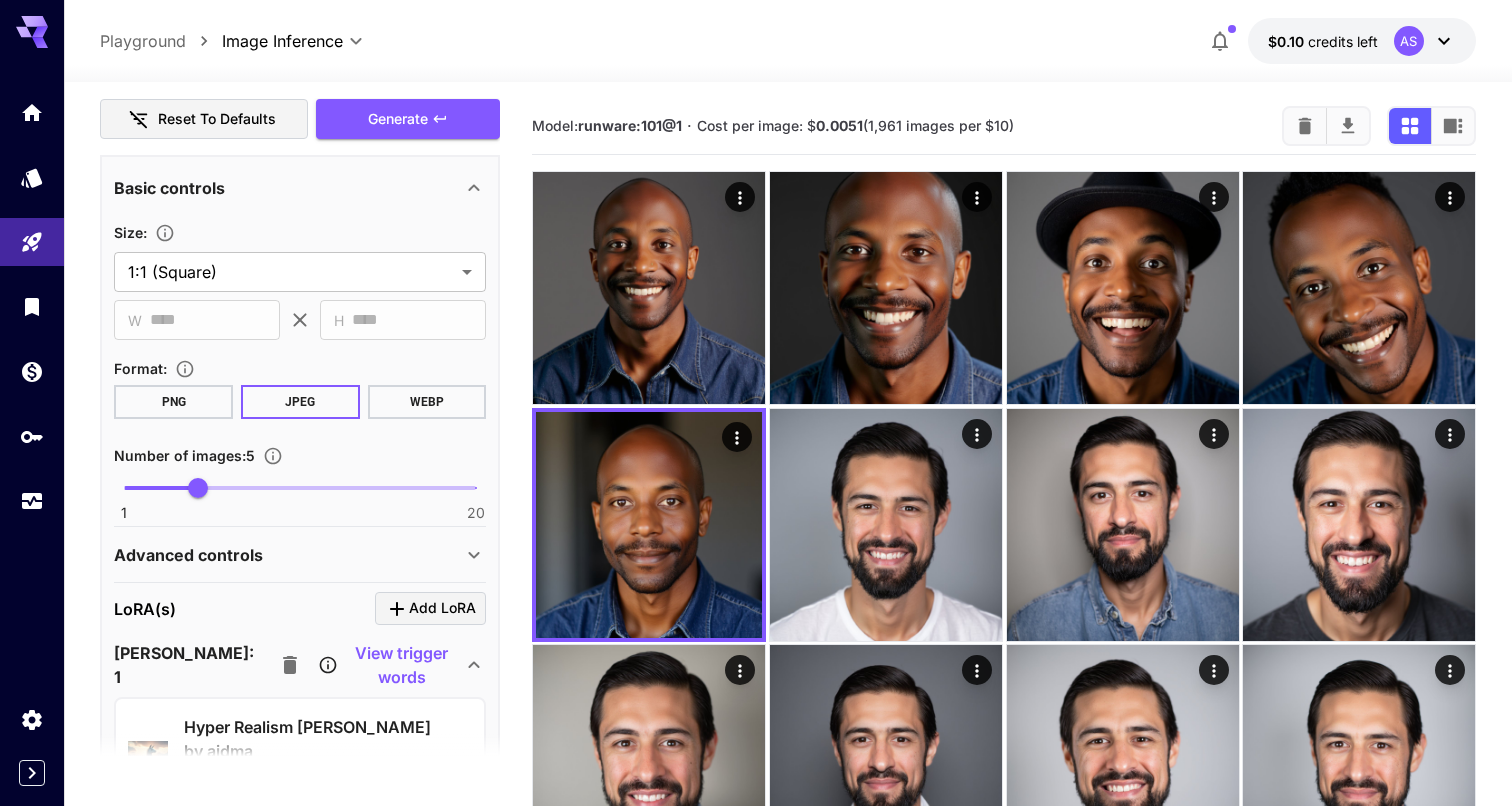 scroll, scrollTop: 445, scrollLeft: 0, axis: vertical 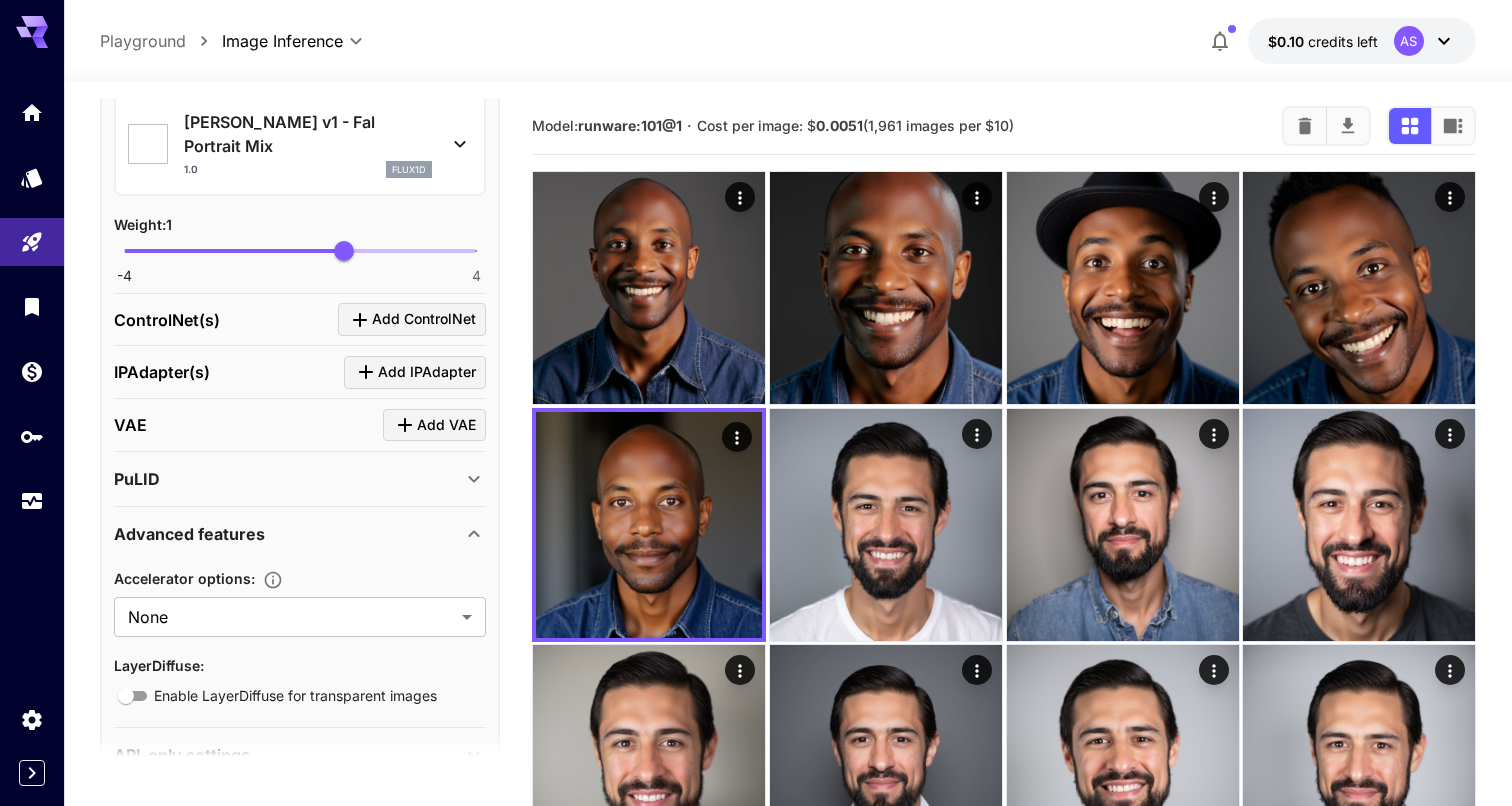 click 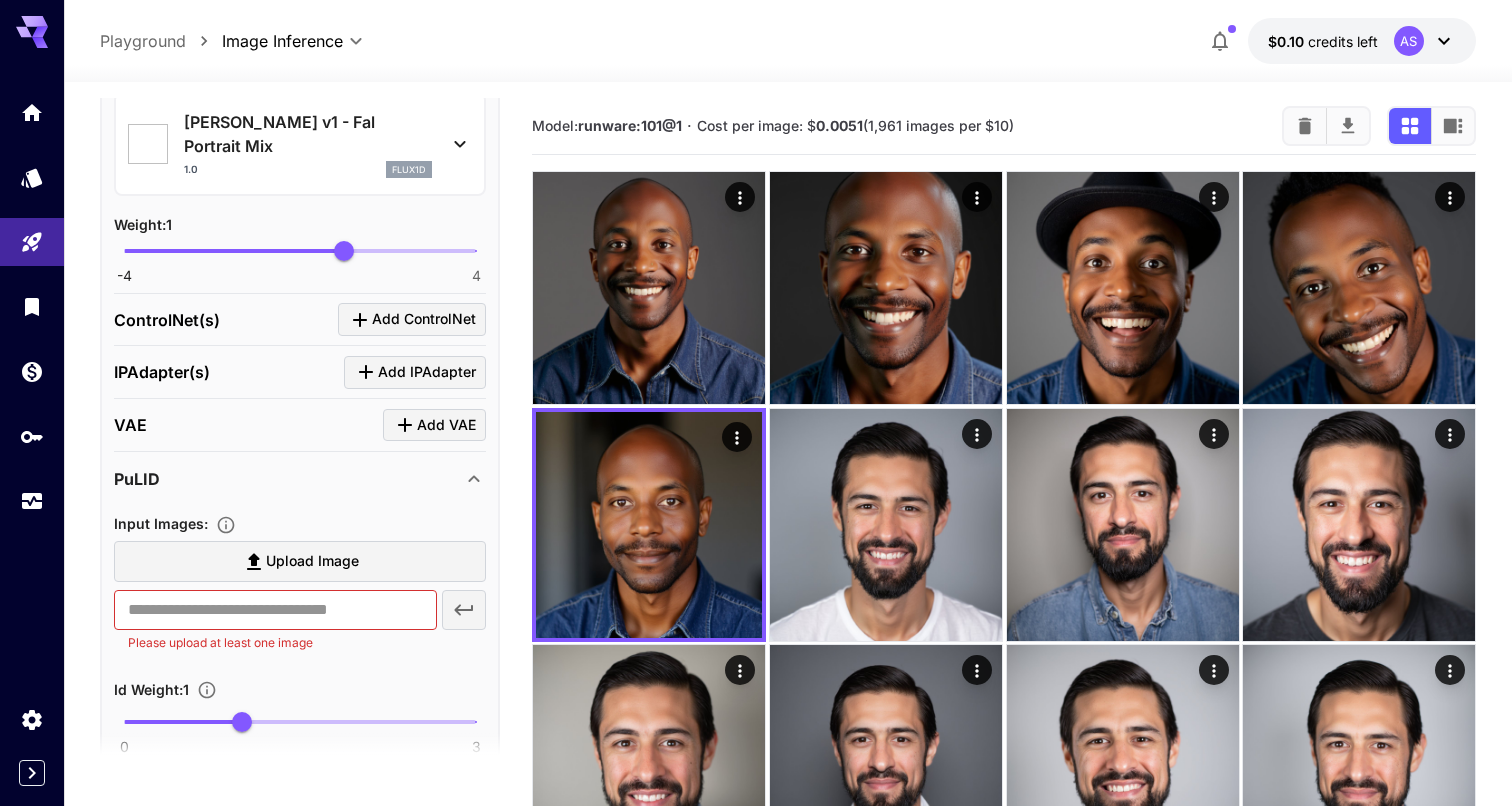 click 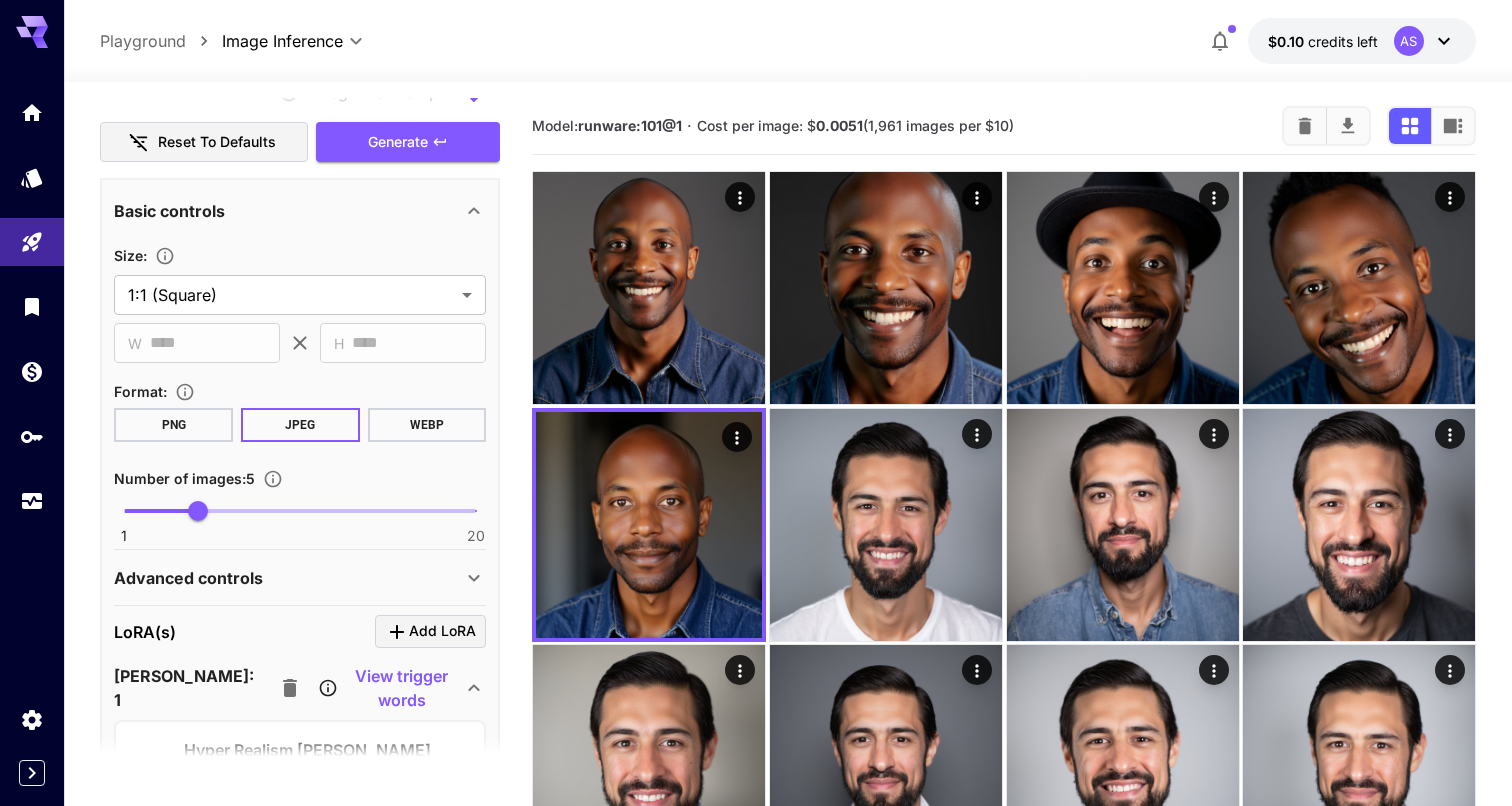 scroll, scrollTop: 432, scrollLeft: 0, axis: vertical 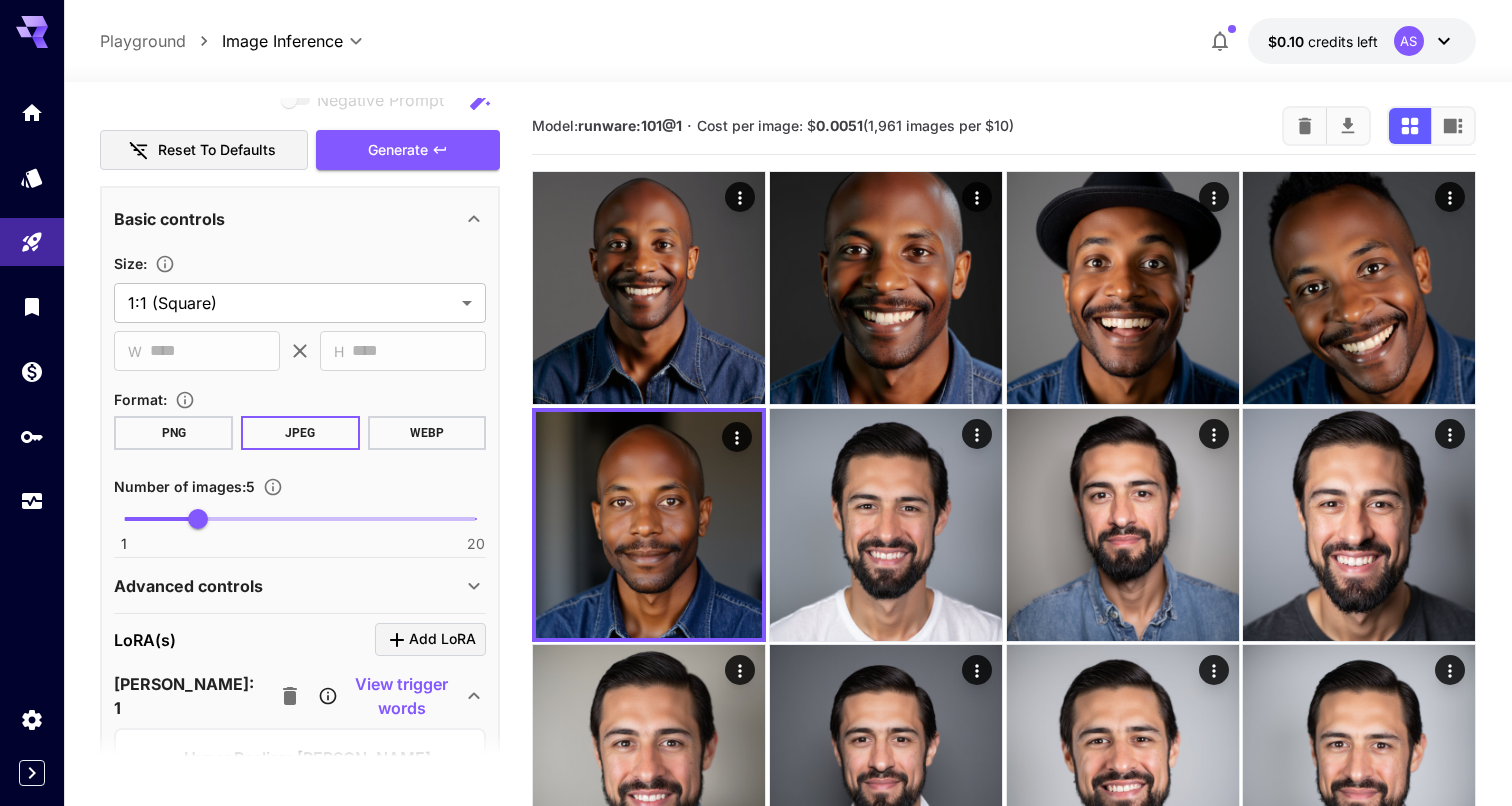 click 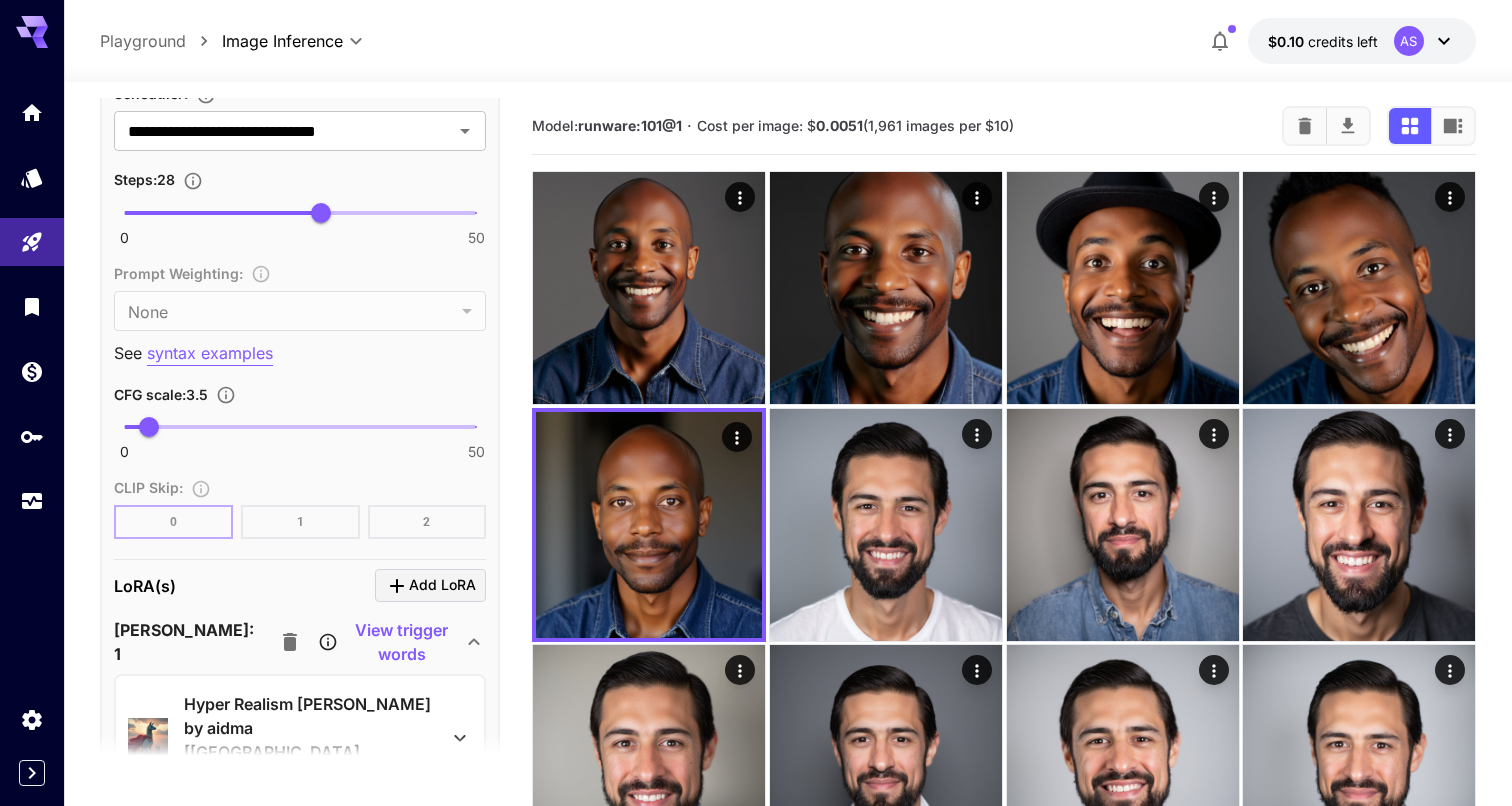 scroll, scrollTop: 1491, scrollLeft: 0, axis: vertical 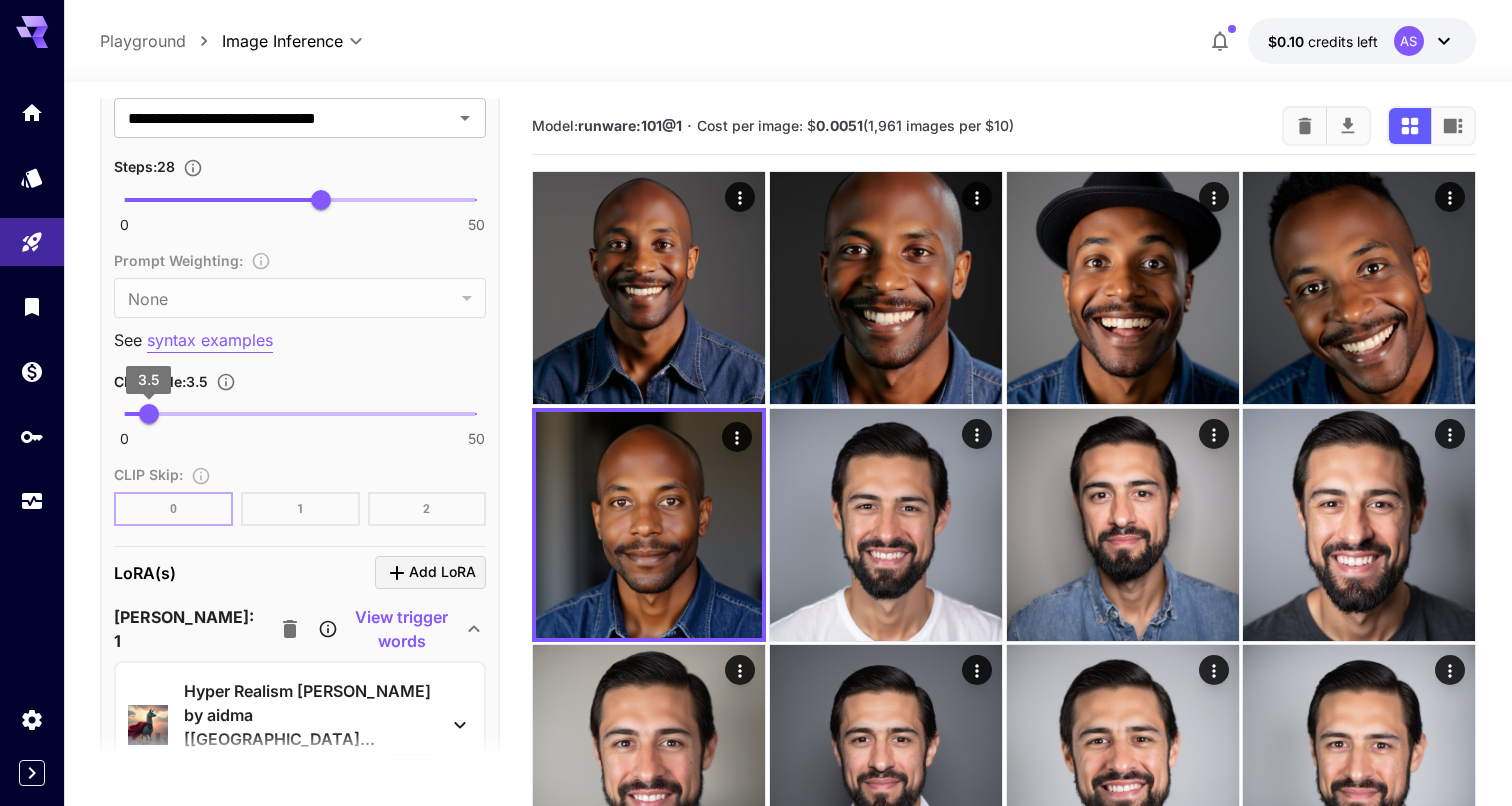 type on "***" 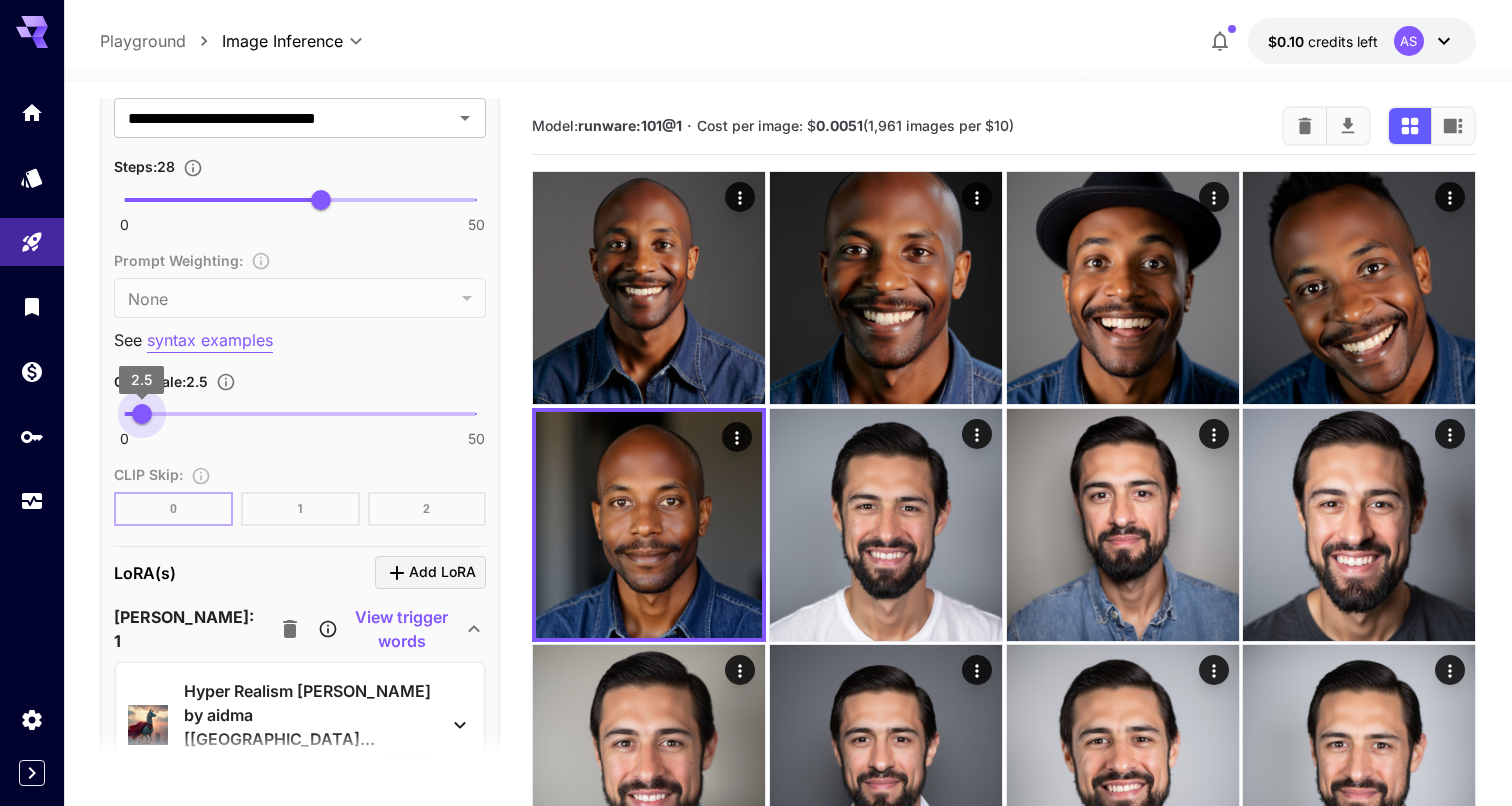 click on "2.5" at bounding box center (142, 414) 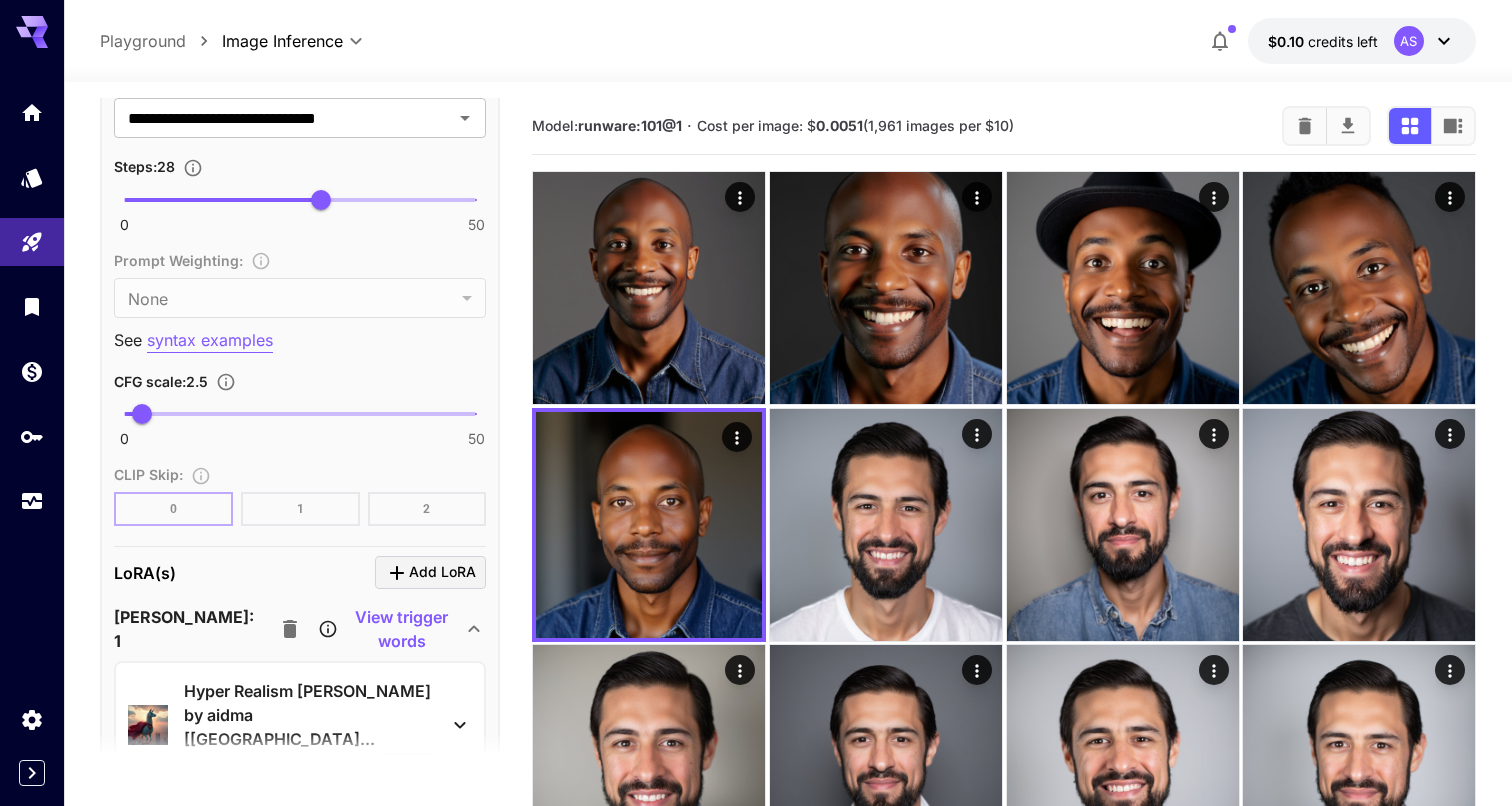 click on "**********" at bounding box center (788, 1101) 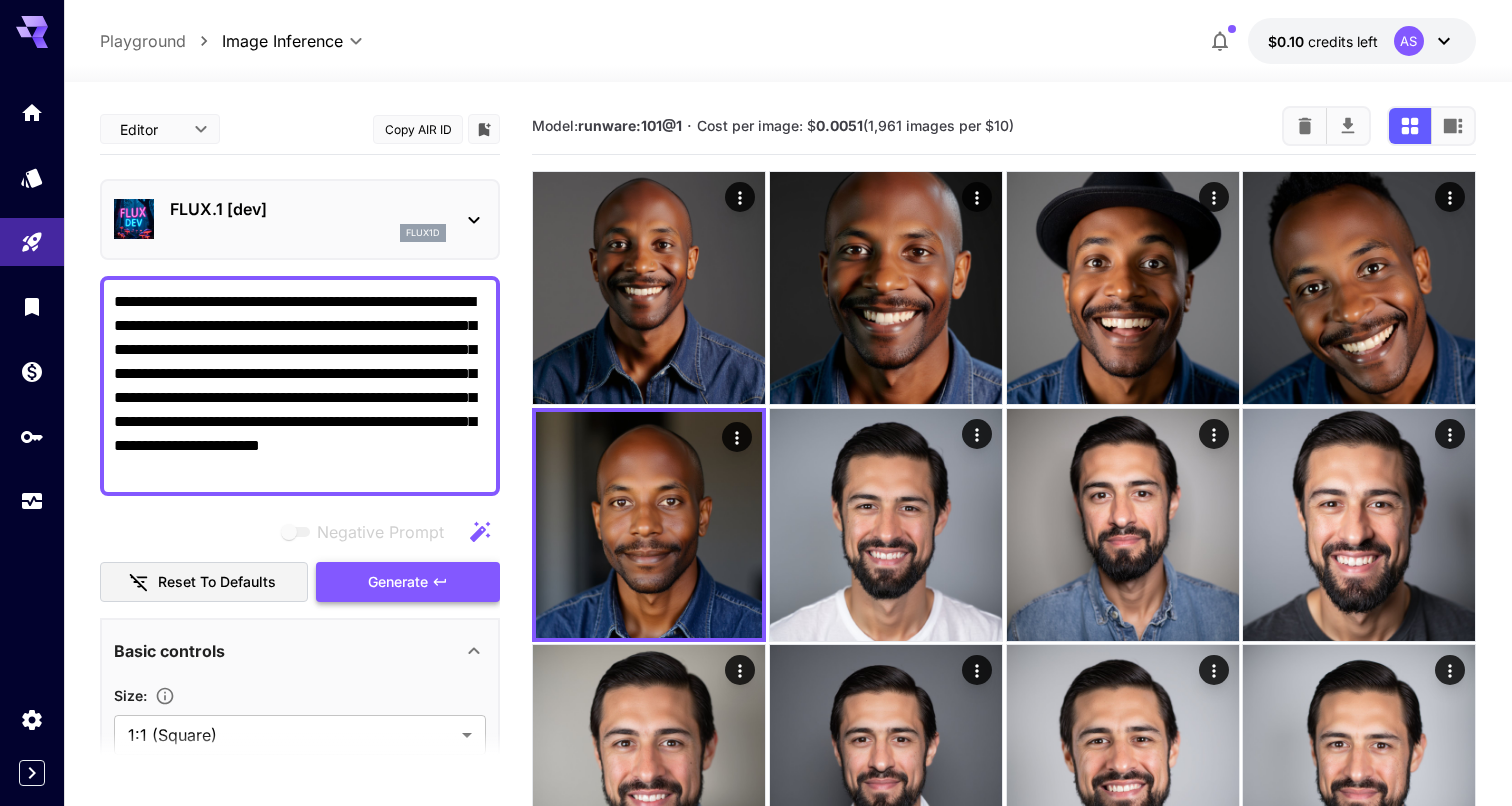 scroll, scrollTop: 0, scrollLeft: 0, axis: both 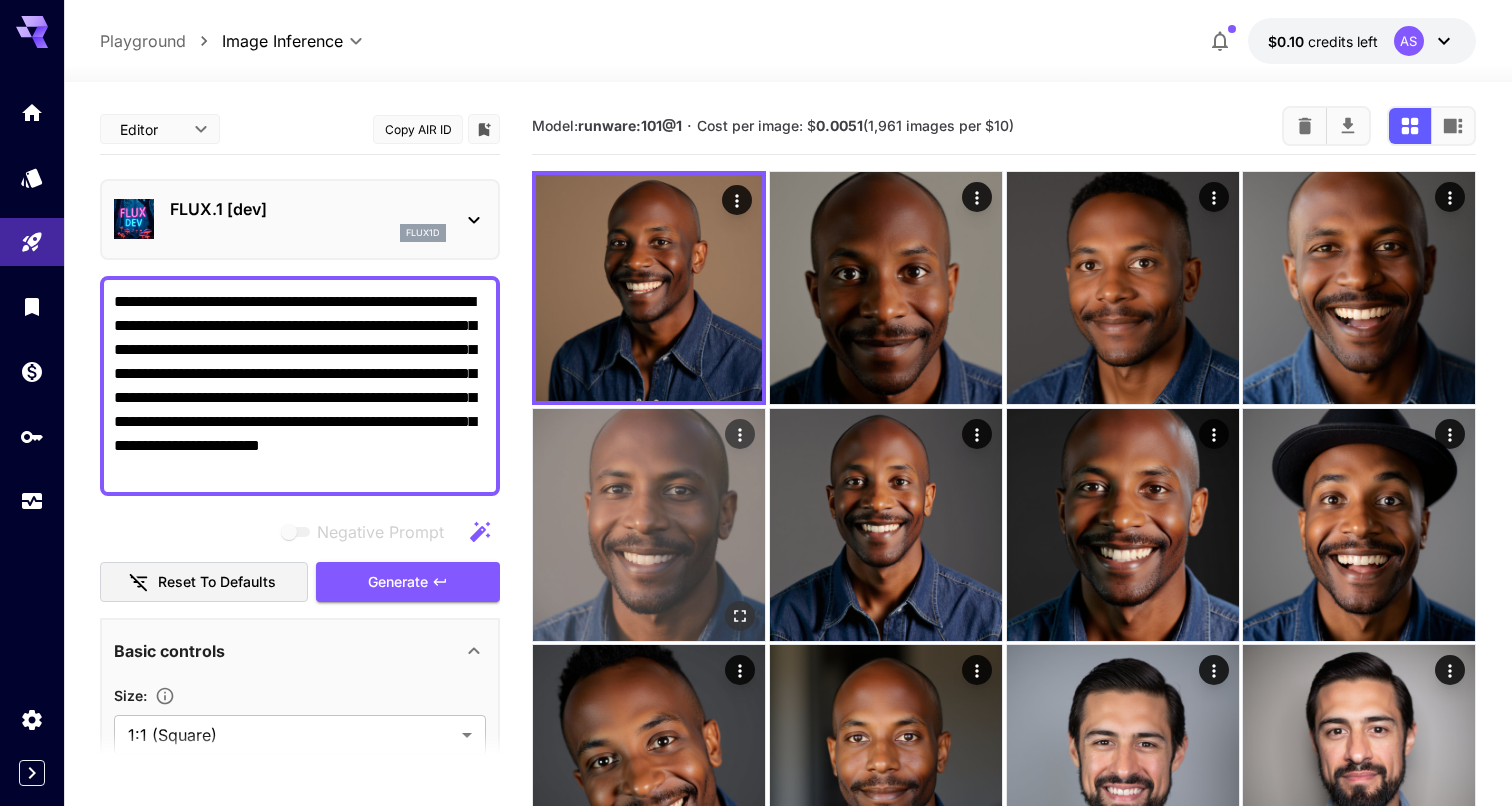 click at bounding box center (649, 525) 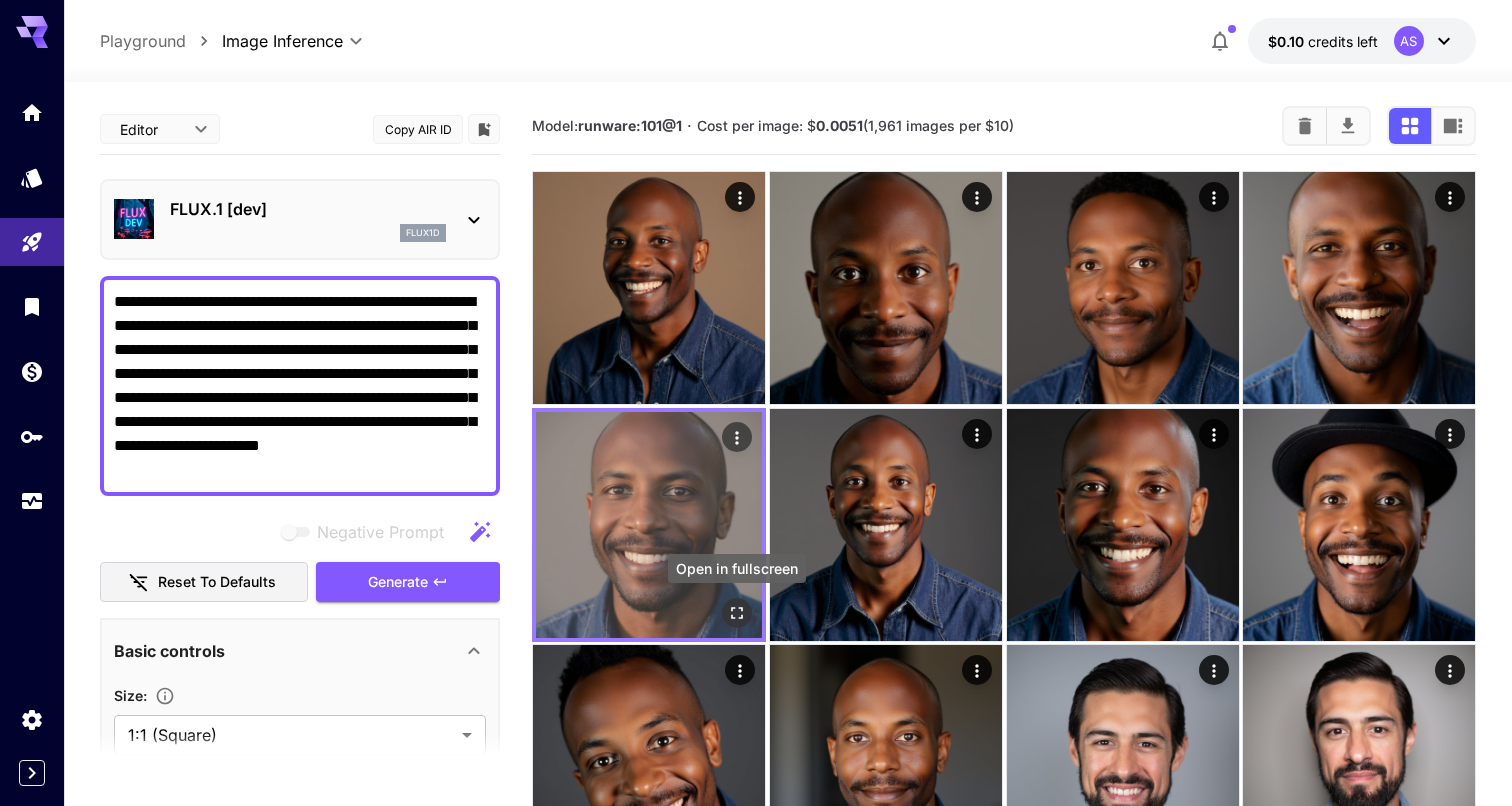 click 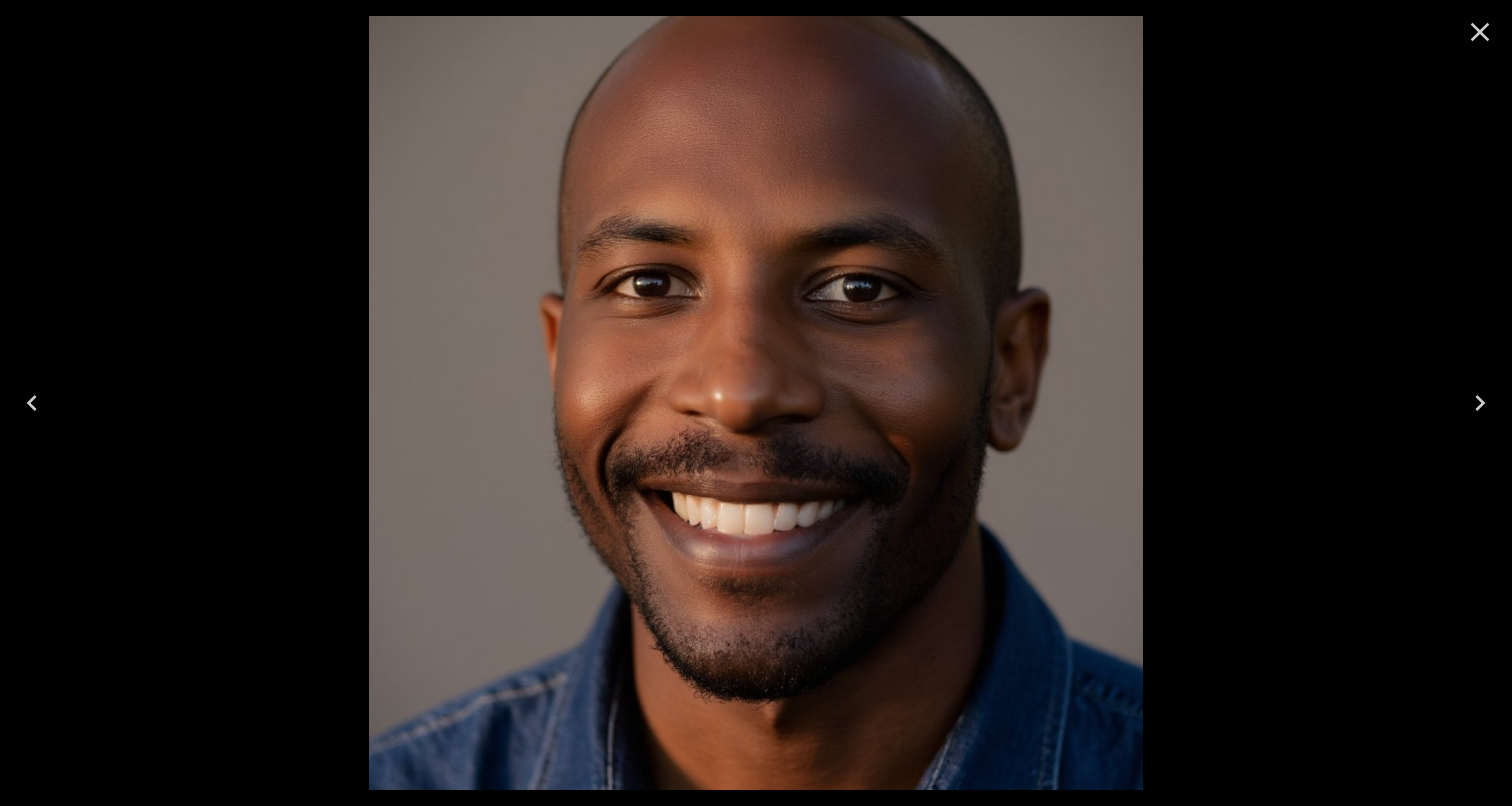 click 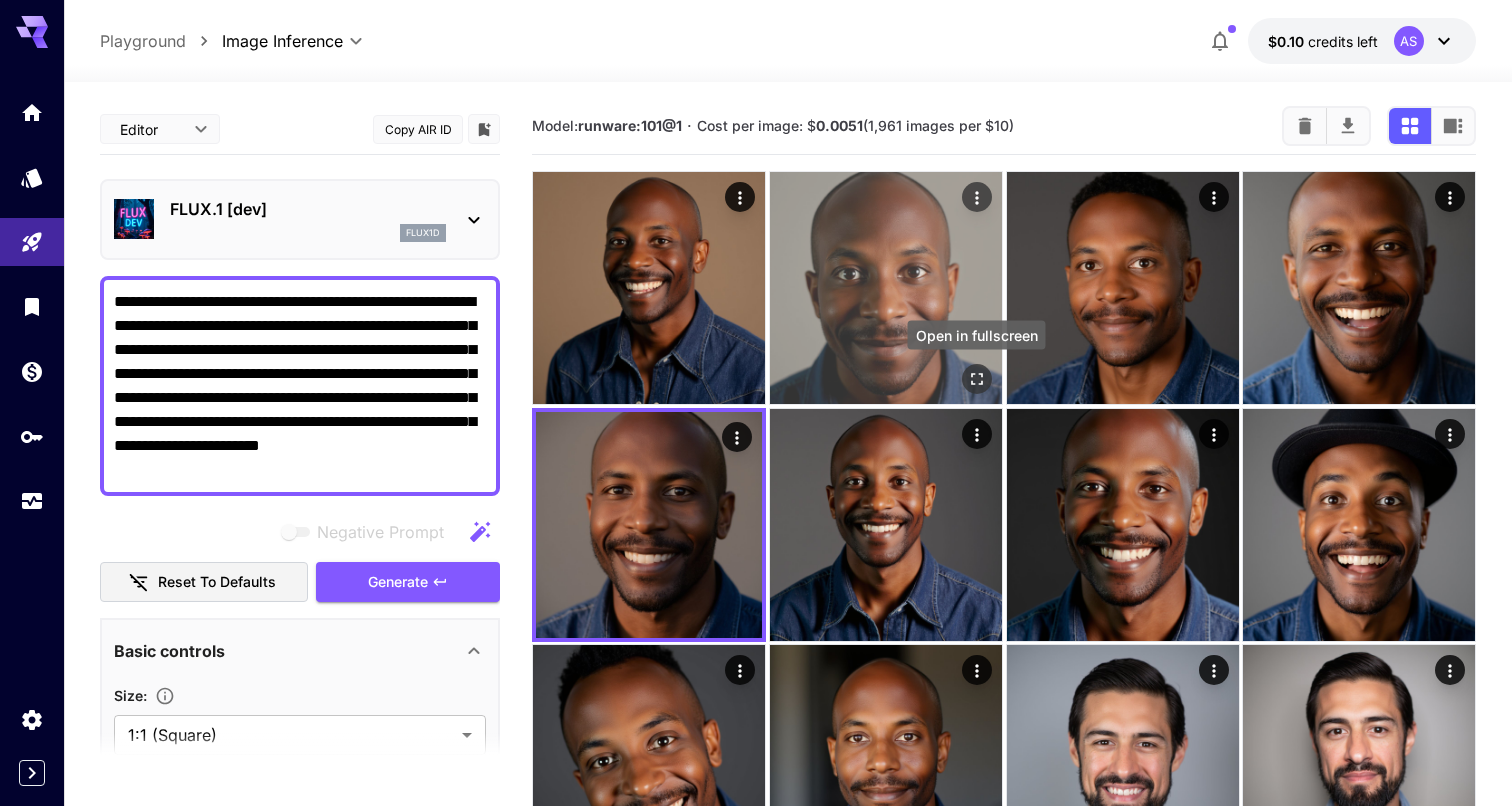 click 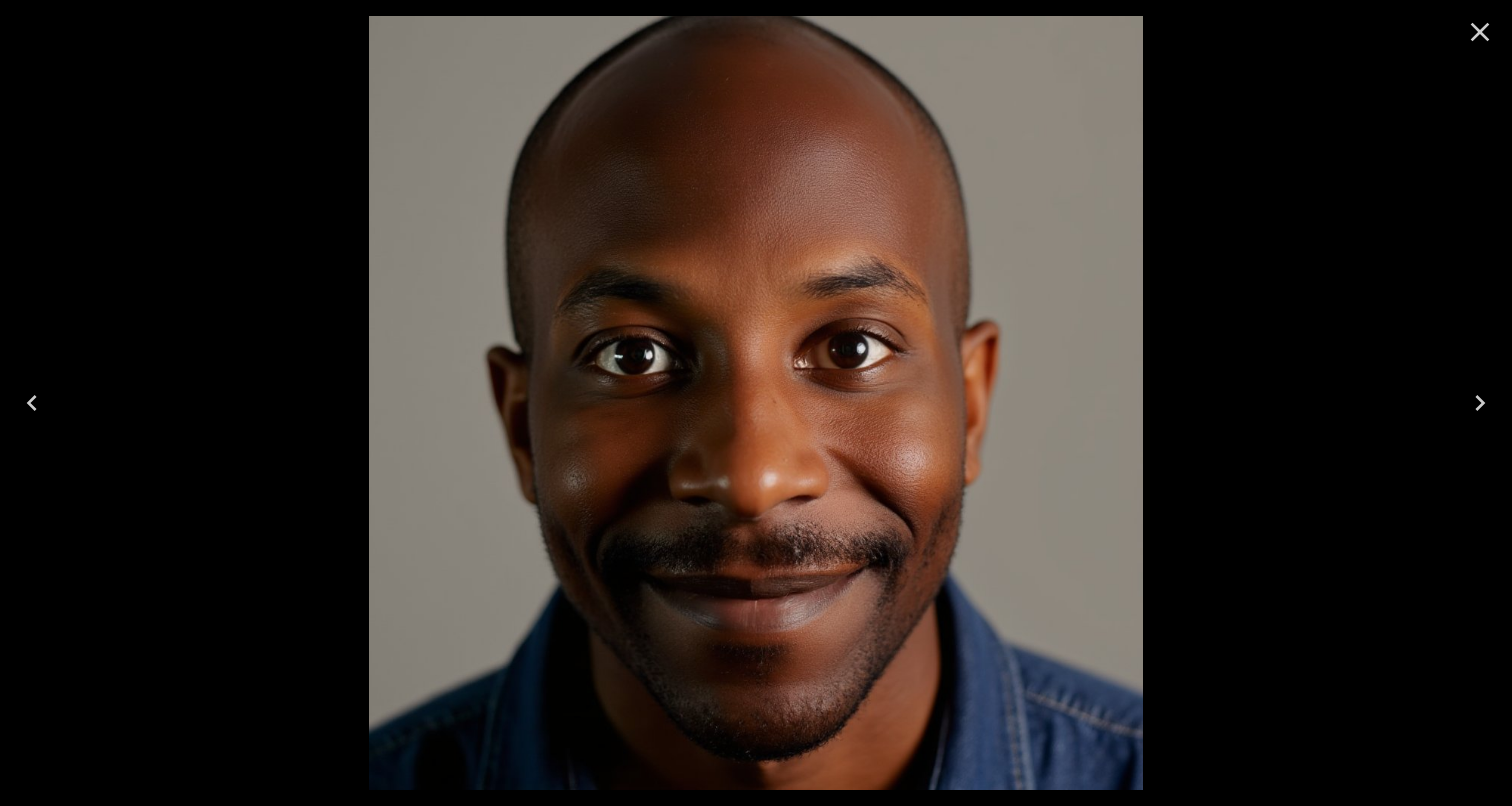 click 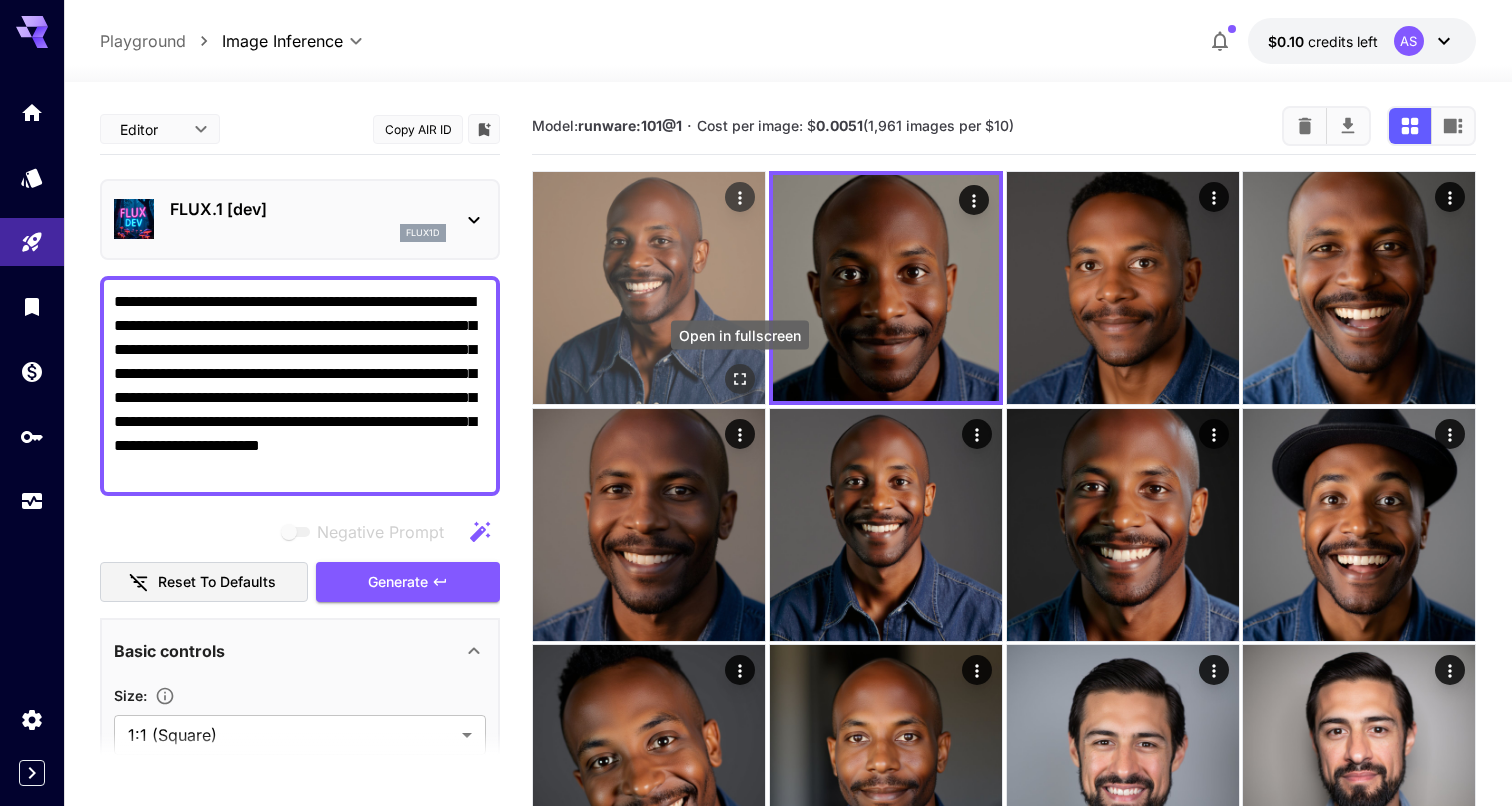 click 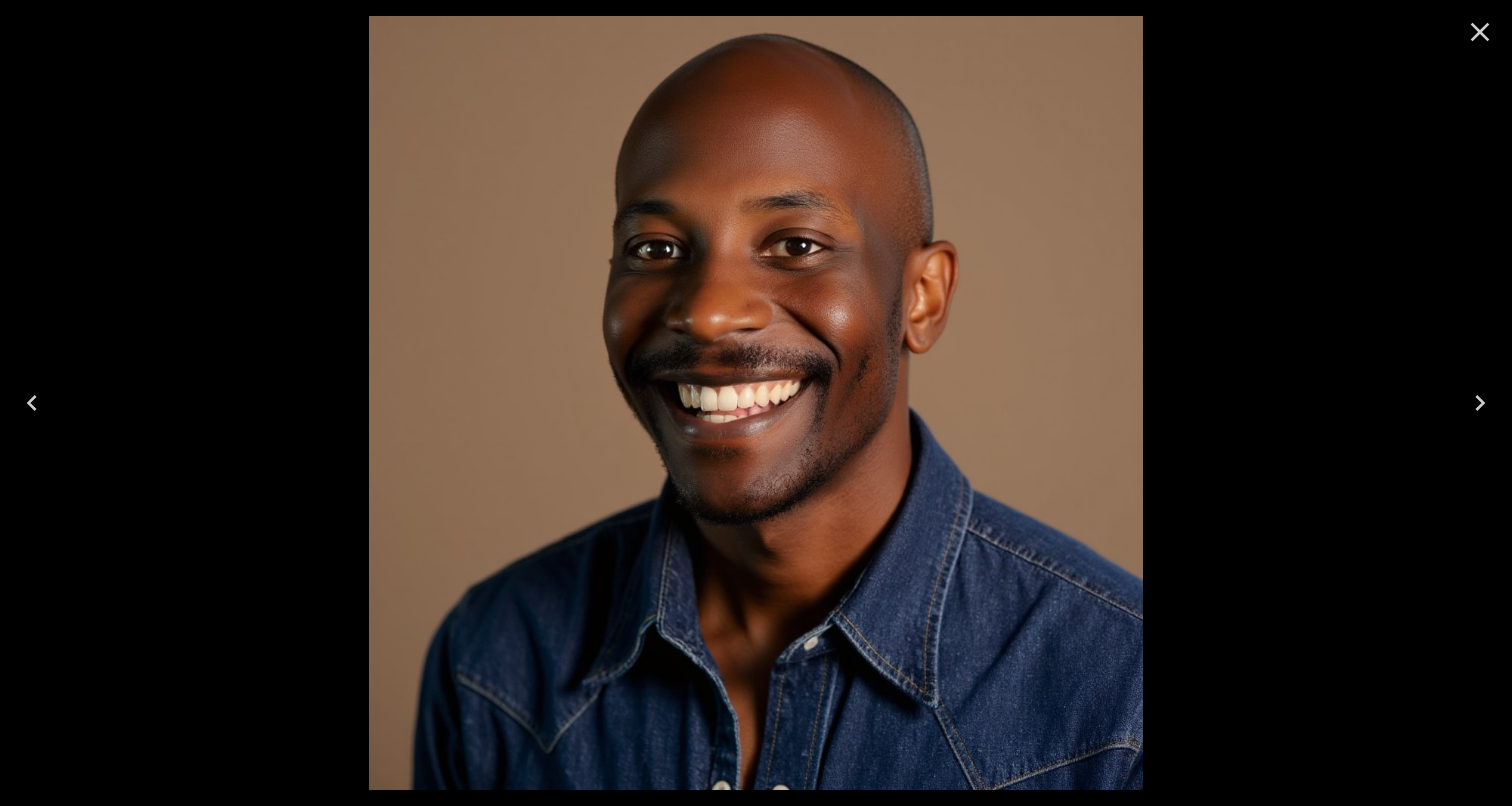 click 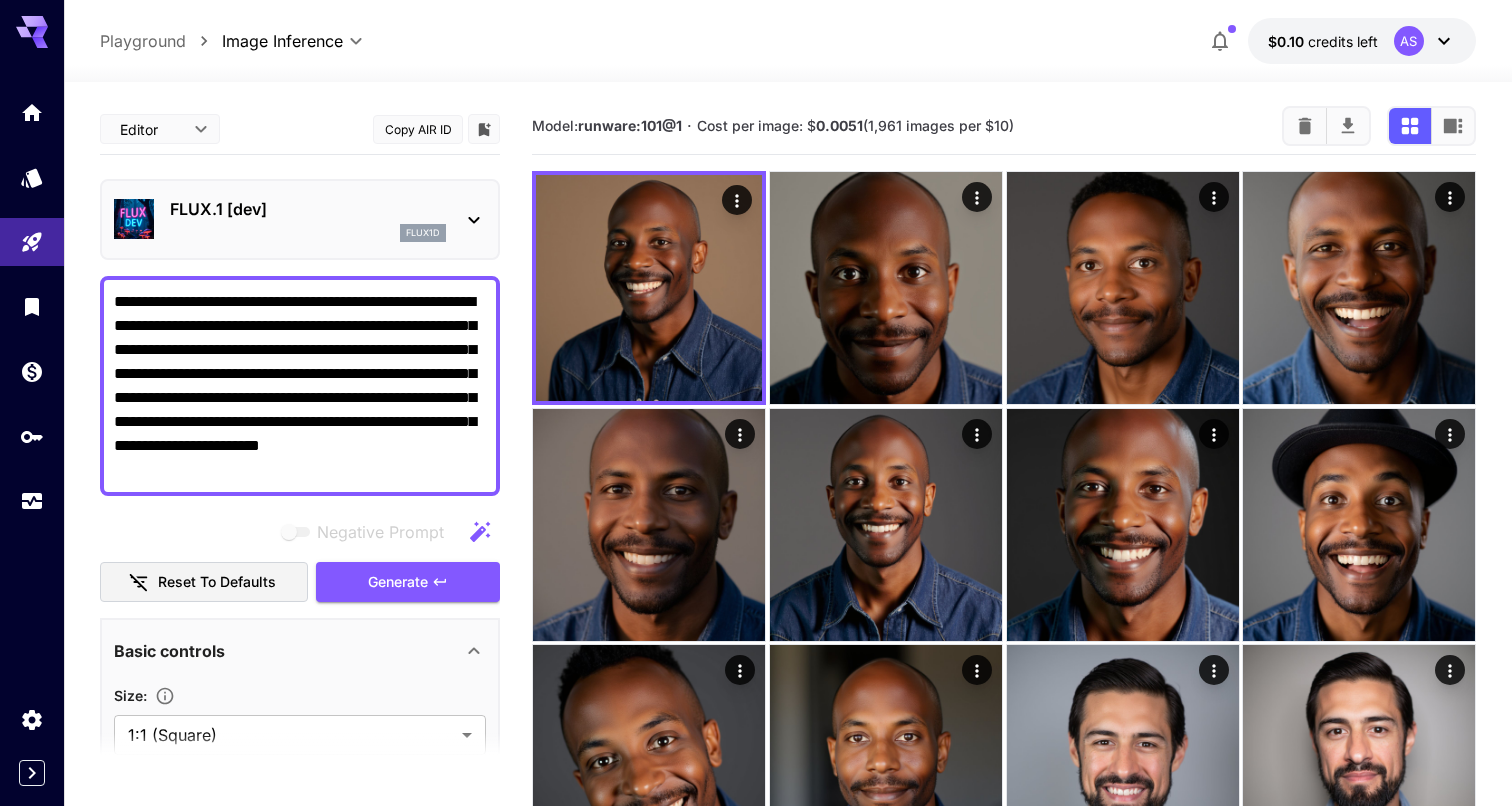 click on "**********" at bounding box center [300, 386] 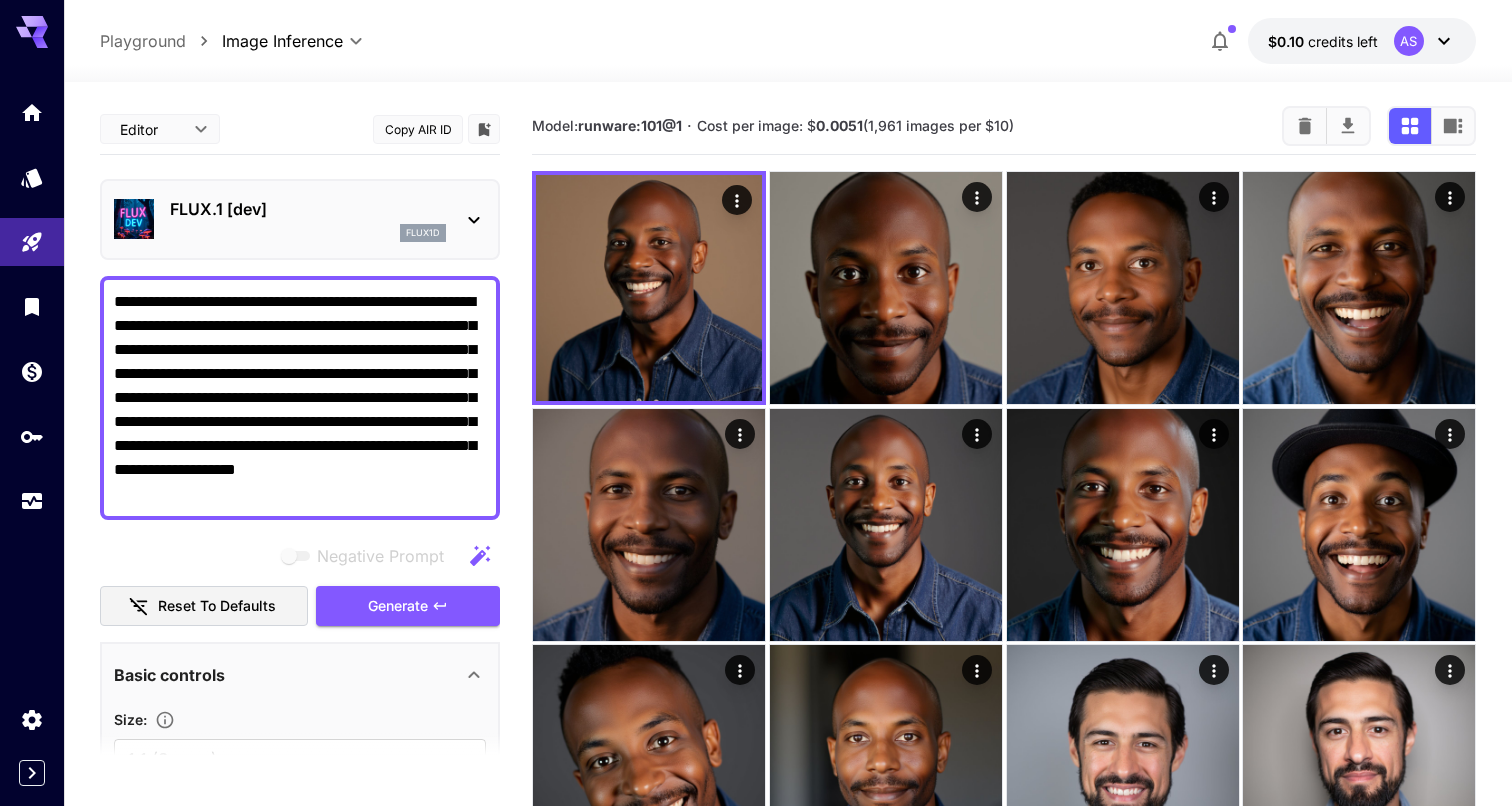 click on "**********" at bounding box center (300, 398) 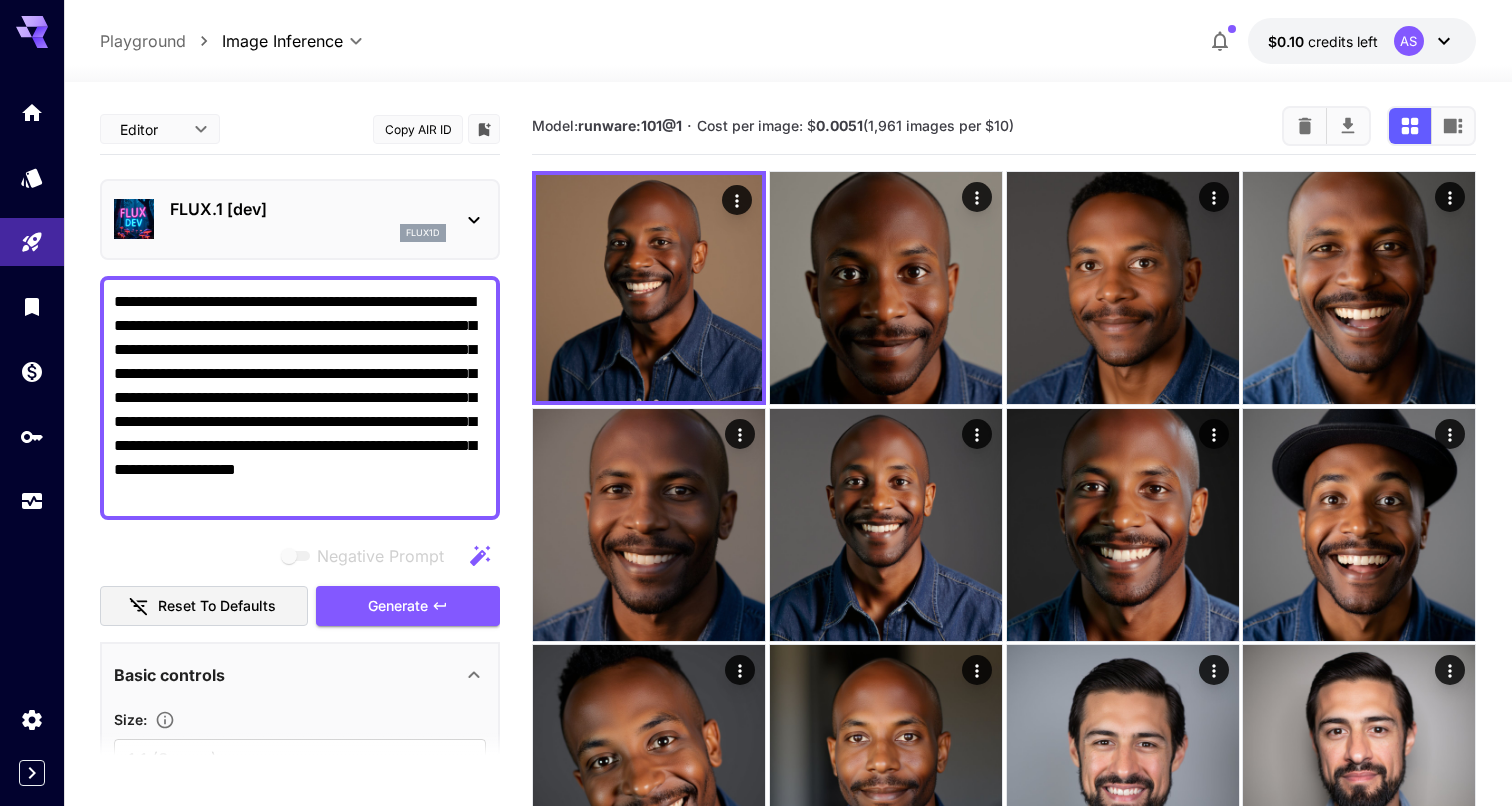 click on "**********" at bounding box center (300, 398) 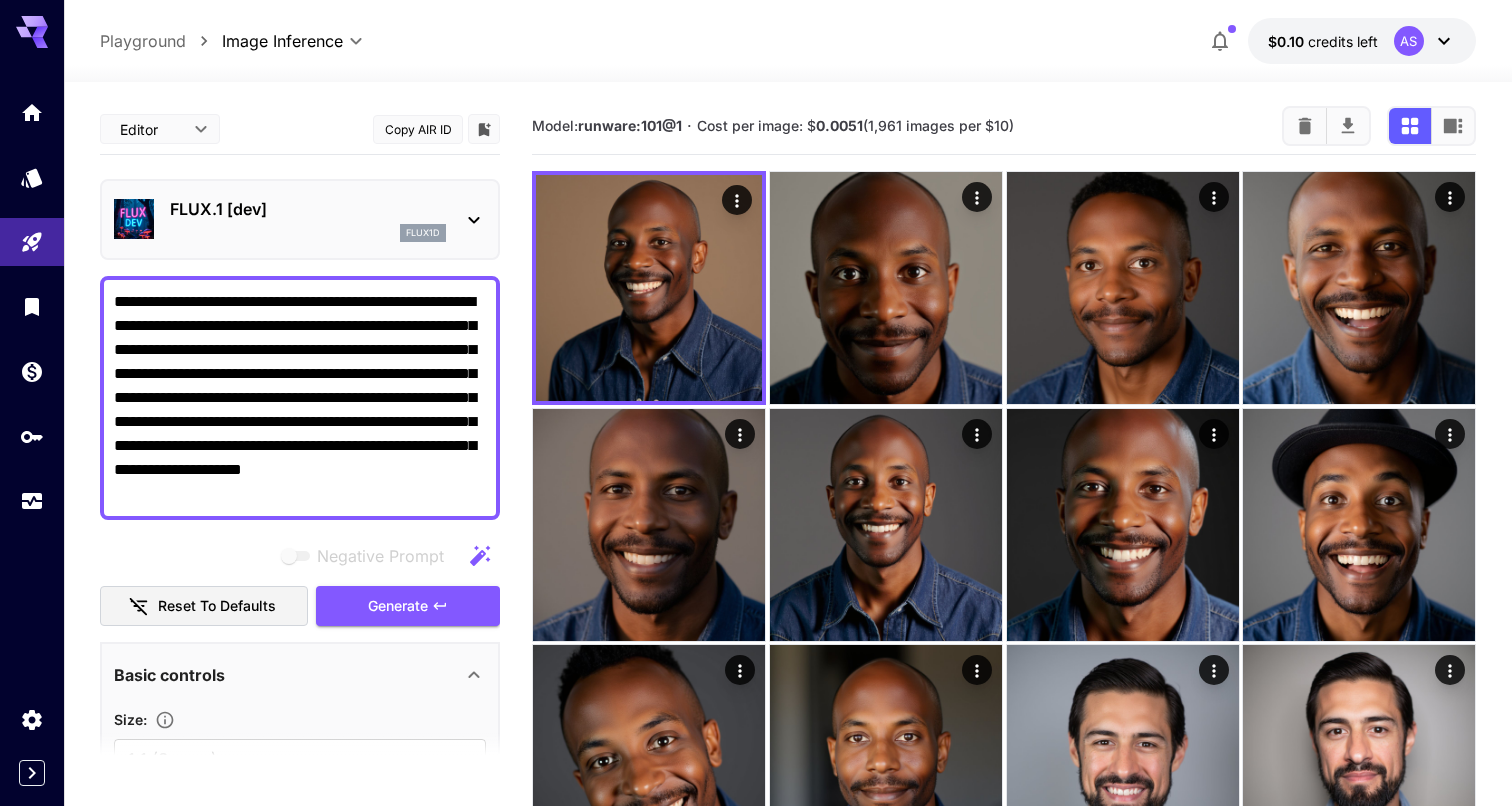 click on "**********" at bounding box center (300, 398) 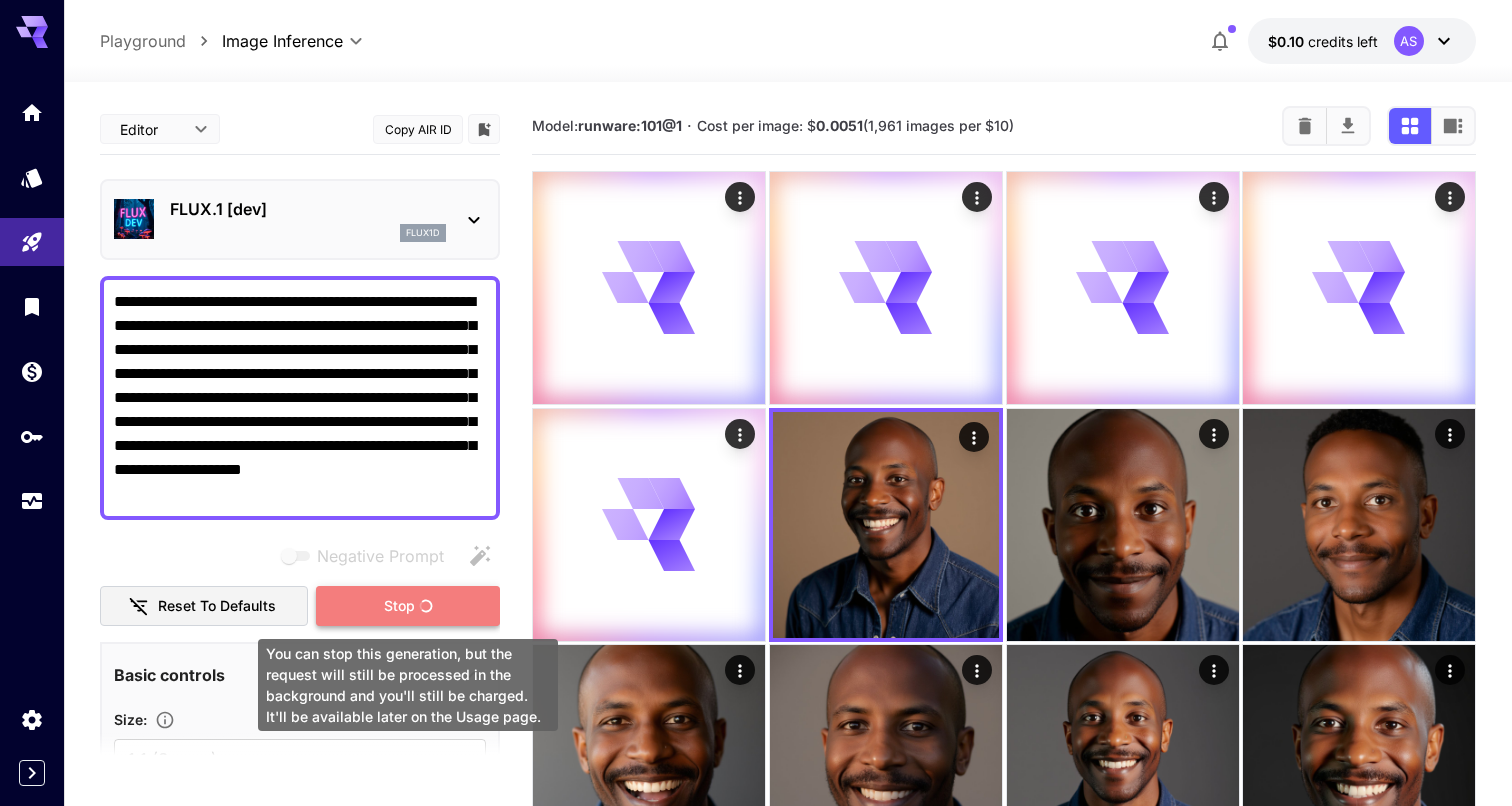 click on "Stop" at bounding box center (399, 606) 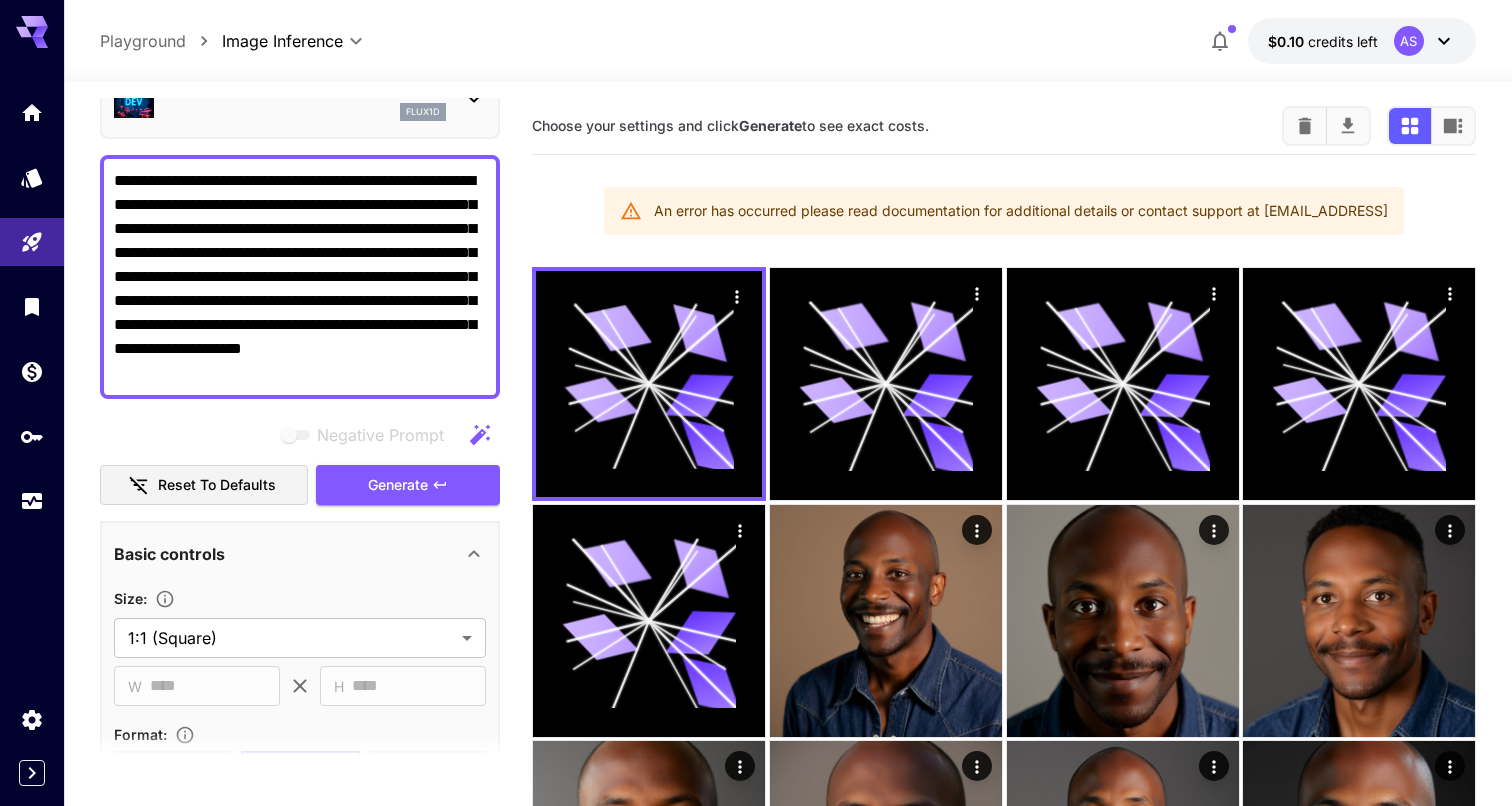 scroll, scrollTop: 119, scrollLeft: 0, axis: vertical 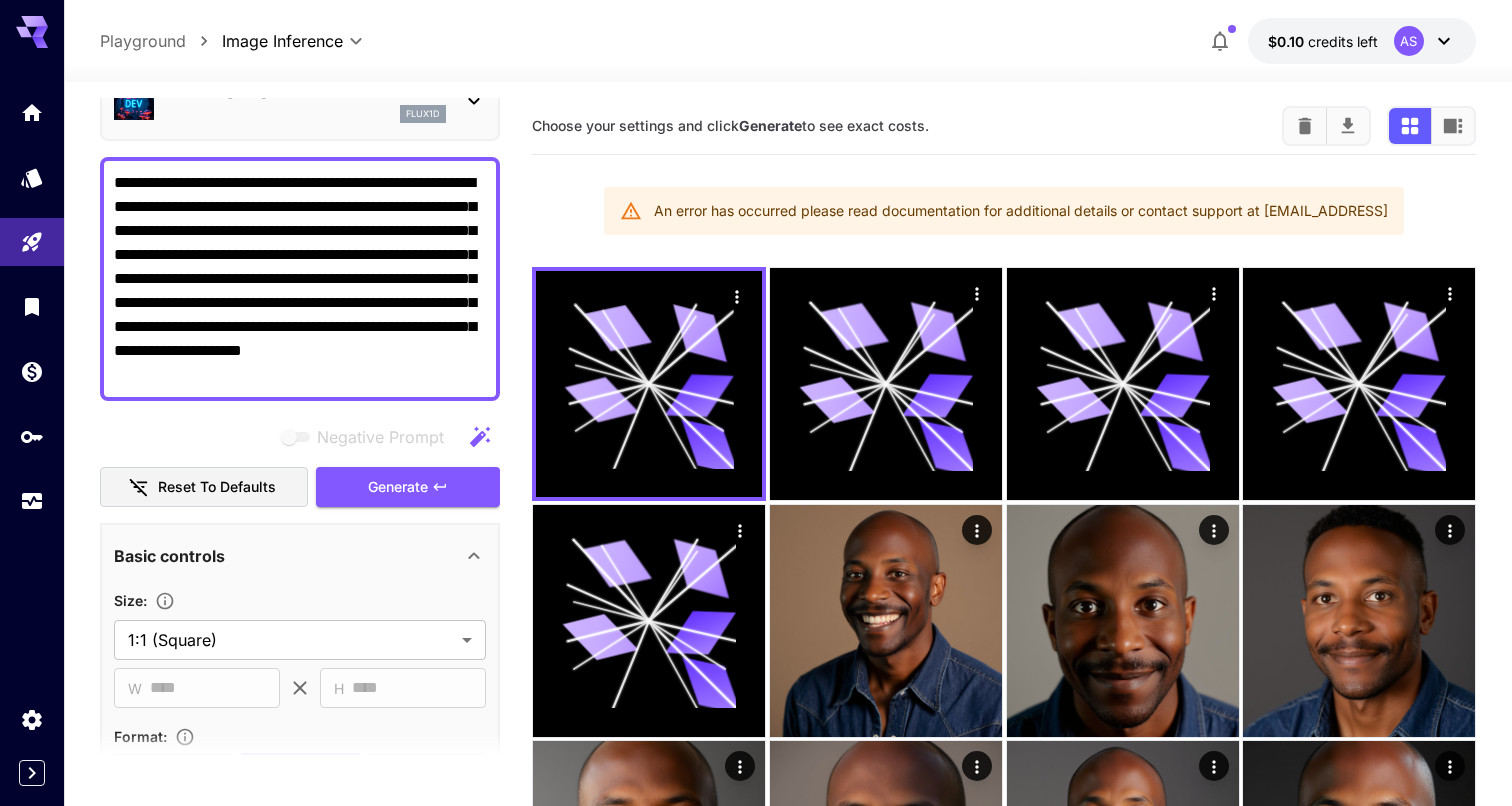 click on "**********" at bounding box center (300, 279) 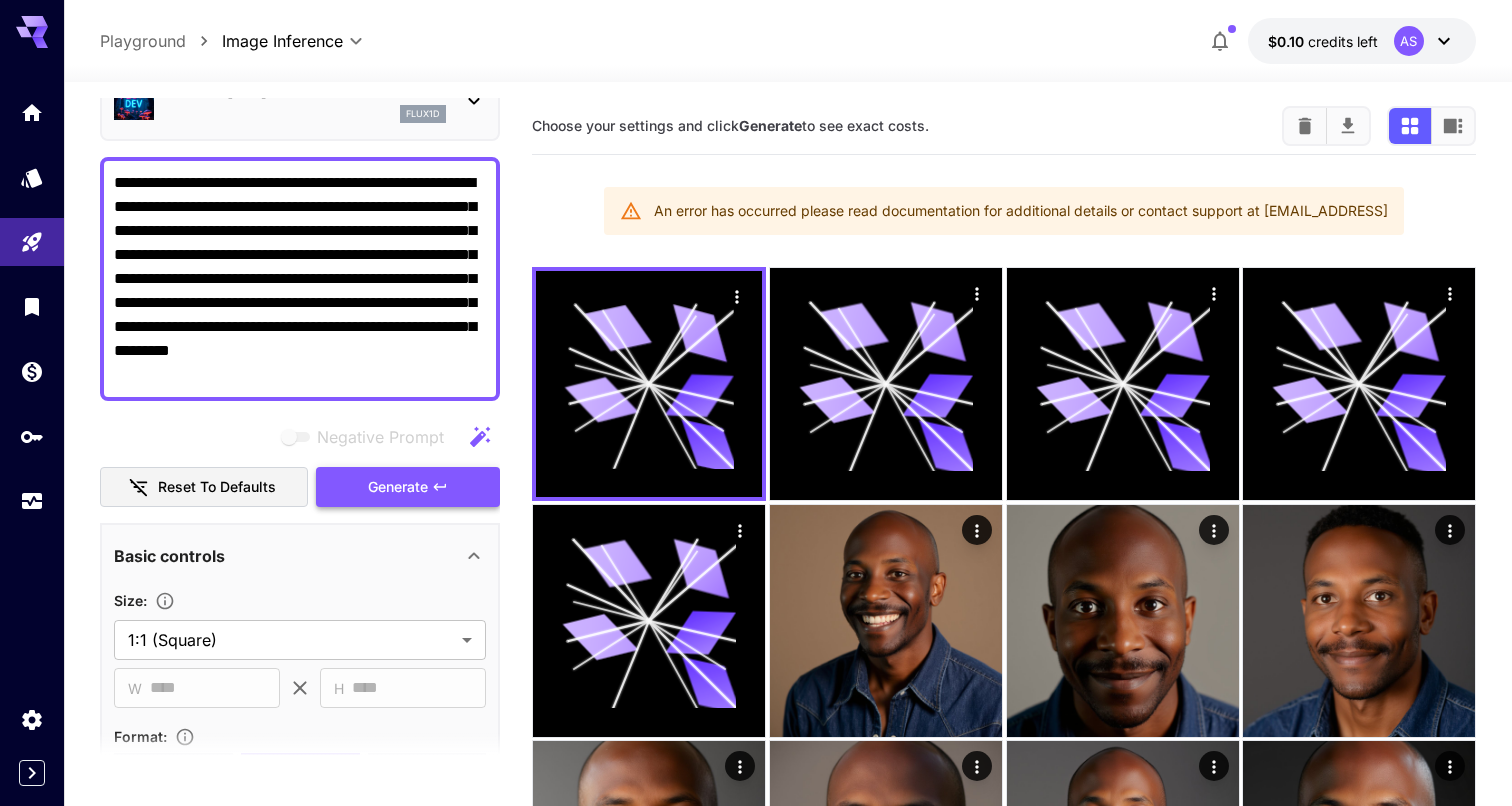 type on "**********" 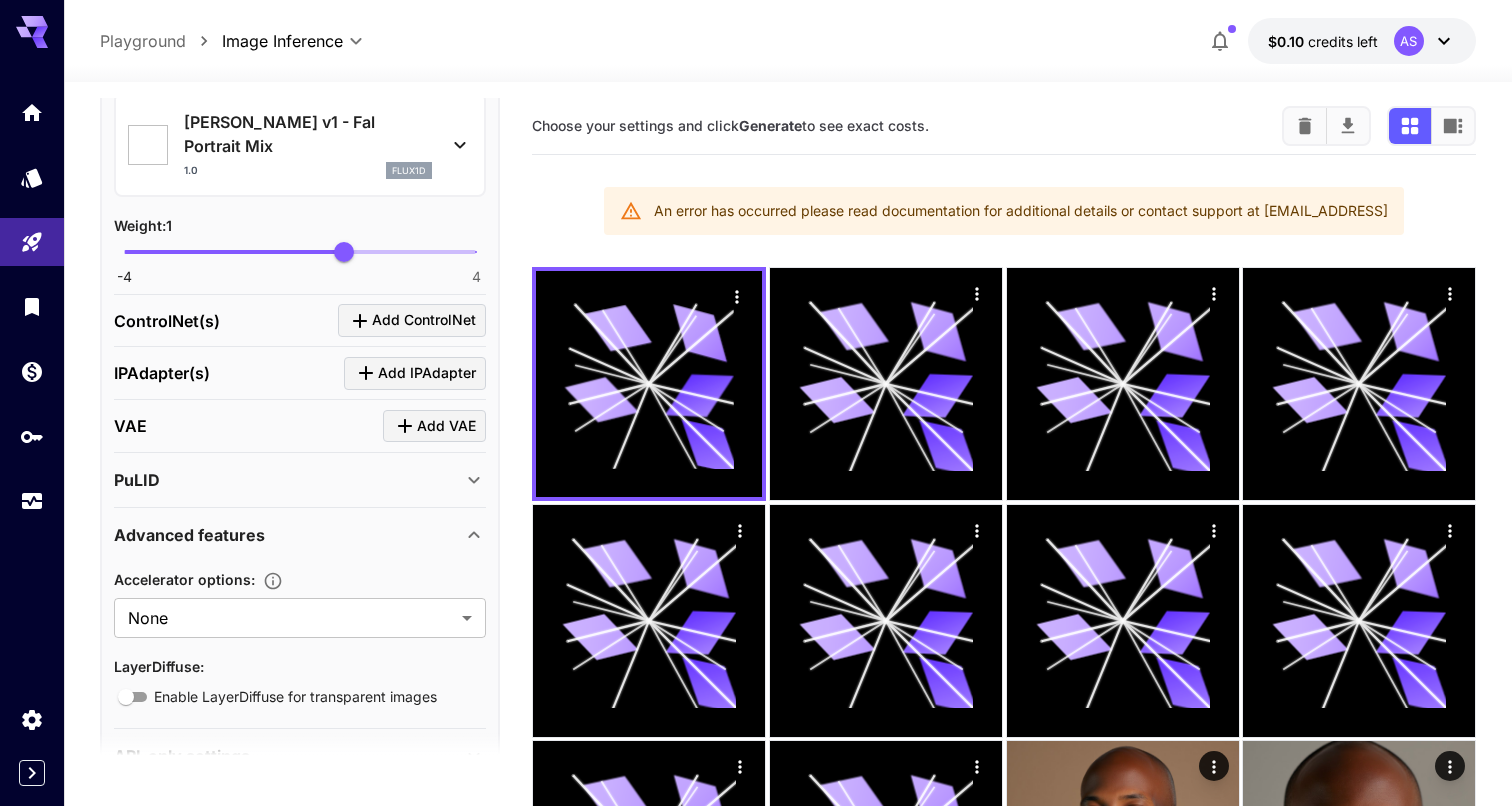 scroll, scrollTop: 2370, scrollLeft: 0, axis: vertical 